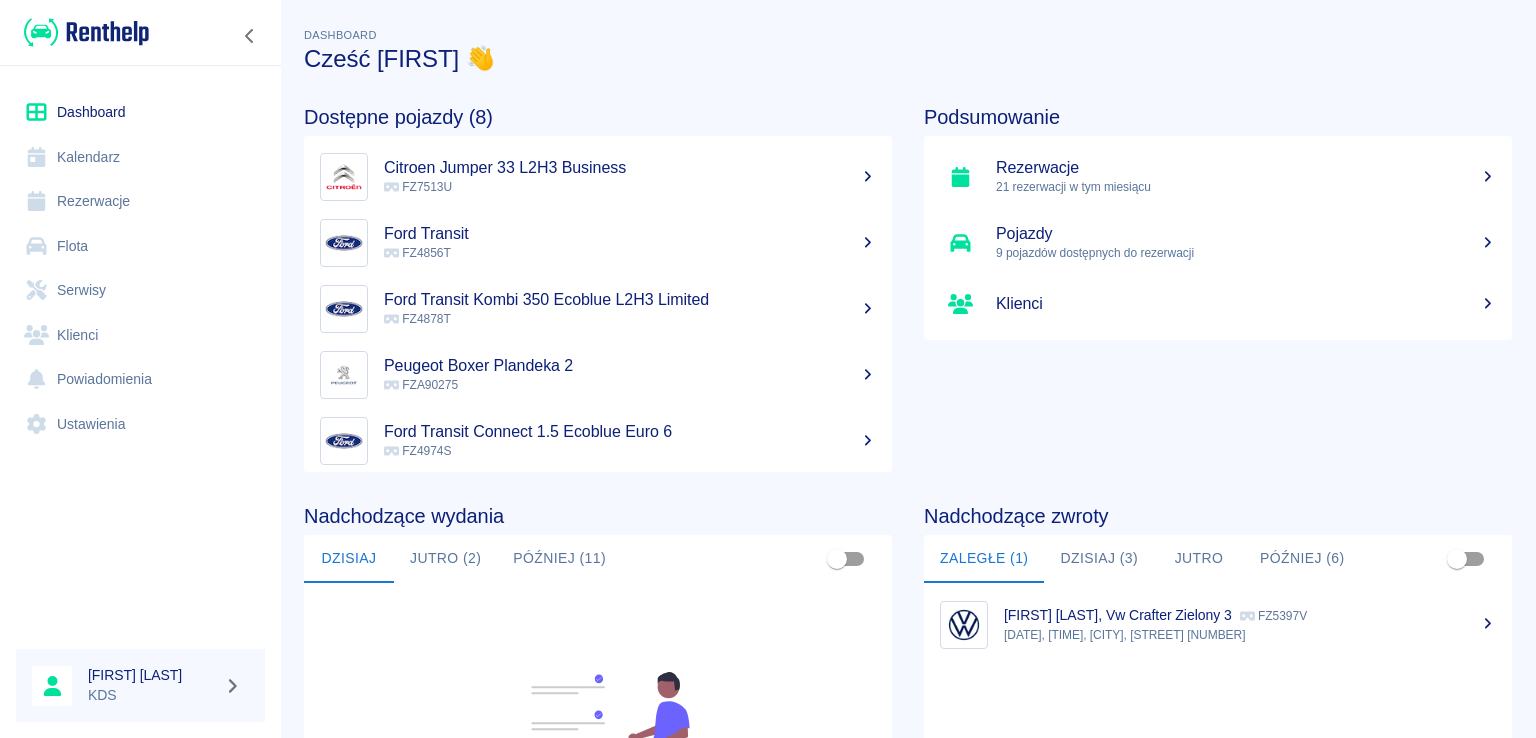 scroll, scrollTop: 0, scrollLeft: 0, axis: both 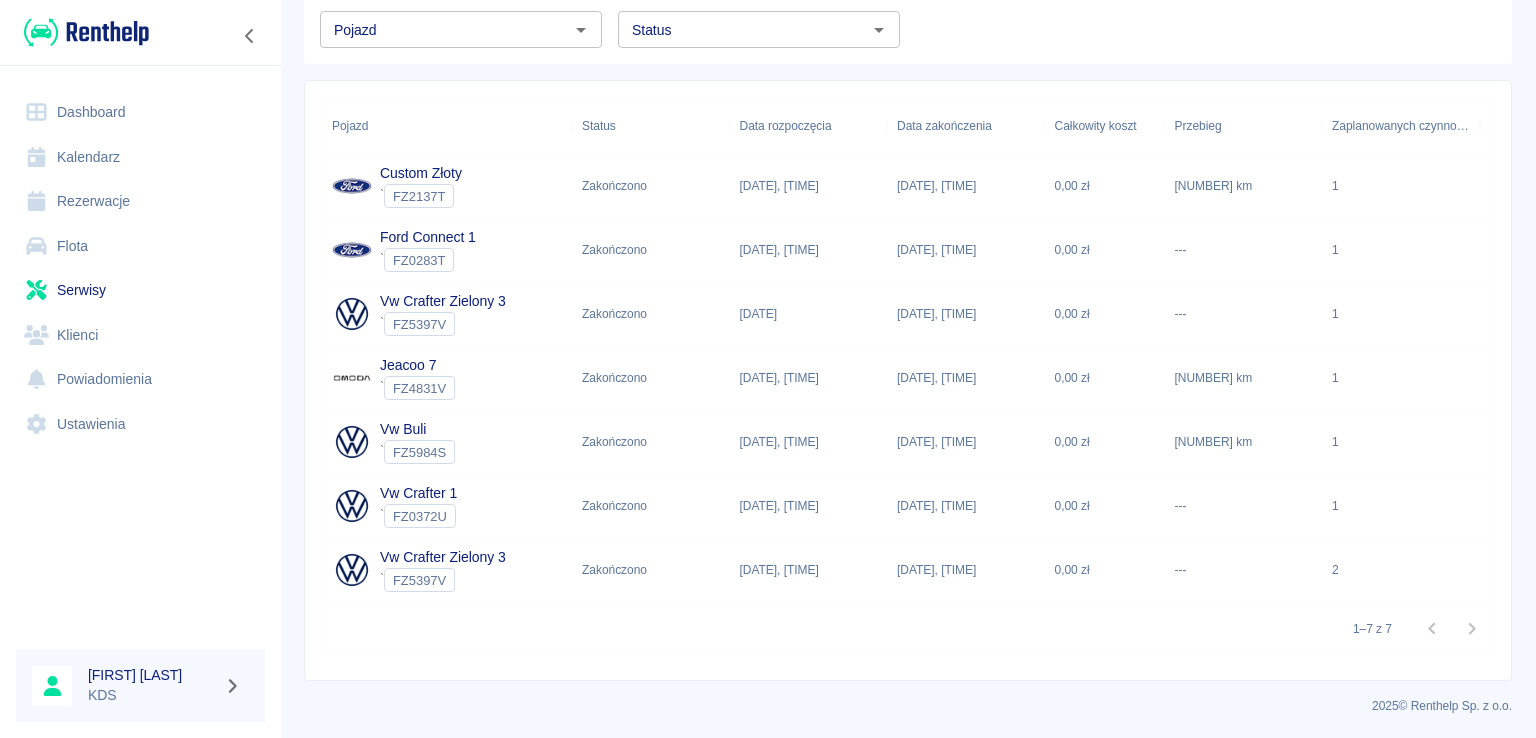 click on "0,00 zł" at bounding box center (1105, 378) 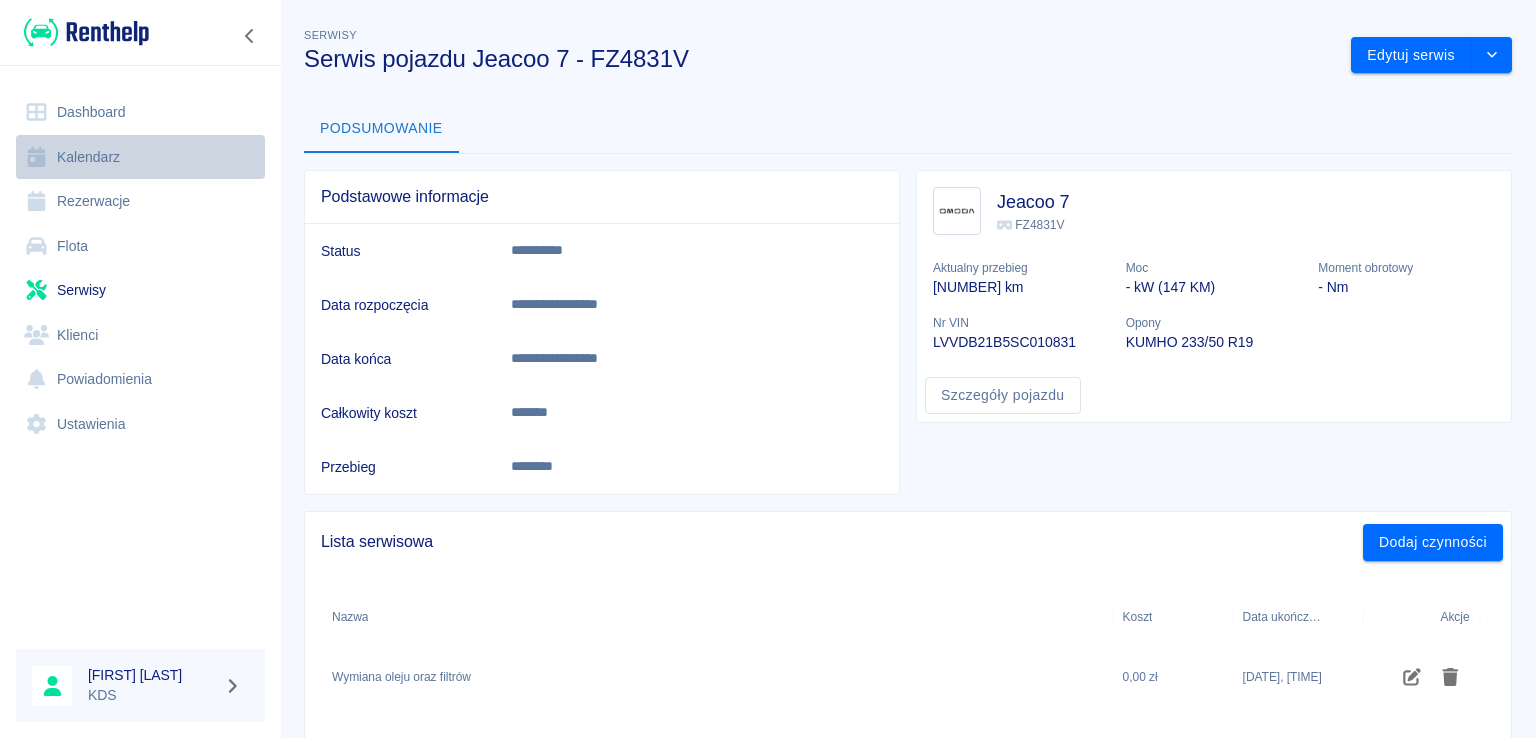 click on "Kalendarz" at bounding box center [140, 157] 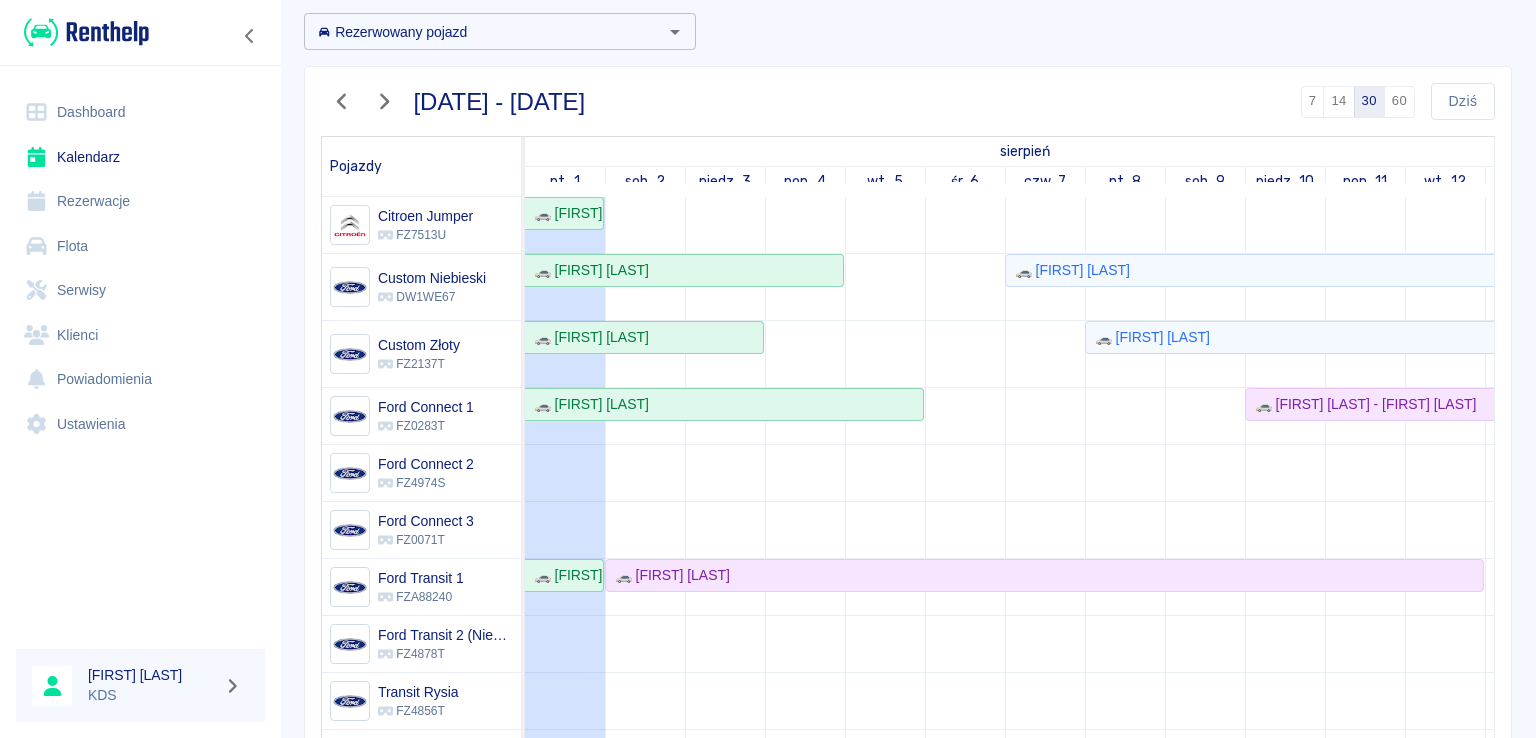 scroll, scrollTop: 200, scrollLeft: 0, axis: vertical 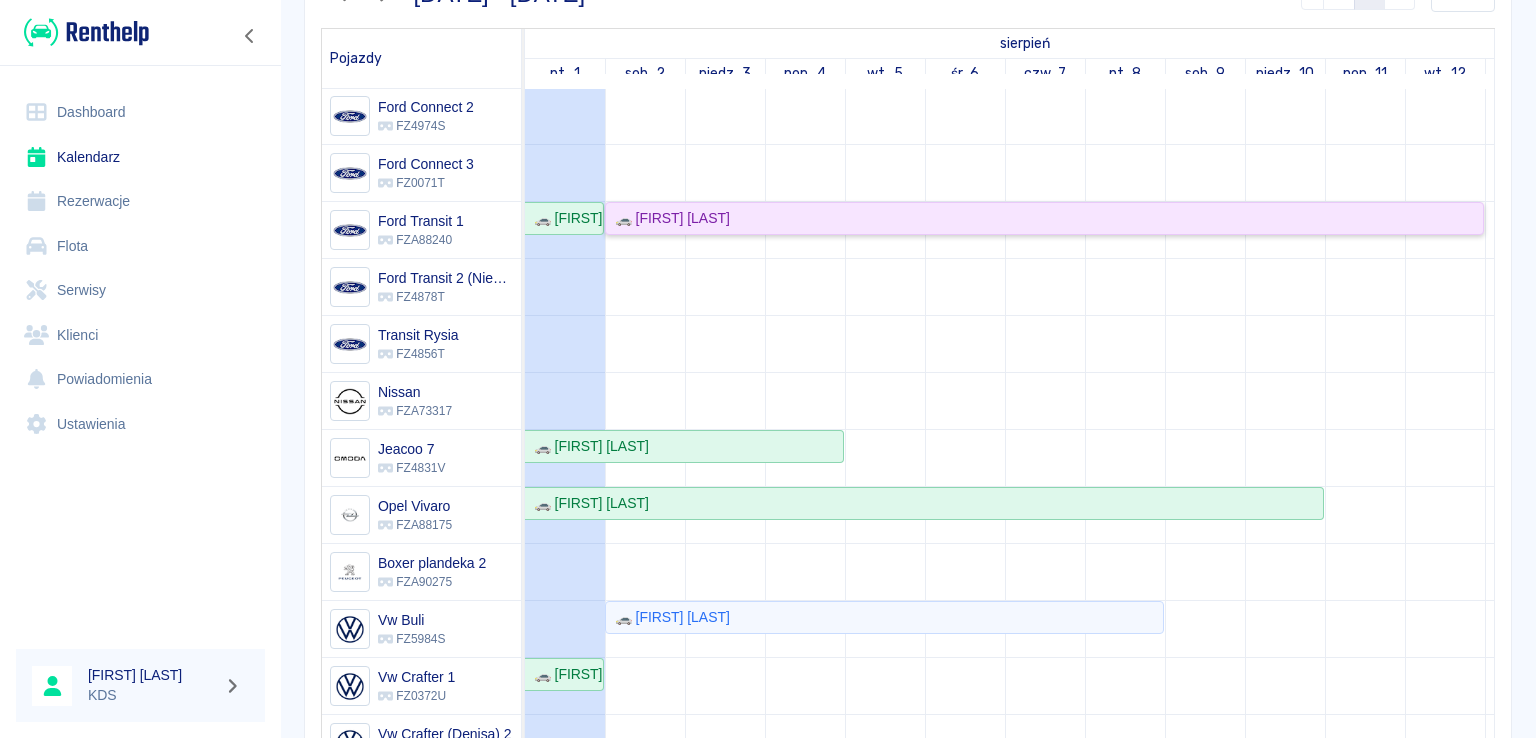 click on "🚗 [FIRST] [LAST]" at bounding box center (668, 218) 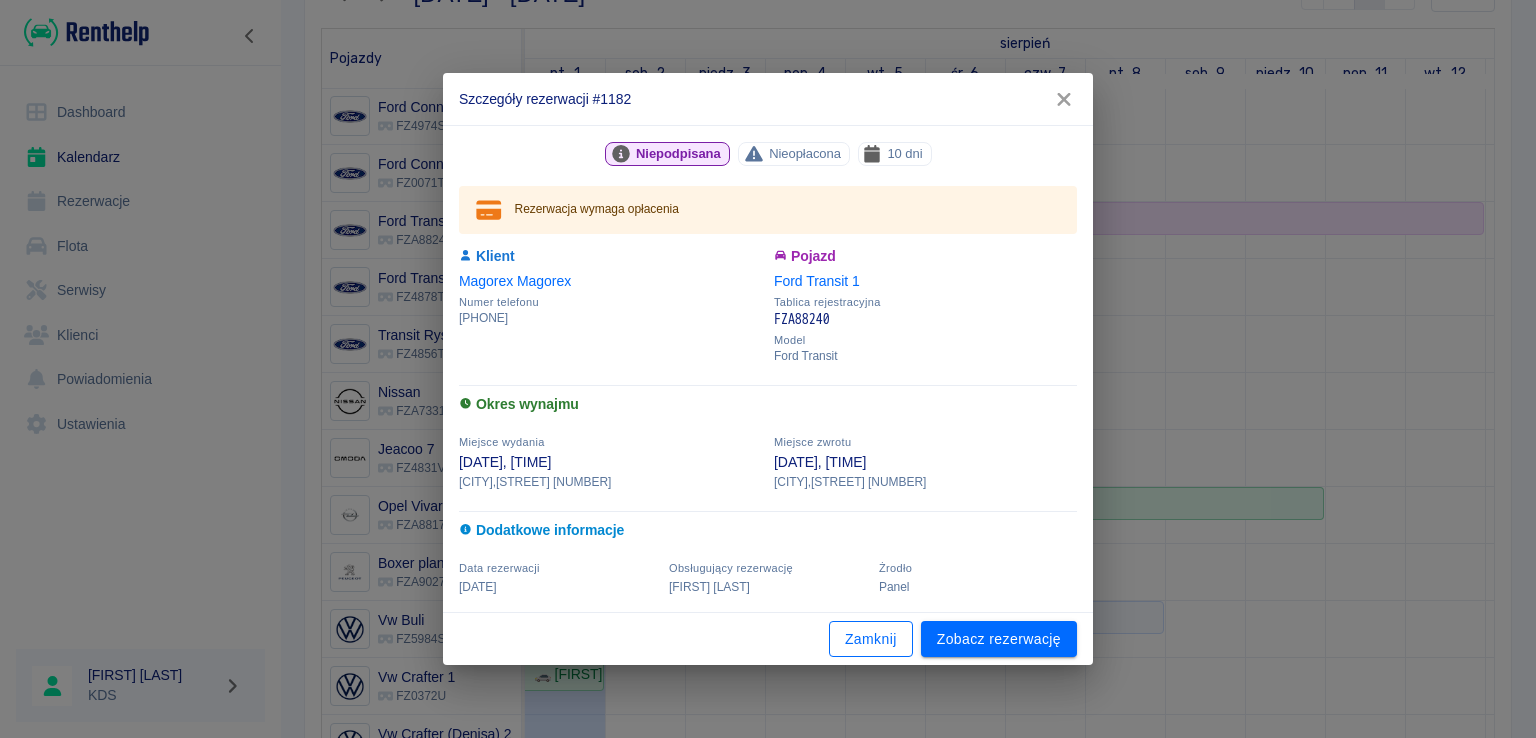 click on "Zamknij" at bounding box center [871, 639] 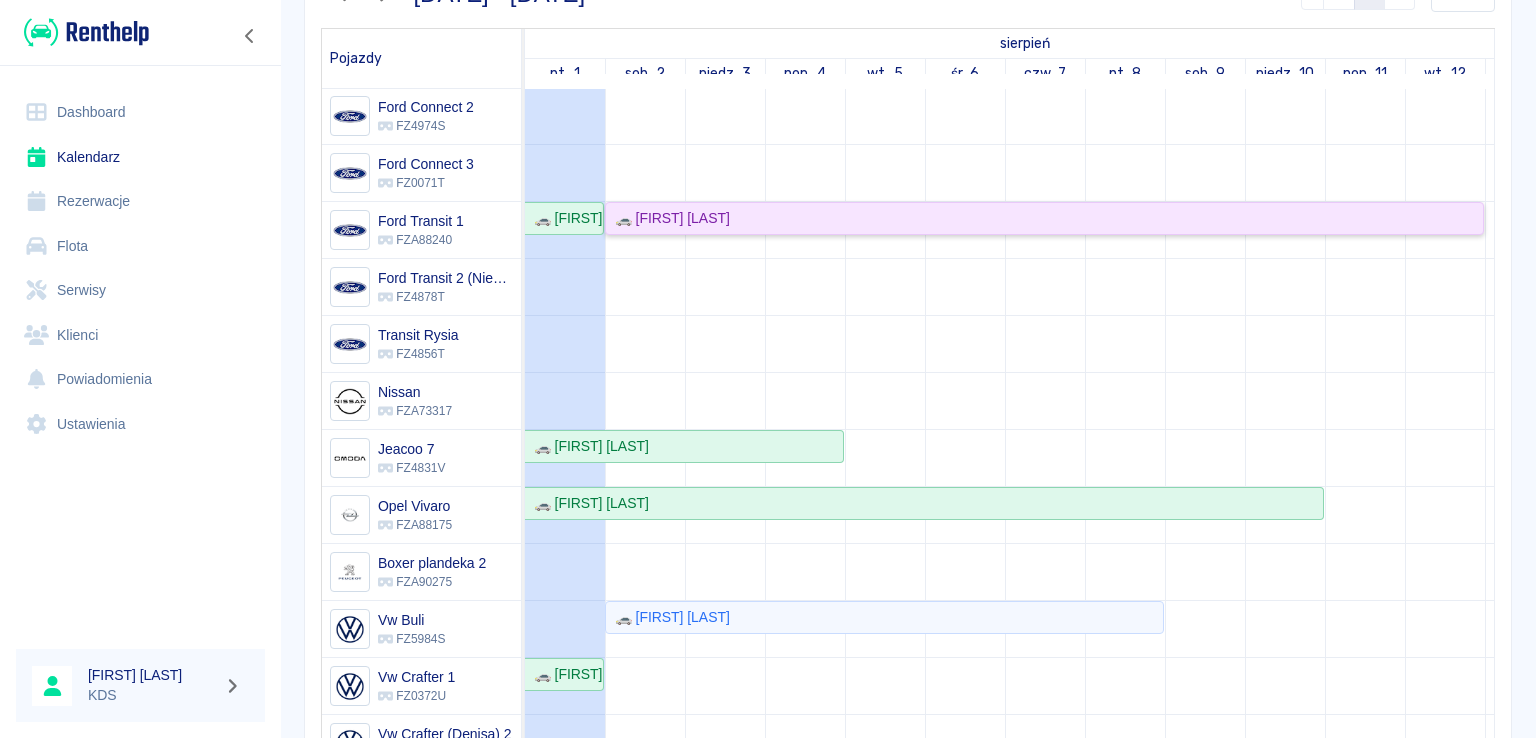 scroll, scrollTop: 374, scrollLeft: 0, axis: vertical 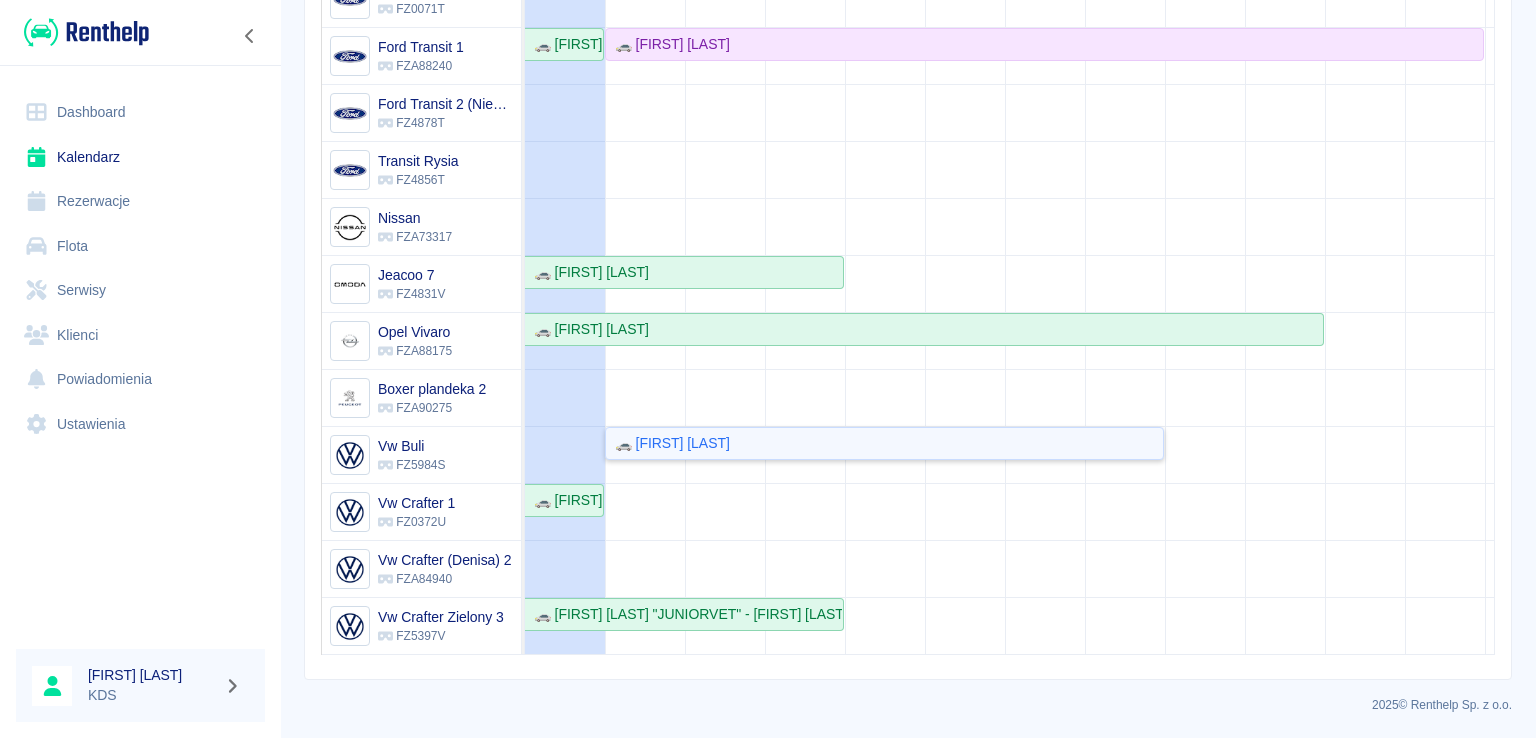 click on "🚗 [FIRST] [LAST]" at bounding box center [668, 443] 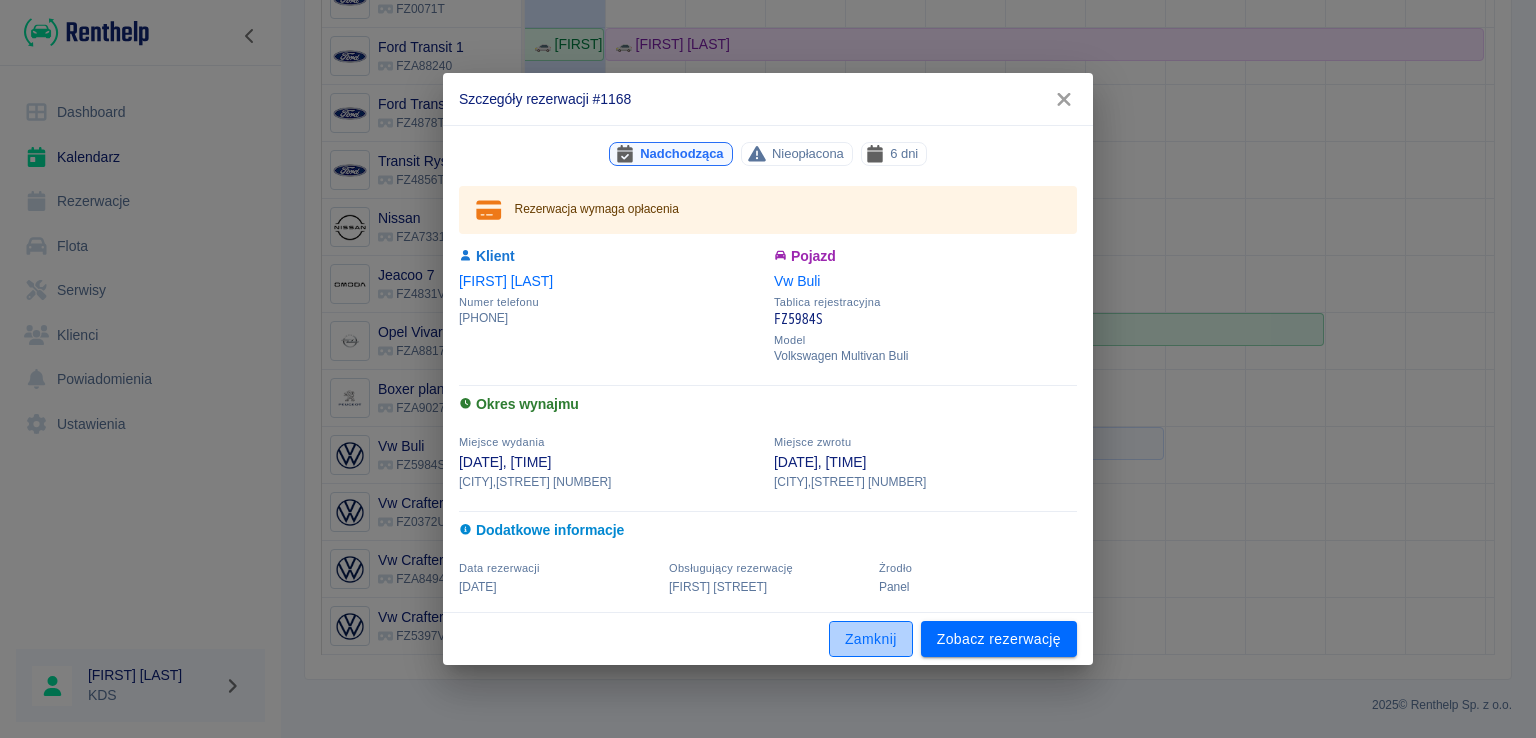 click on "Zamknij" at bounding box center [871, 639] 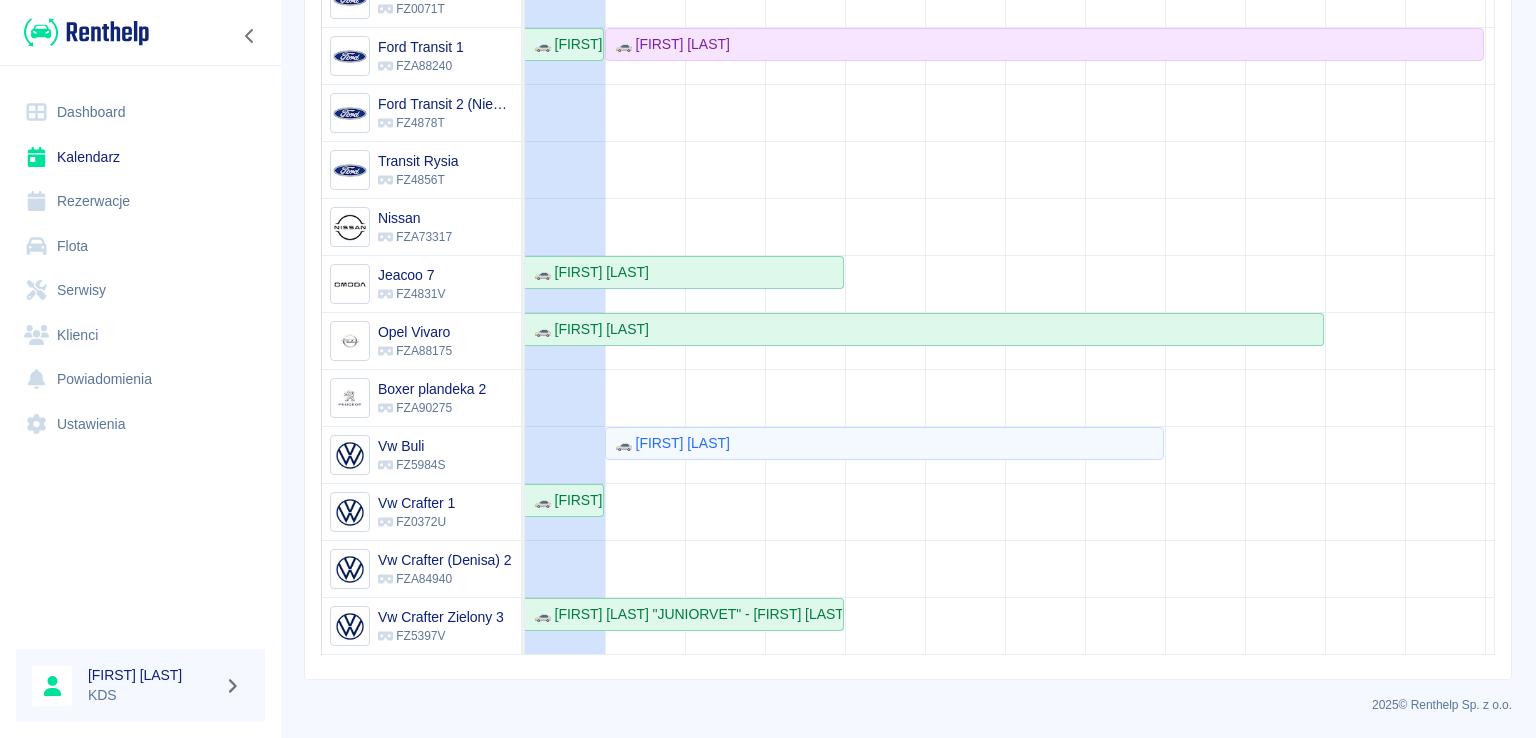 drag, startPoint x: 928, startPoint y: 337, endPoint x: 974, endPoint y: 548, distance: 215.95601 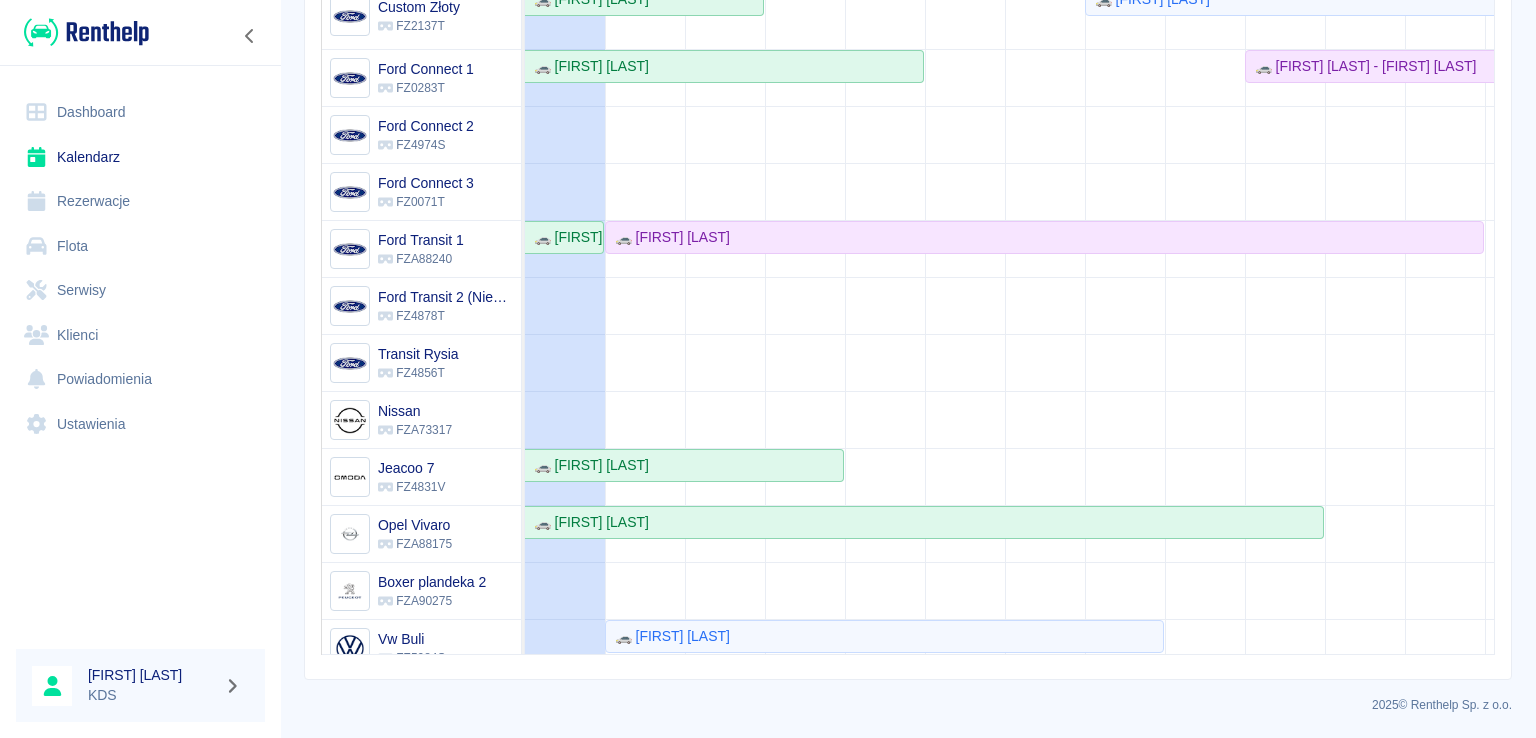 scroll, scrollTop: 0, scrollLeft: 0, axis: both 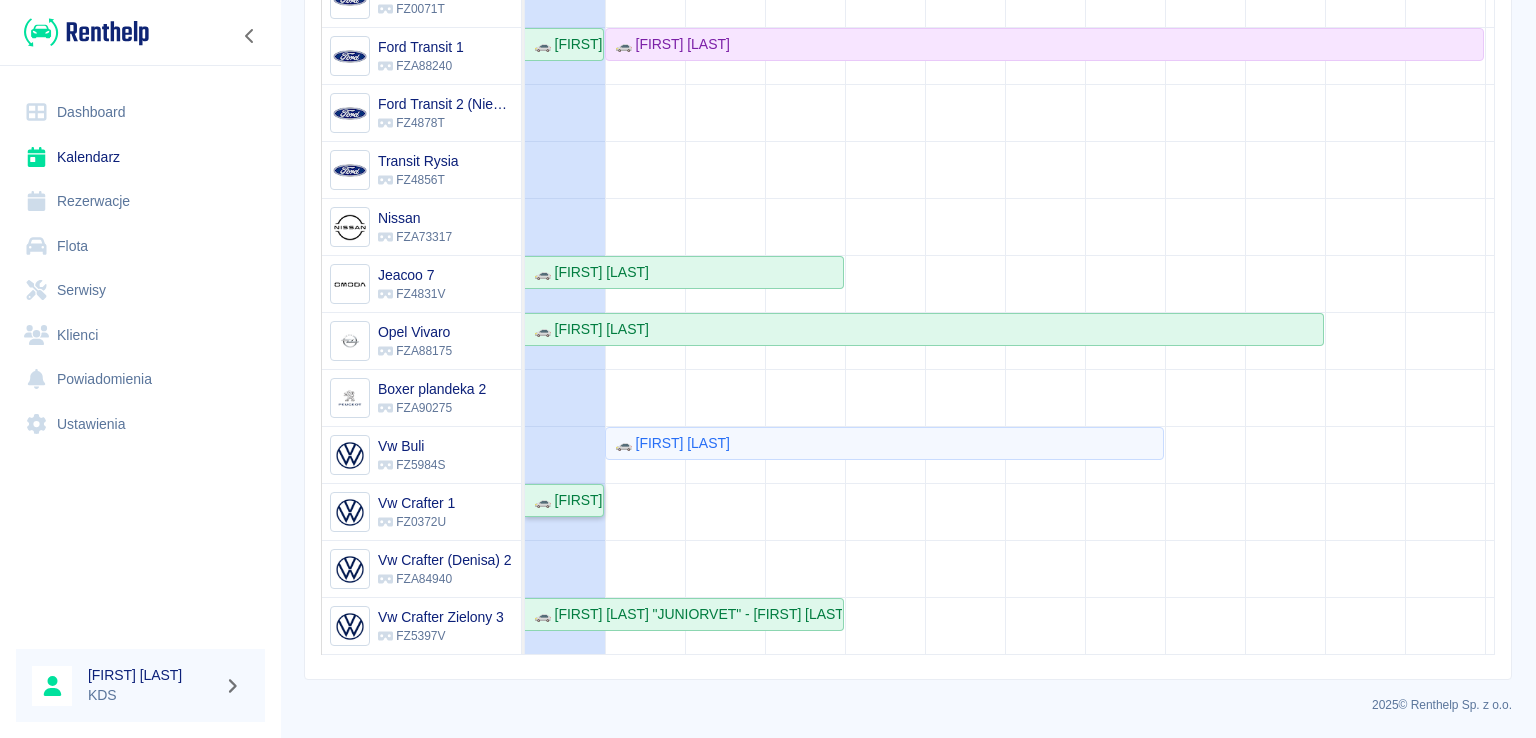 click on "🚗 [FIRST] [LAST]" at bounding box center (564, 500) 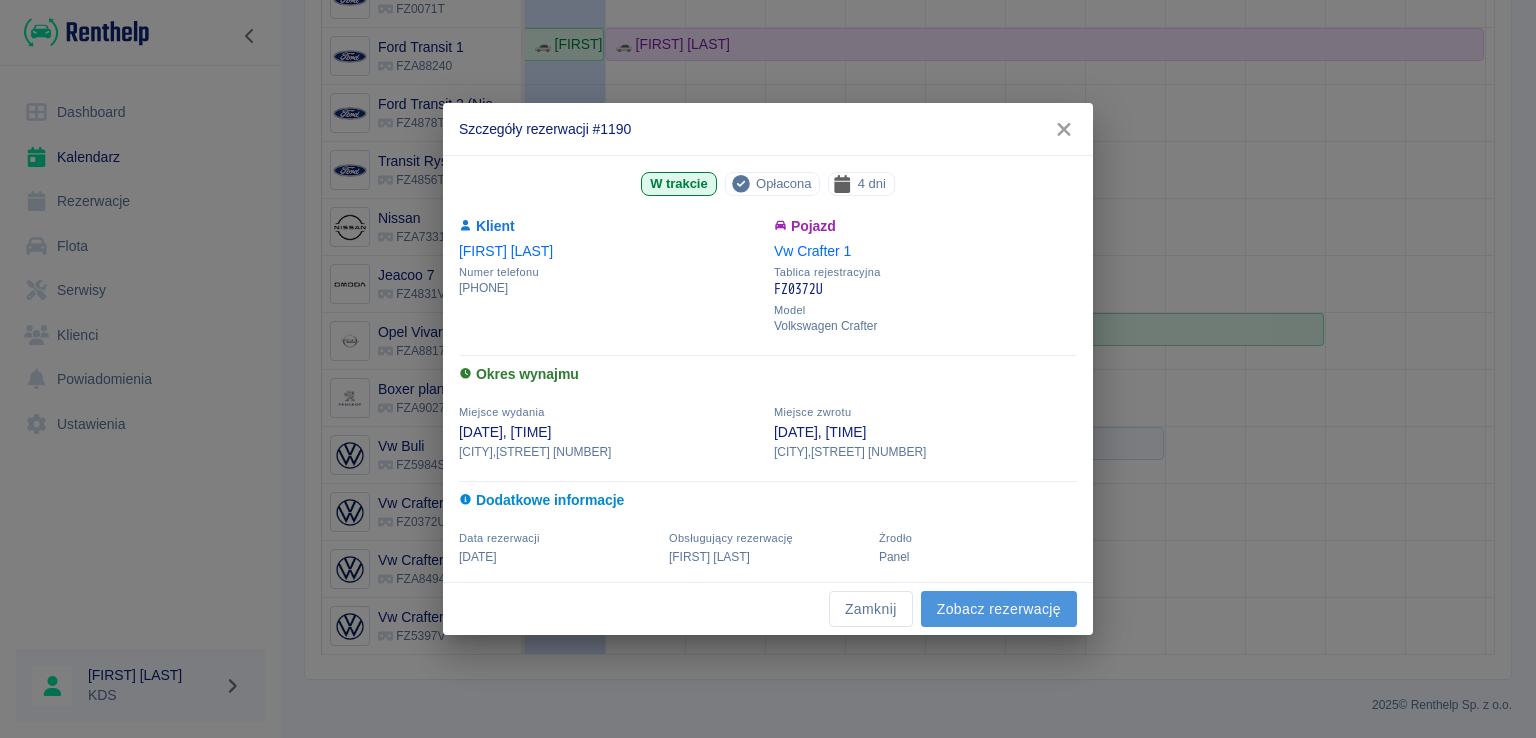 click on "Zobacz rezerwację" at bounding box center [999, 609] 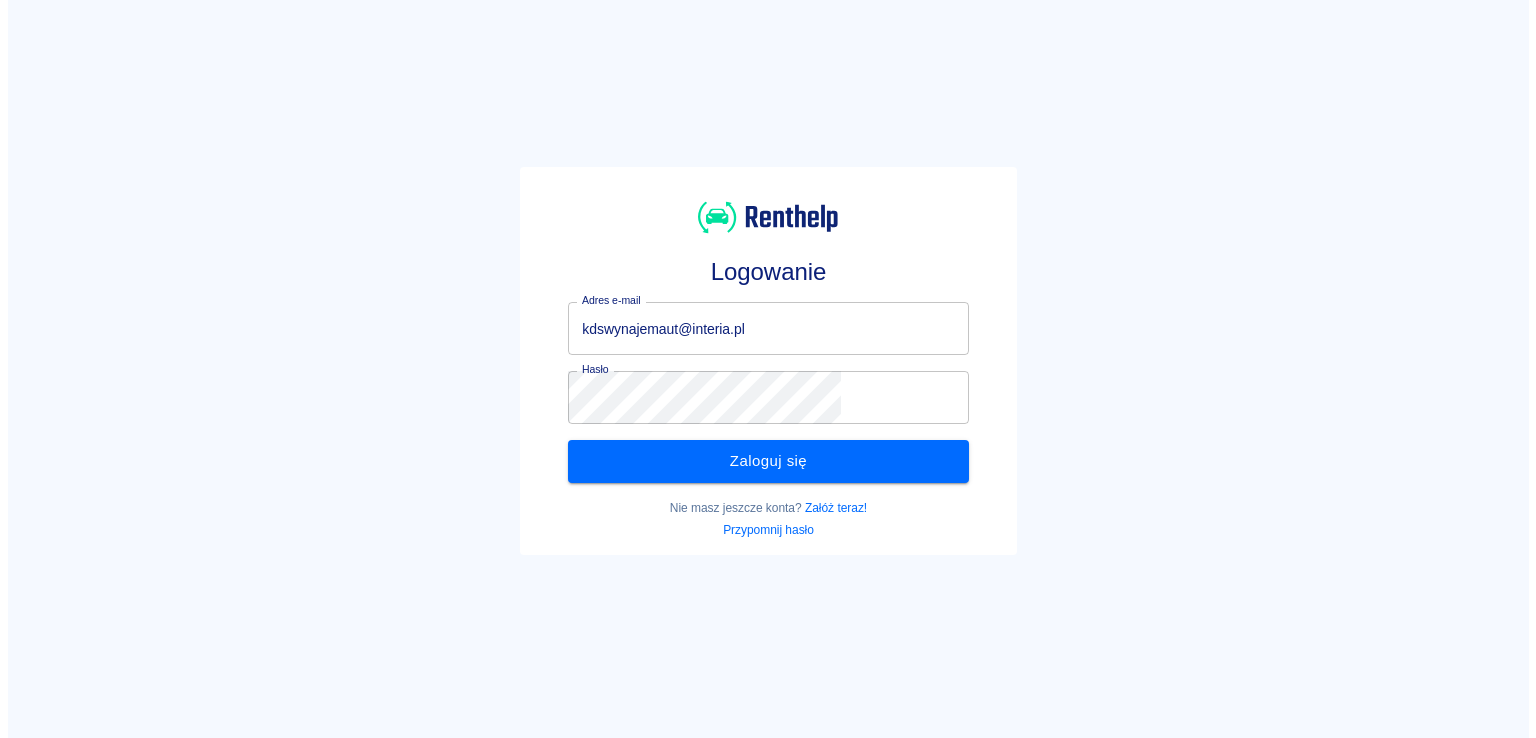 scroll, scrollTop: 0, scrollLeft: 0, axis: both 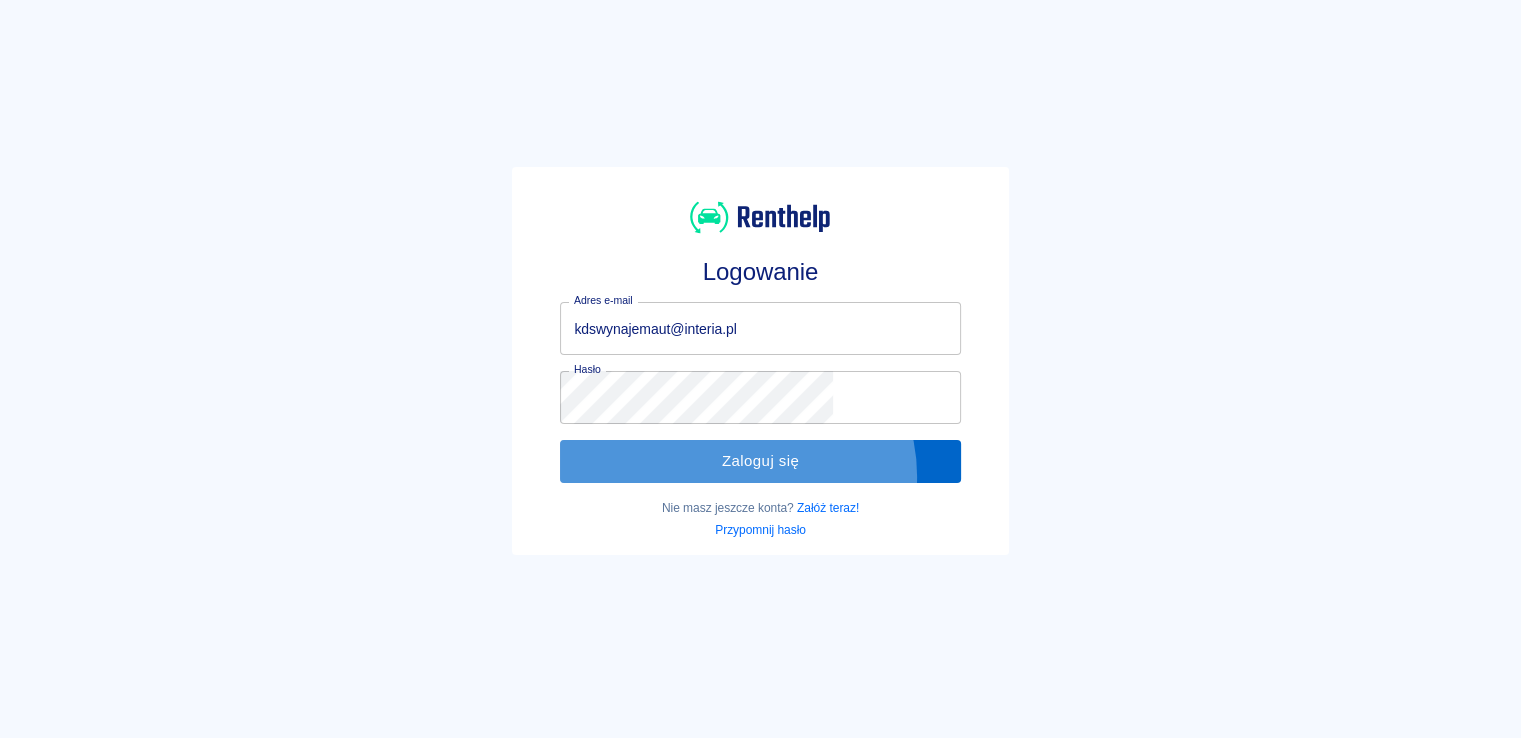 click on "Zaloguj się" at bounding box center (760, 461) 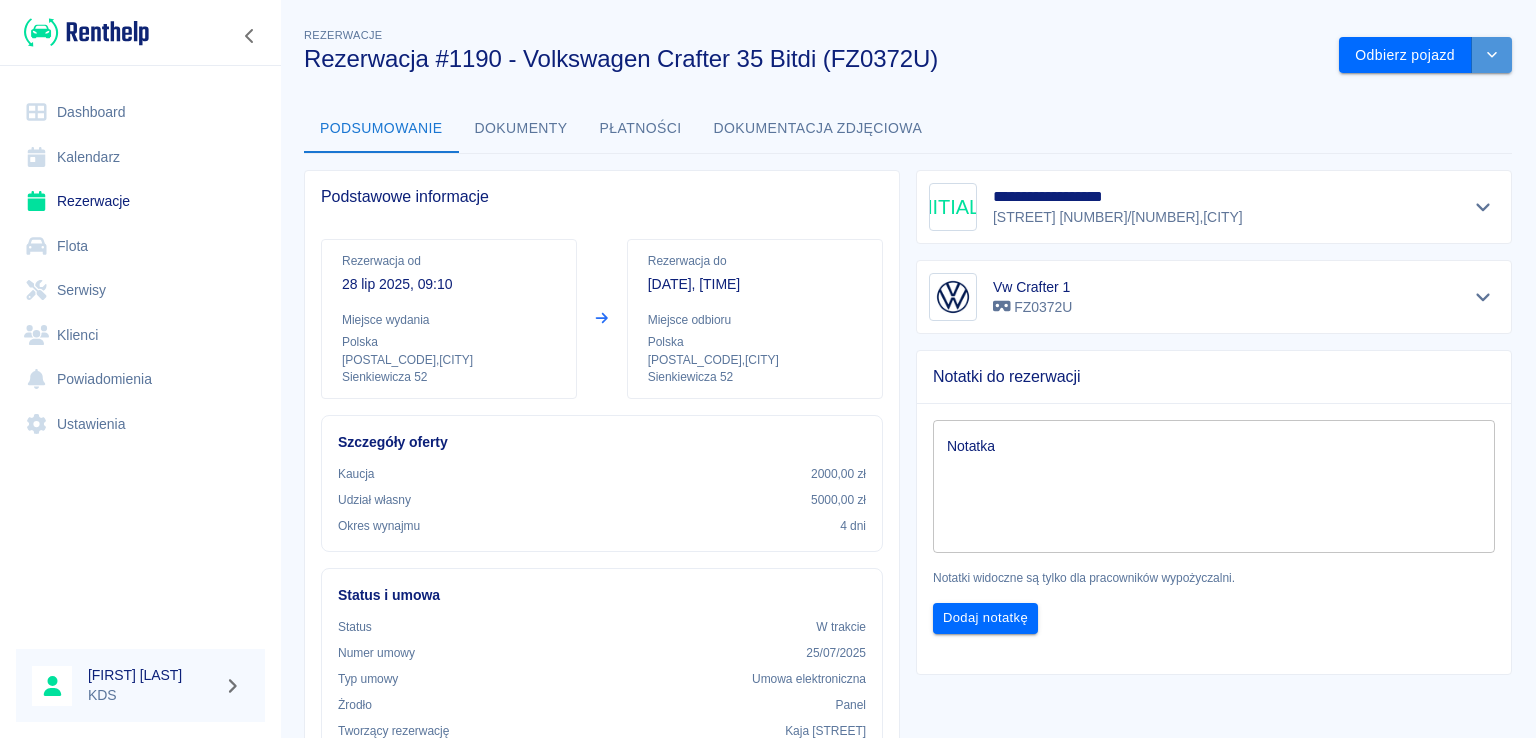 click at bounding box center (1492, 55) 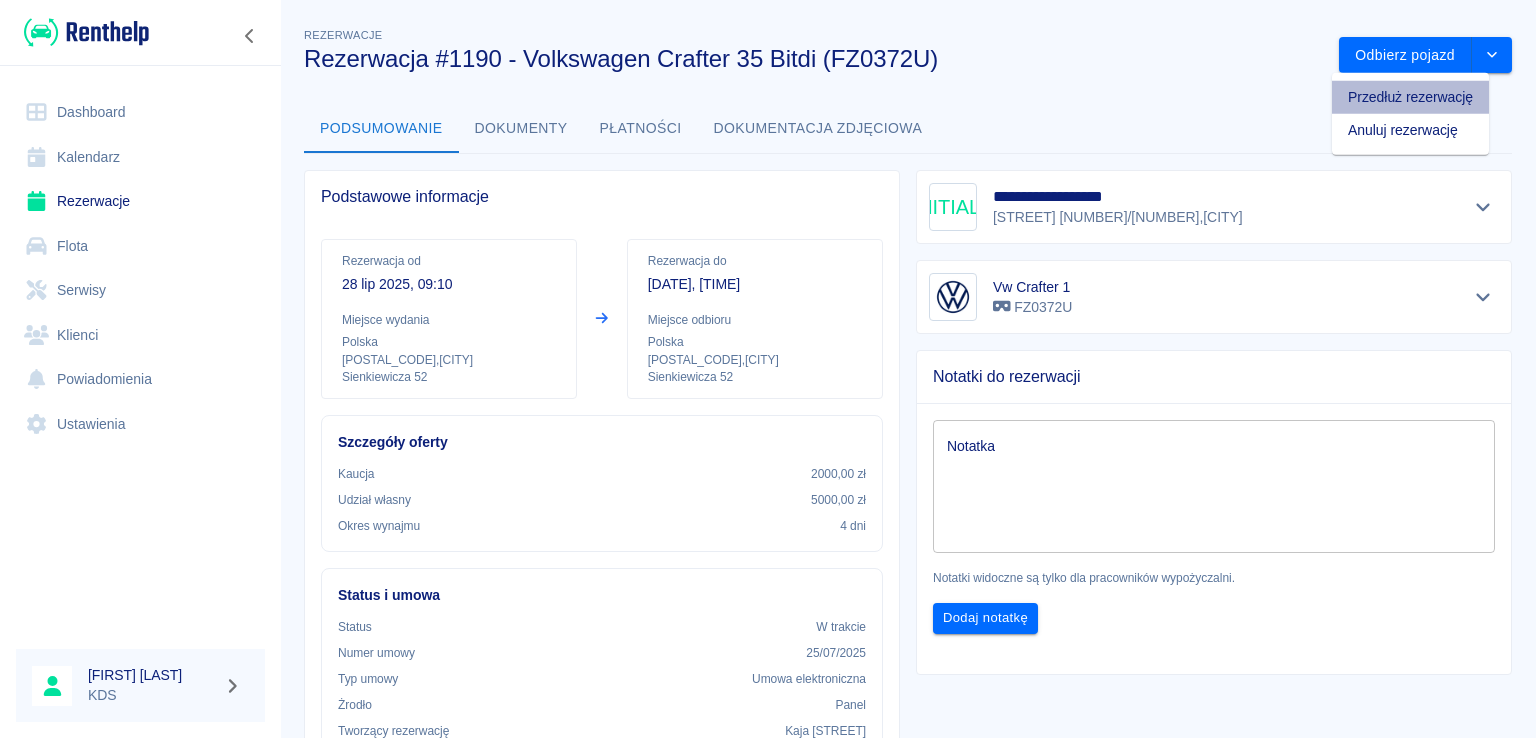 click on "Przedłuż rezerwację" at bounding box center (1410, 97) 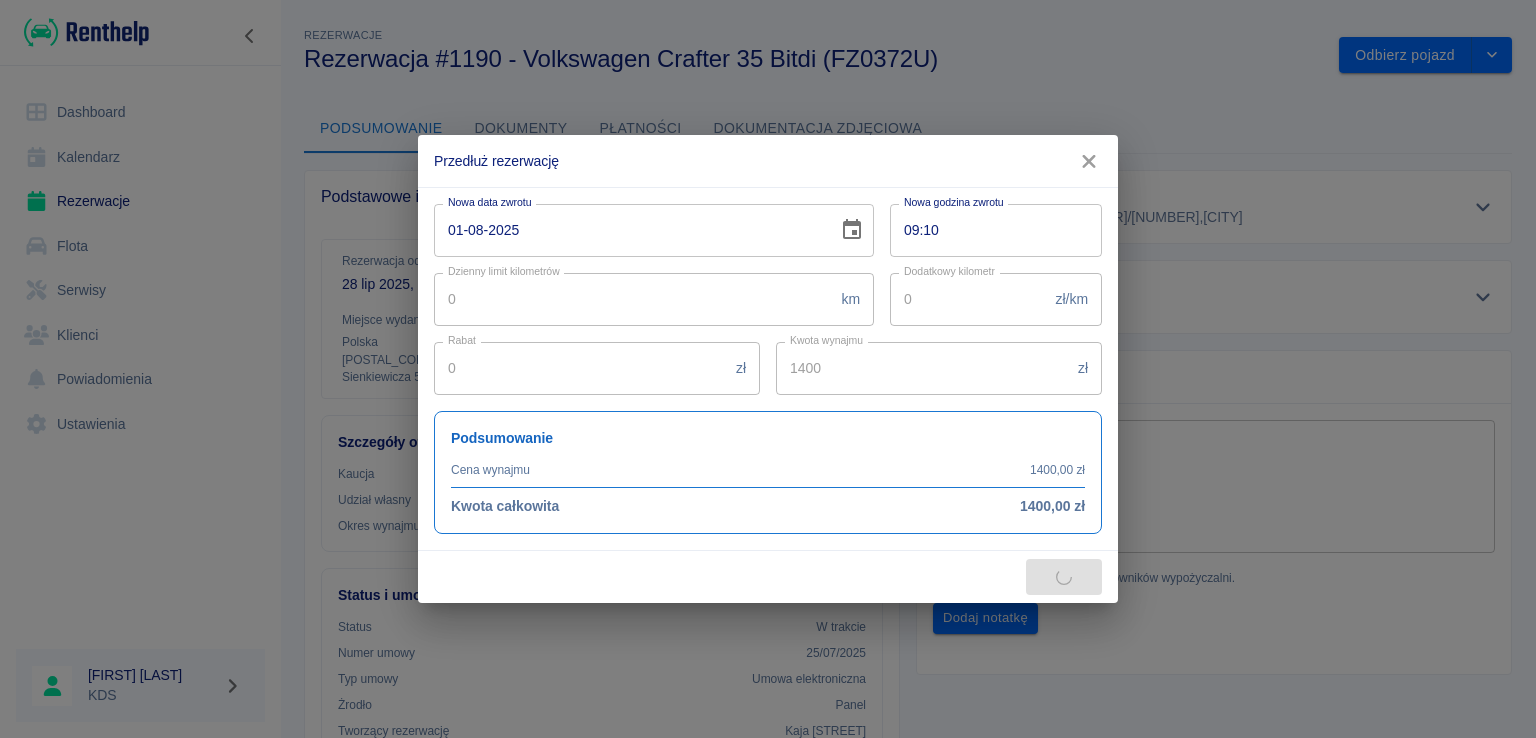 type on "1600" 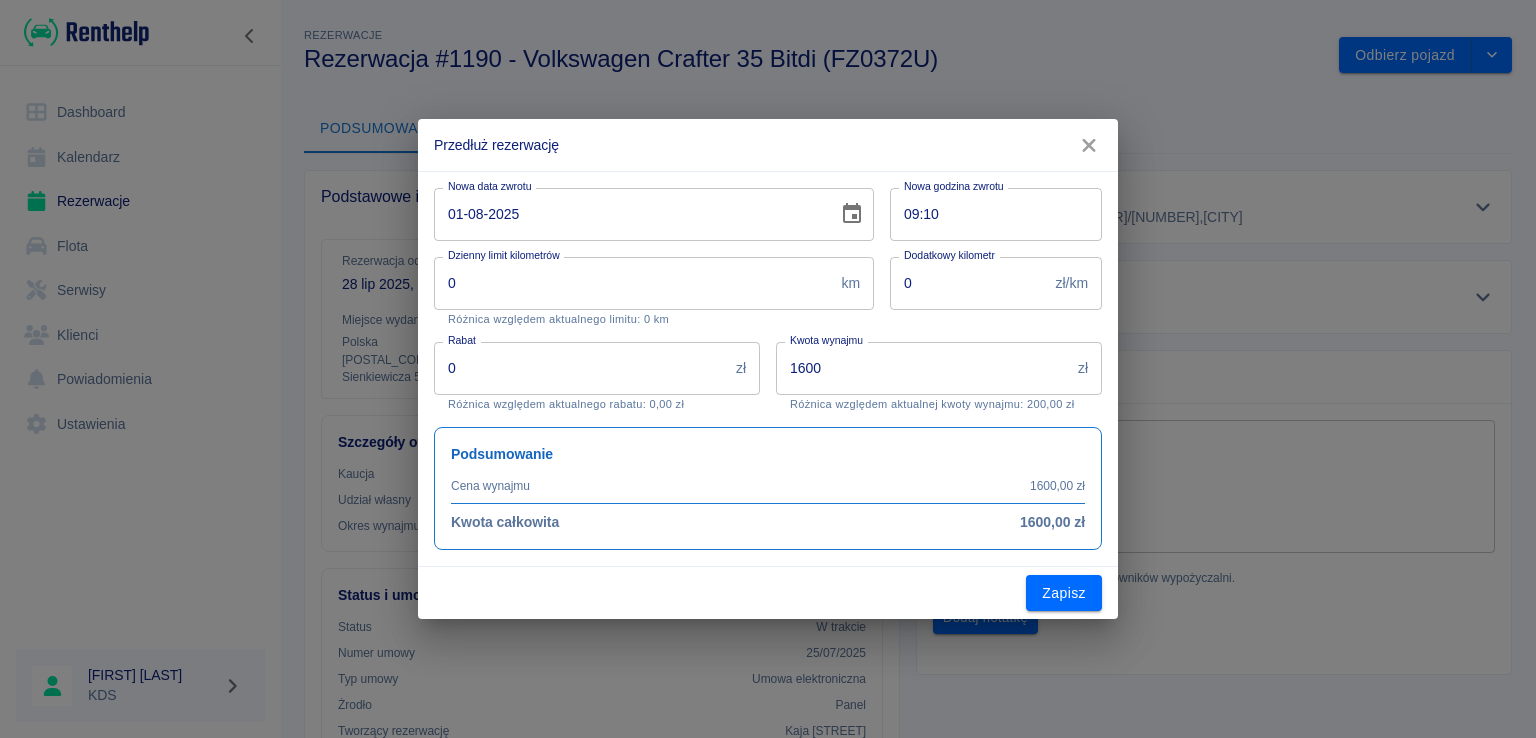 click on "01-08-2025" at bounding box center [629, 214] 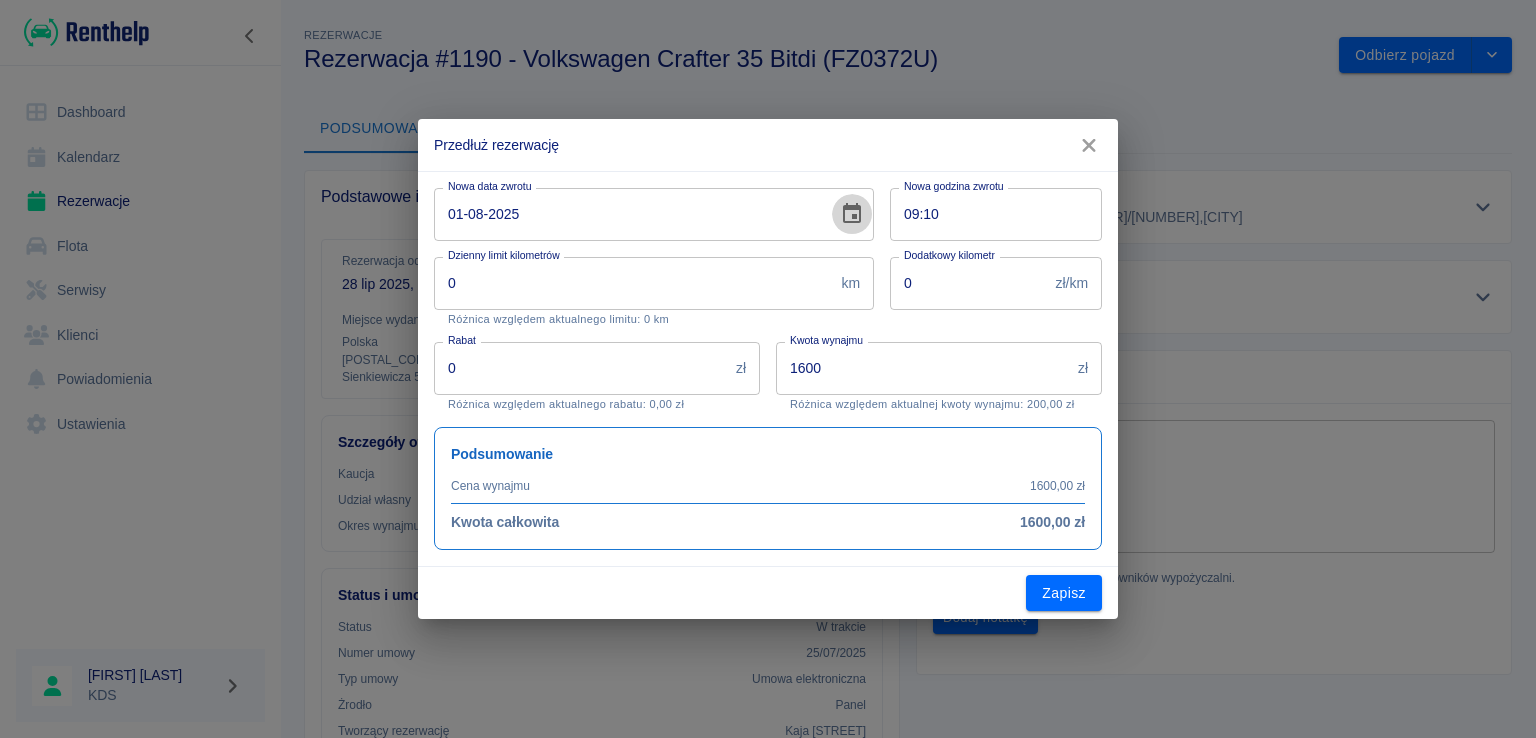 click 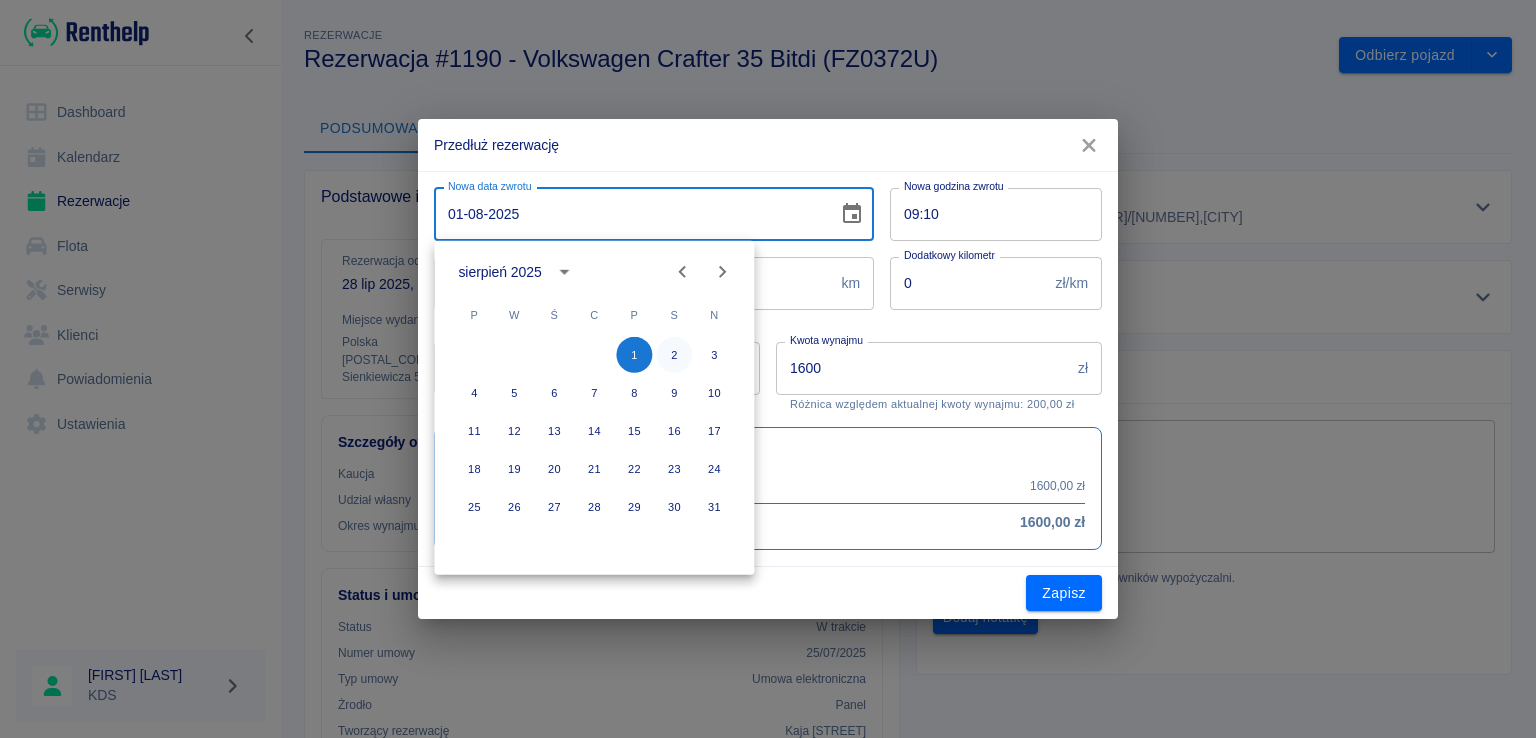 click on "2" at bounding box center [674, 355] 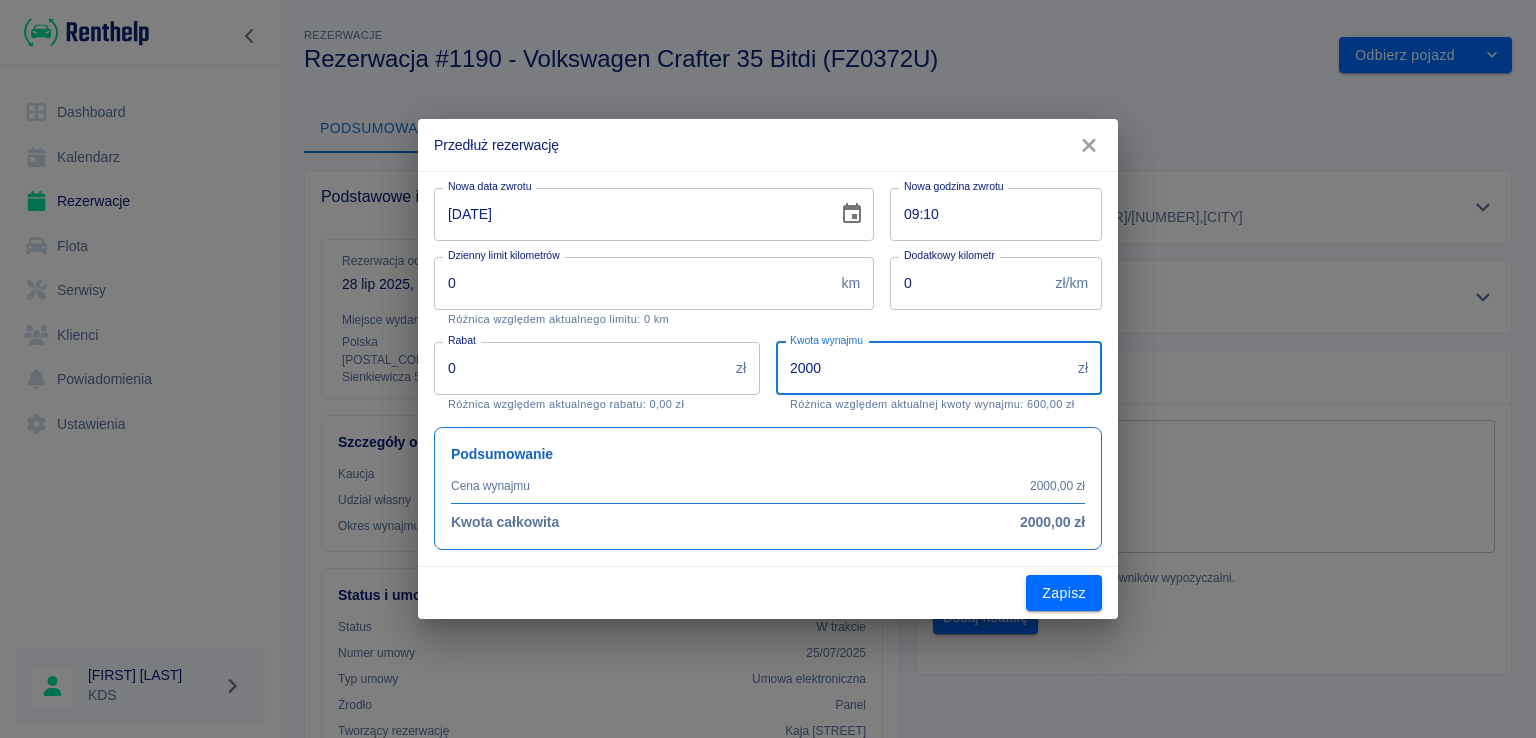 click on "2000" at bounding box center (923, 368) 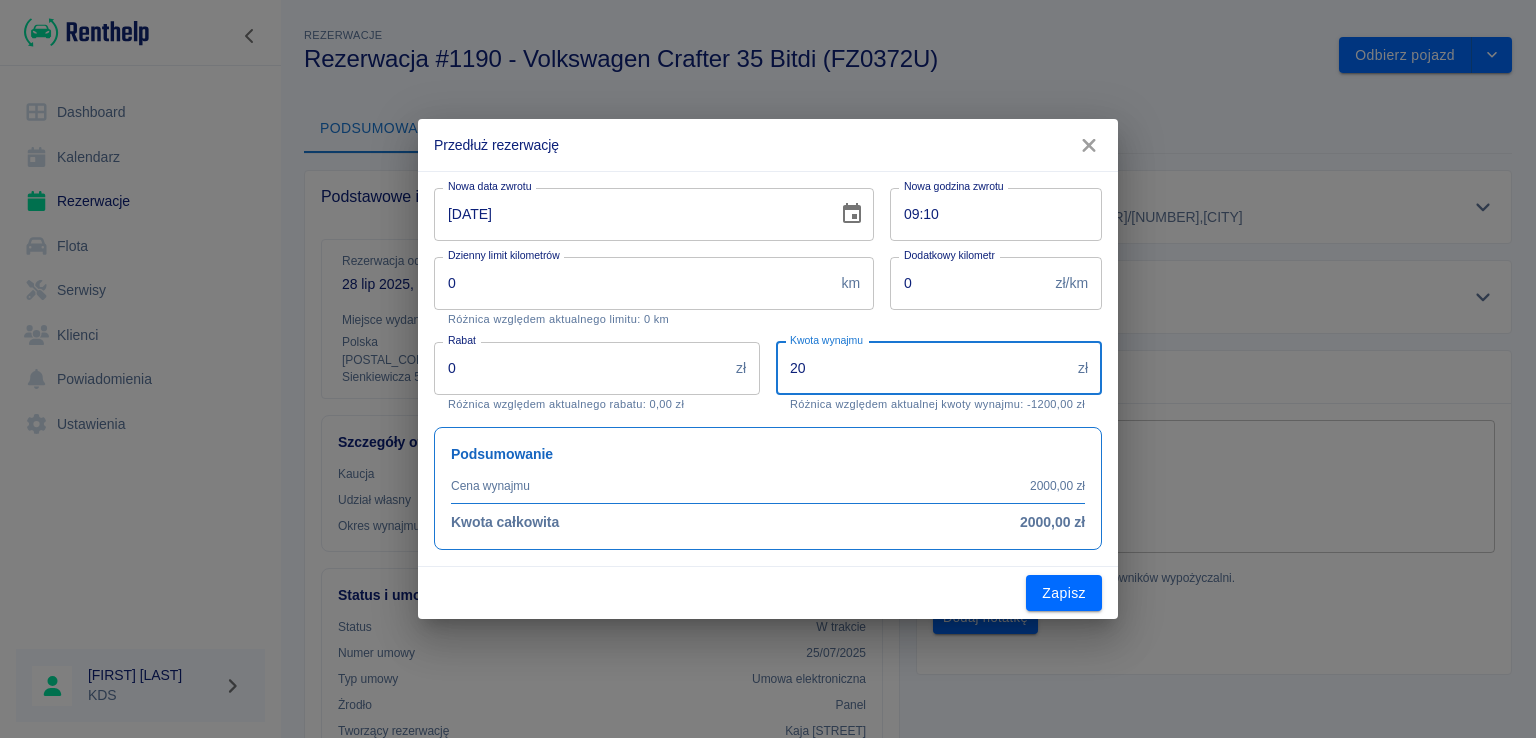 type on "2" 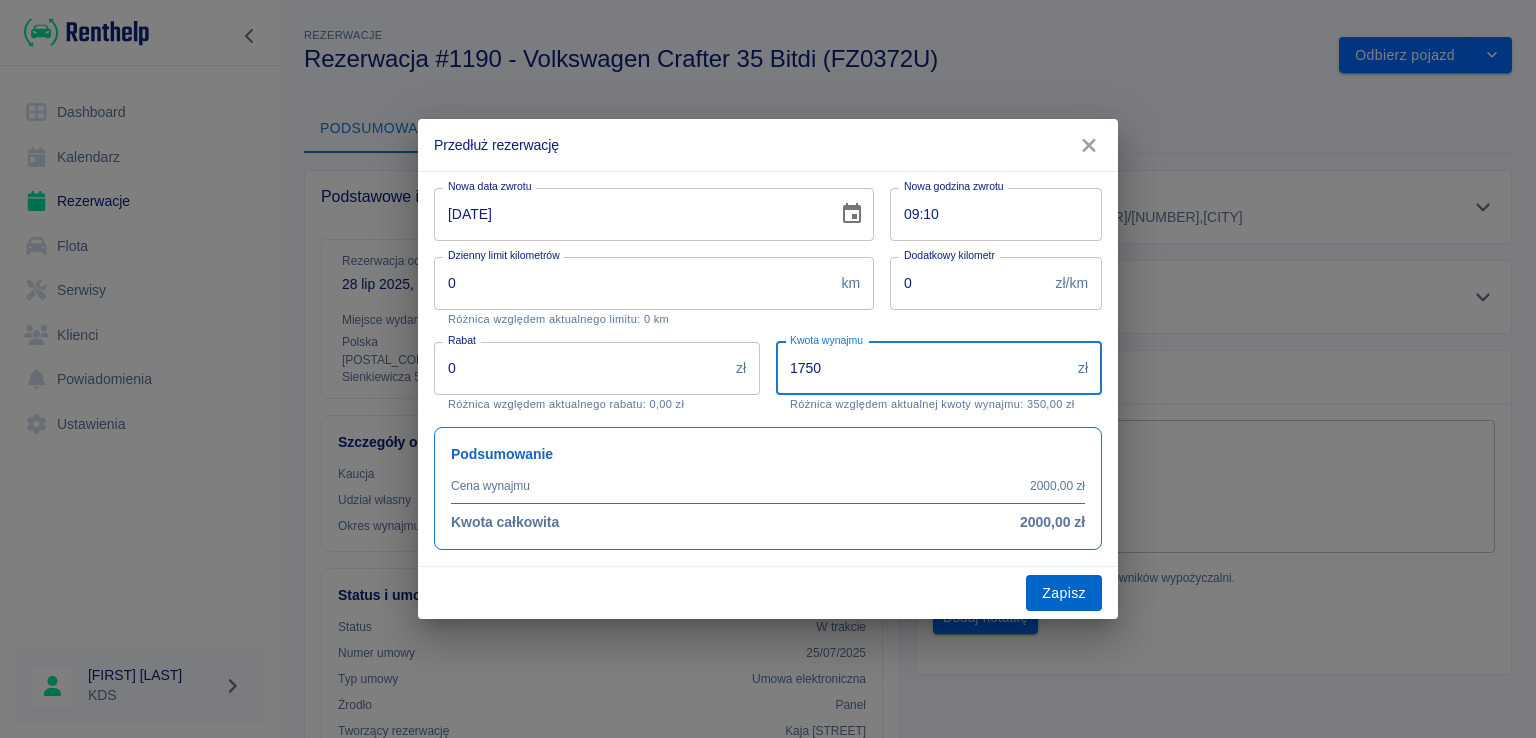 type on "1750" 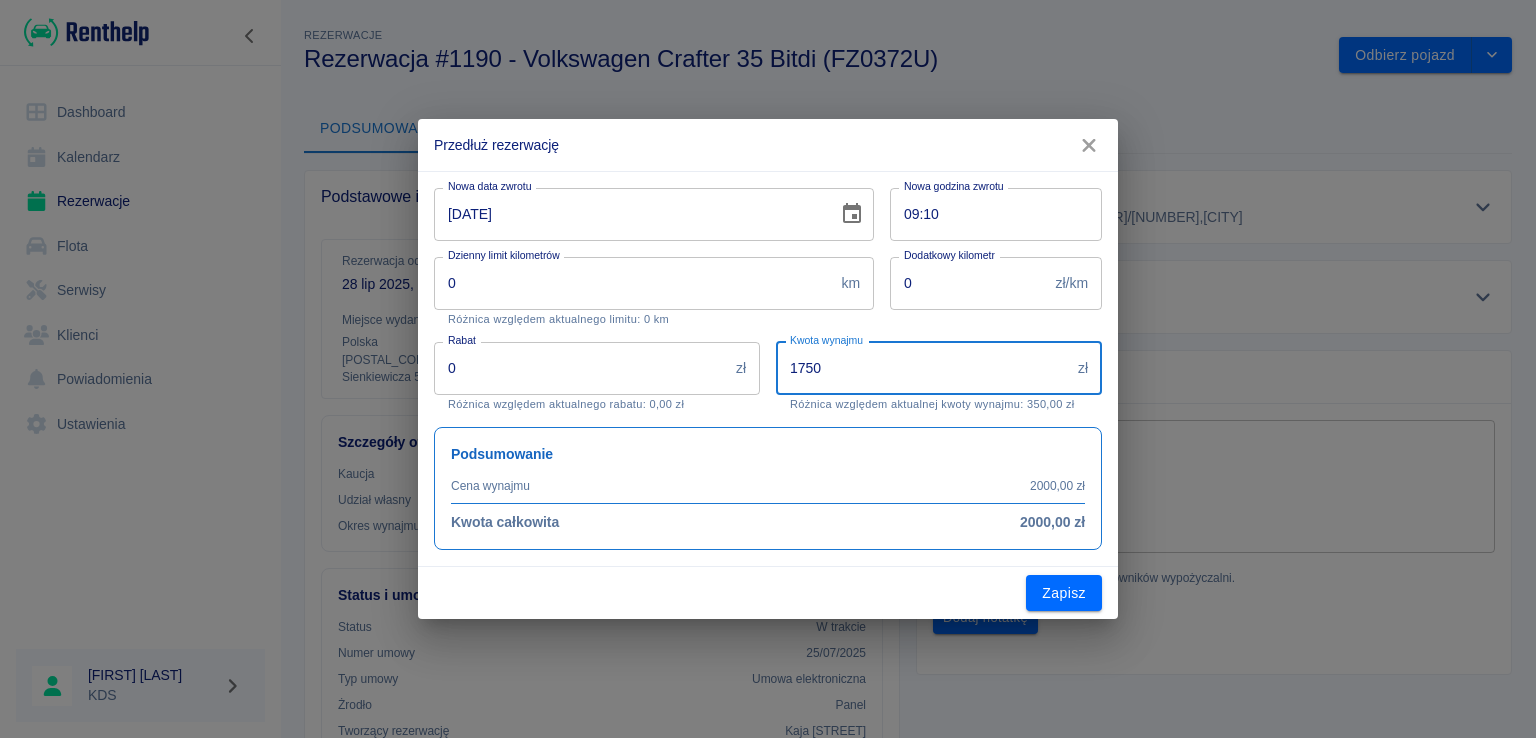 click on "Zapisz" at bounding box center [1064, 593] 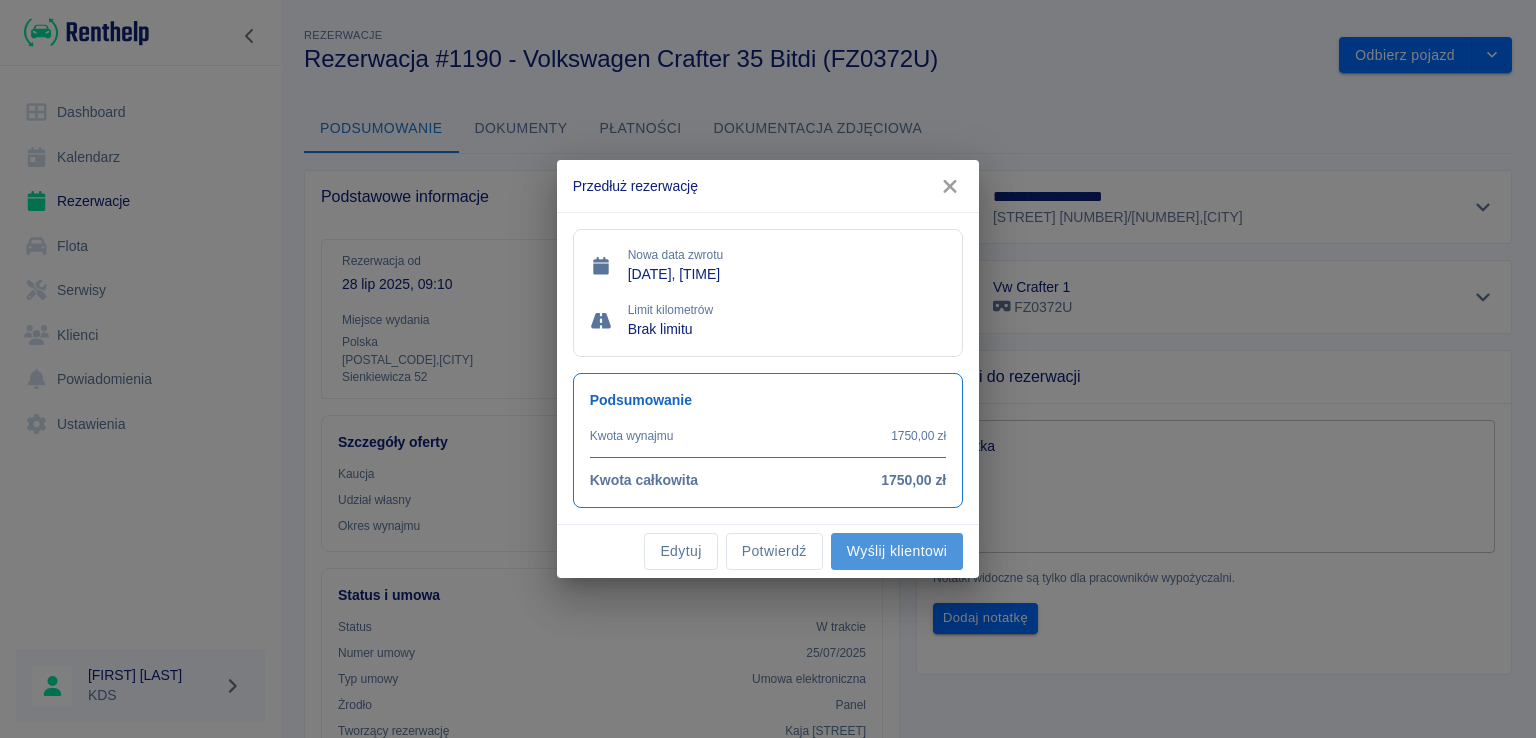 click on "Wyślij klientowi" at bounding box center (897, 551) 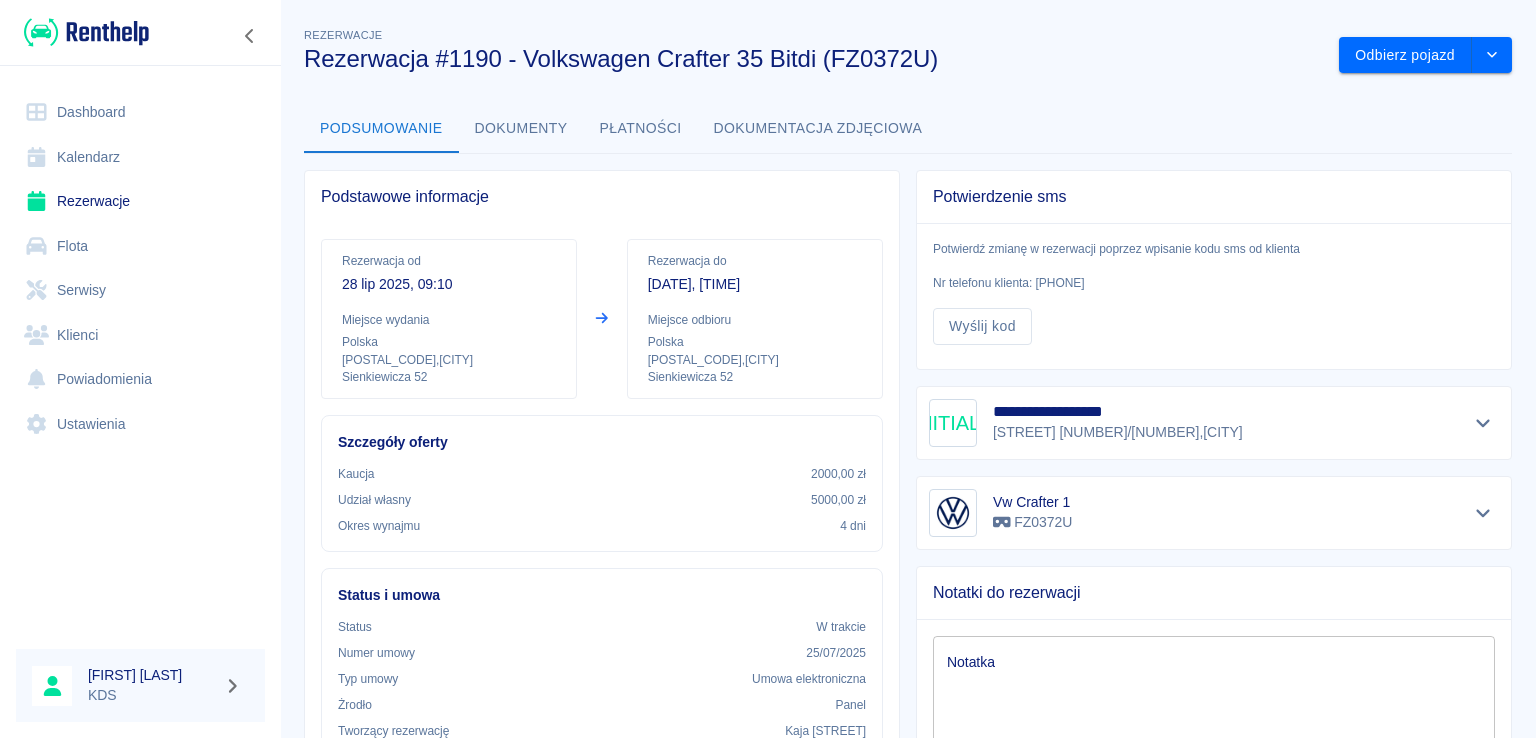 click at bounding box center (1487, 38) 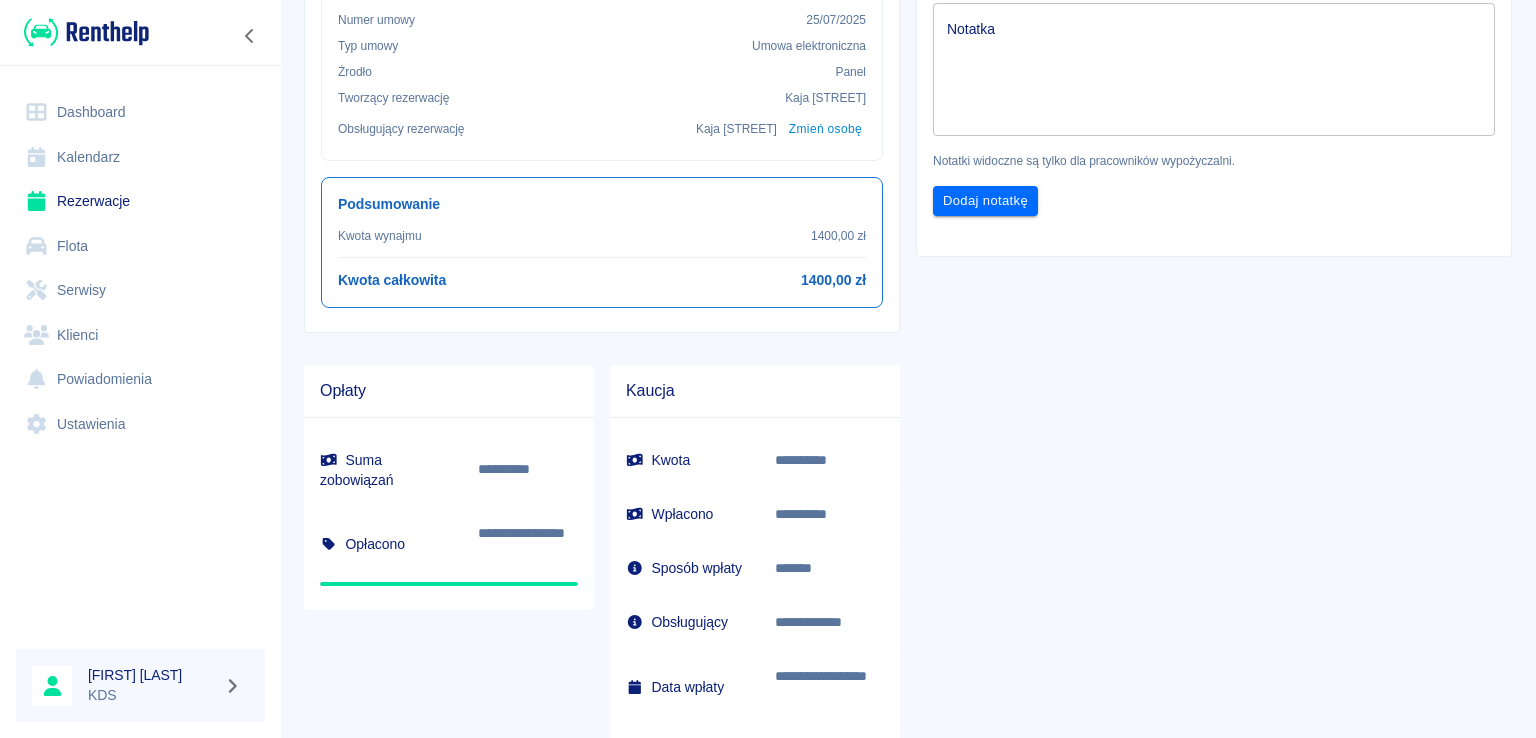 scroll, scrollTop: 717, scrollLeft: 0, axis: vertical 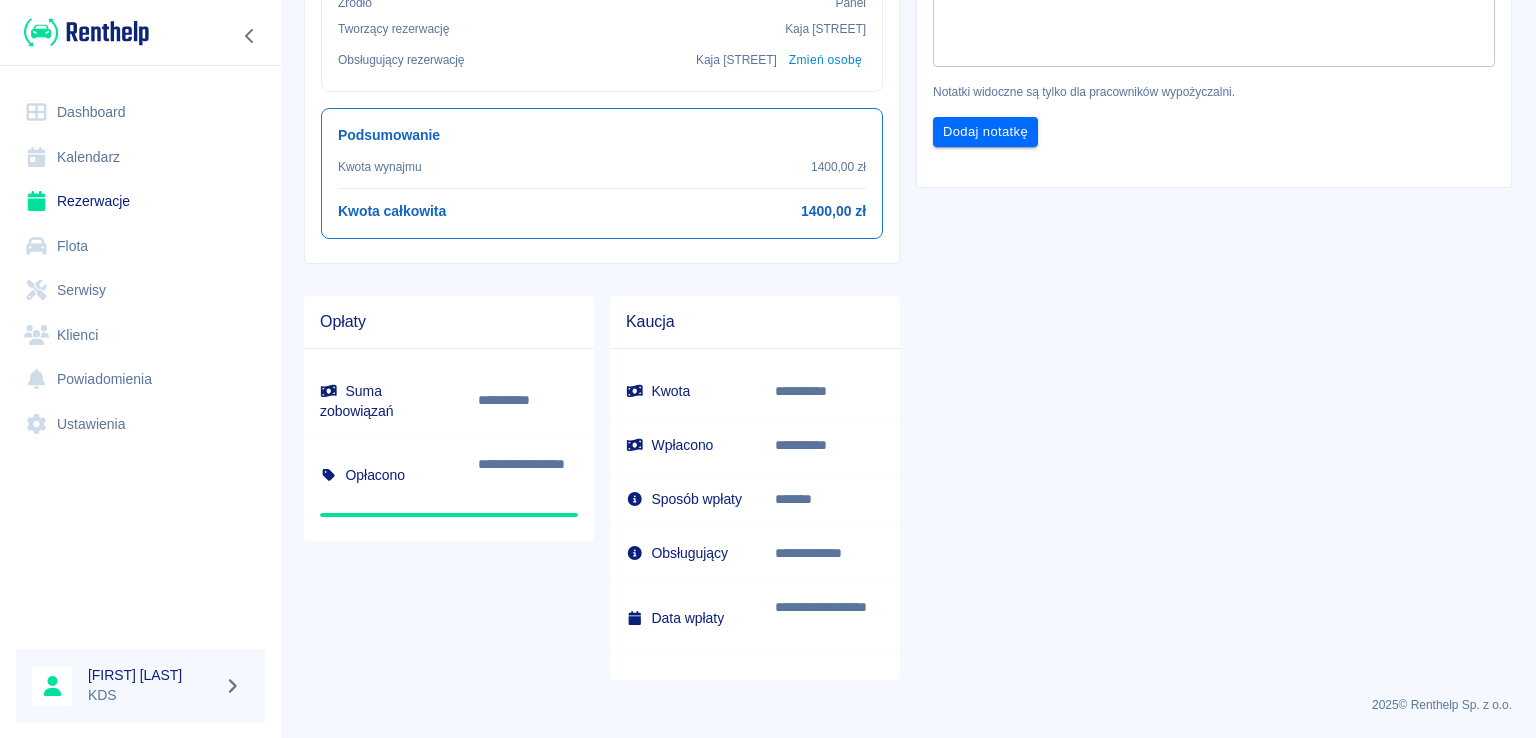 click on "**********" at bounding box center [1206, 66] 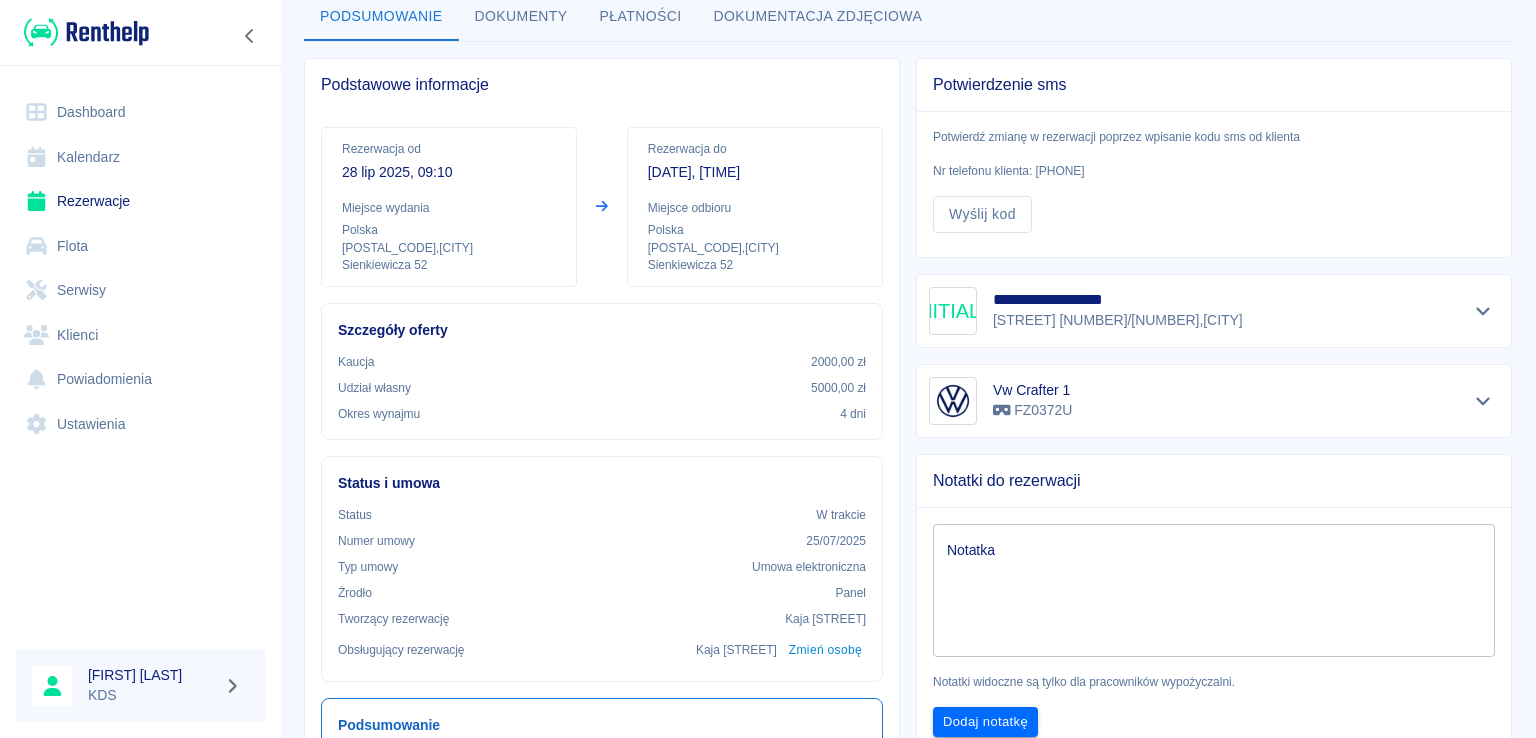 scroll, scrollTop: 0, scrollLeft: 0, axis: both 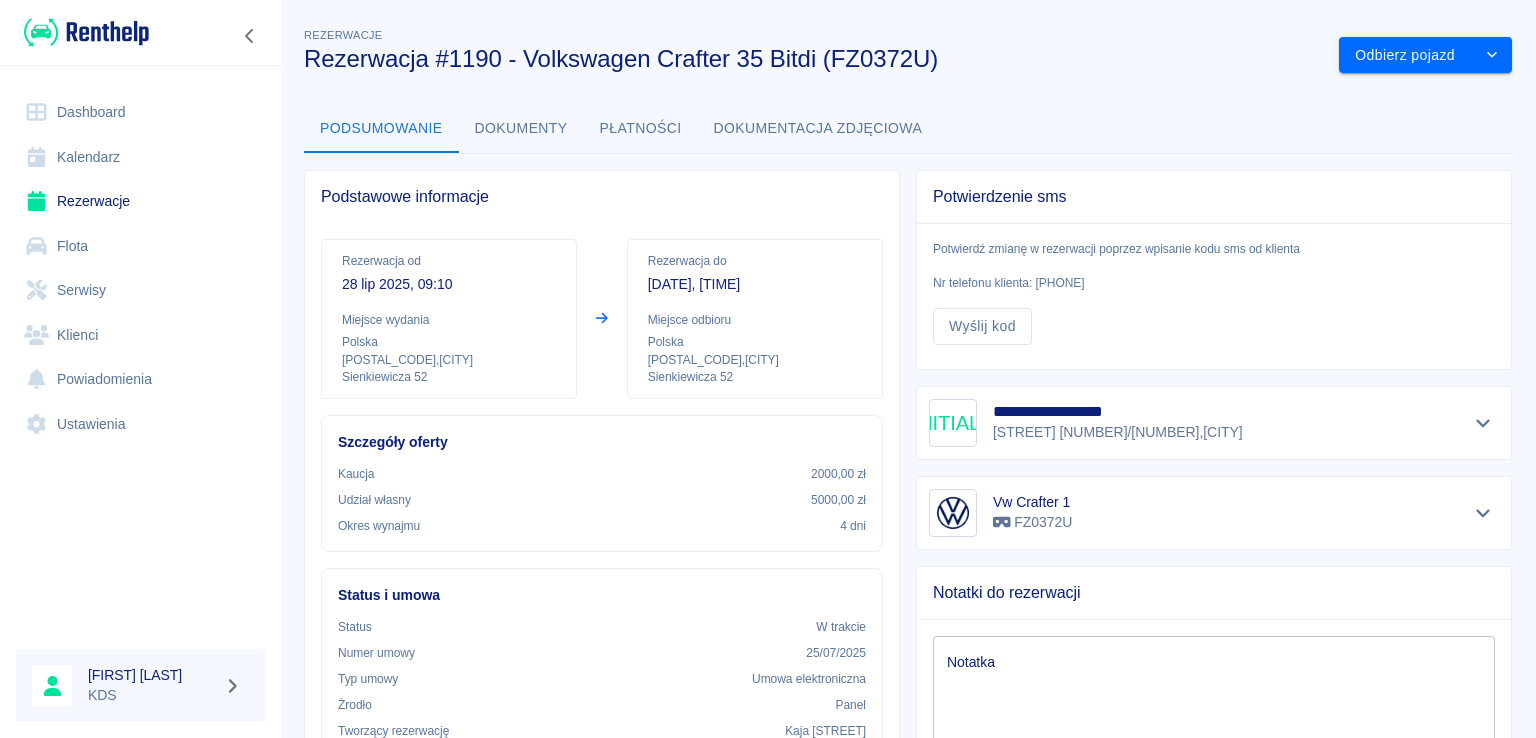 click on "Płatności" at bounding box center [641, 129] 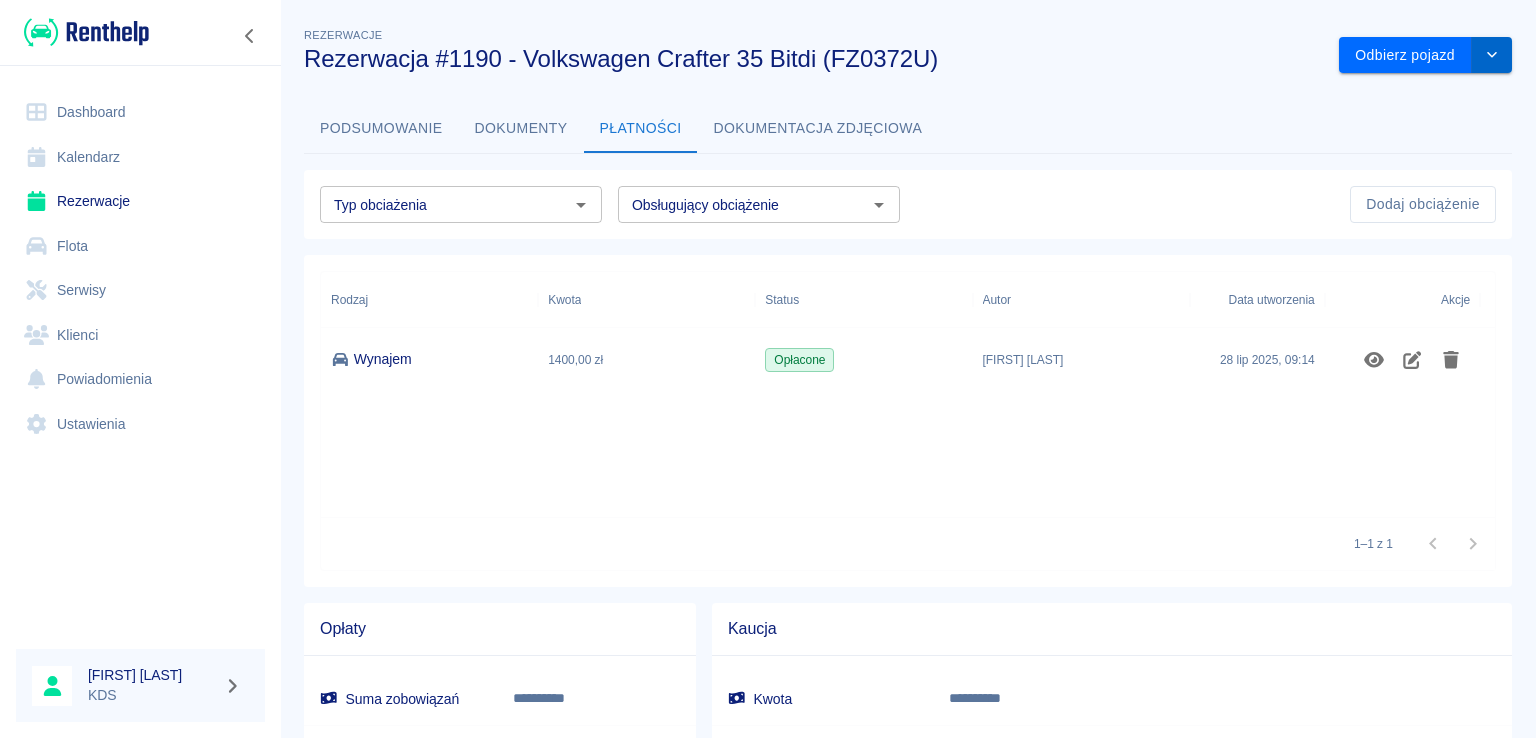 click at bounding box center [1492, 55] 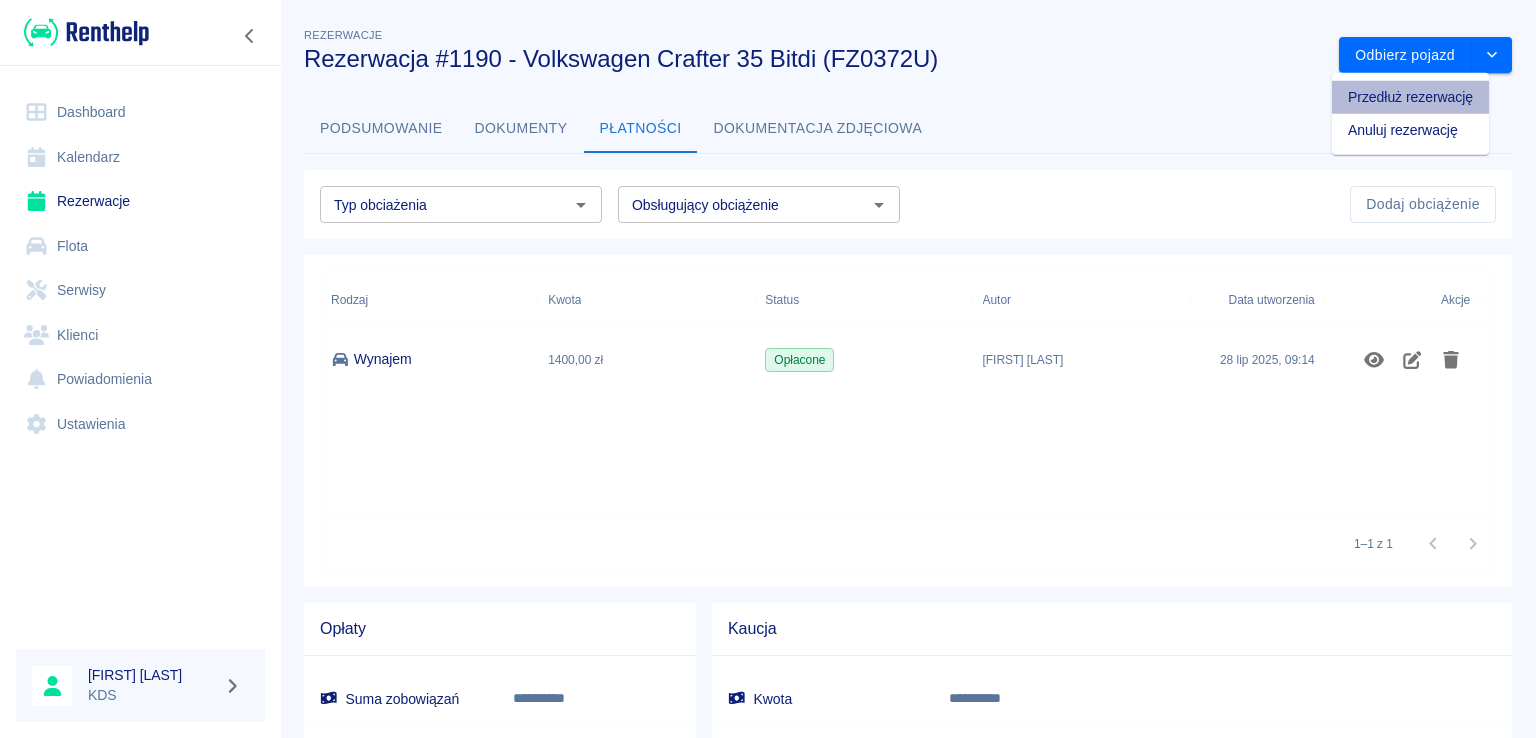 click on "Przedłuż rezerwację" at bounding box center [1410, 97] 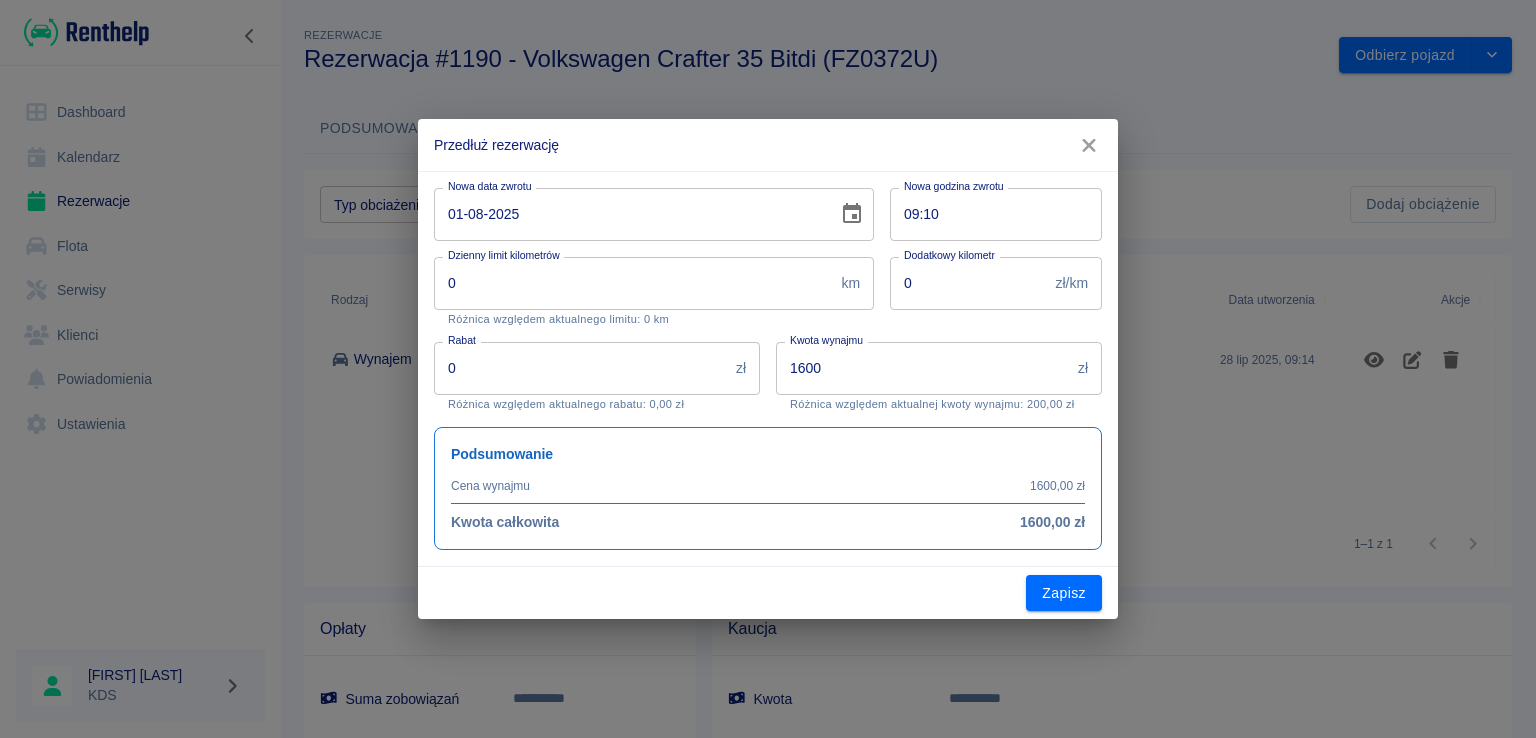 click on "1600" at bounding box center [923, 368] 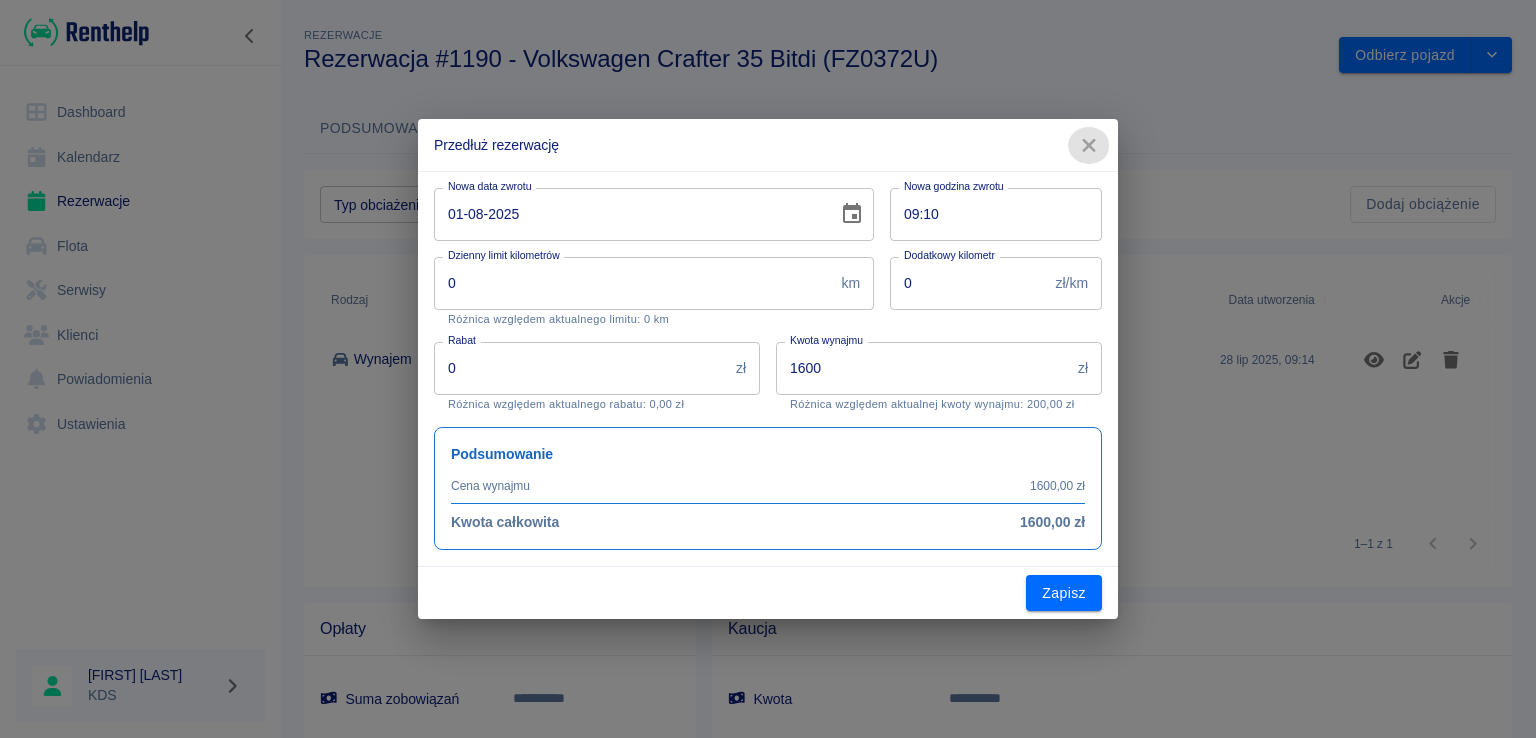 click 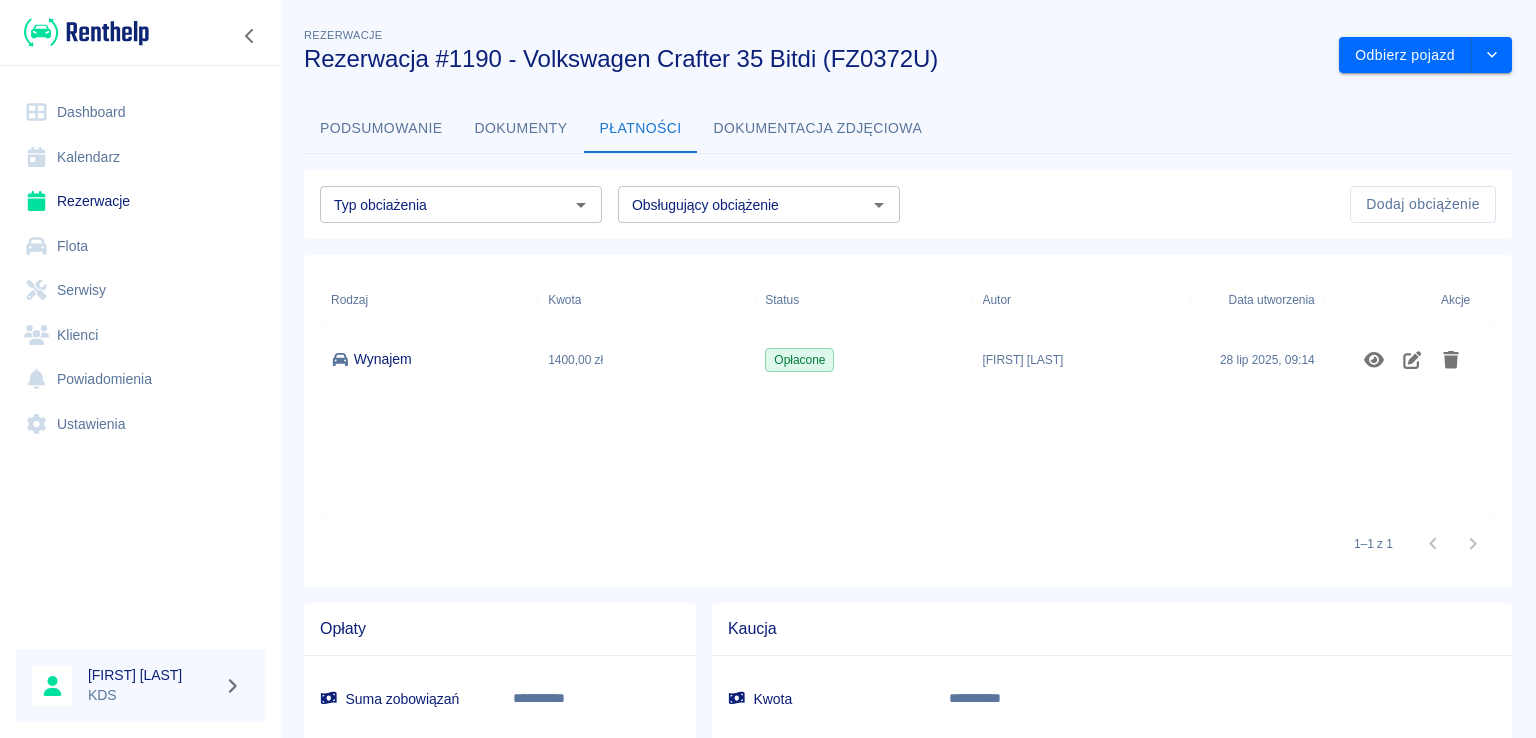 click on "Rezerwacje" at bounding box center (140, 201) 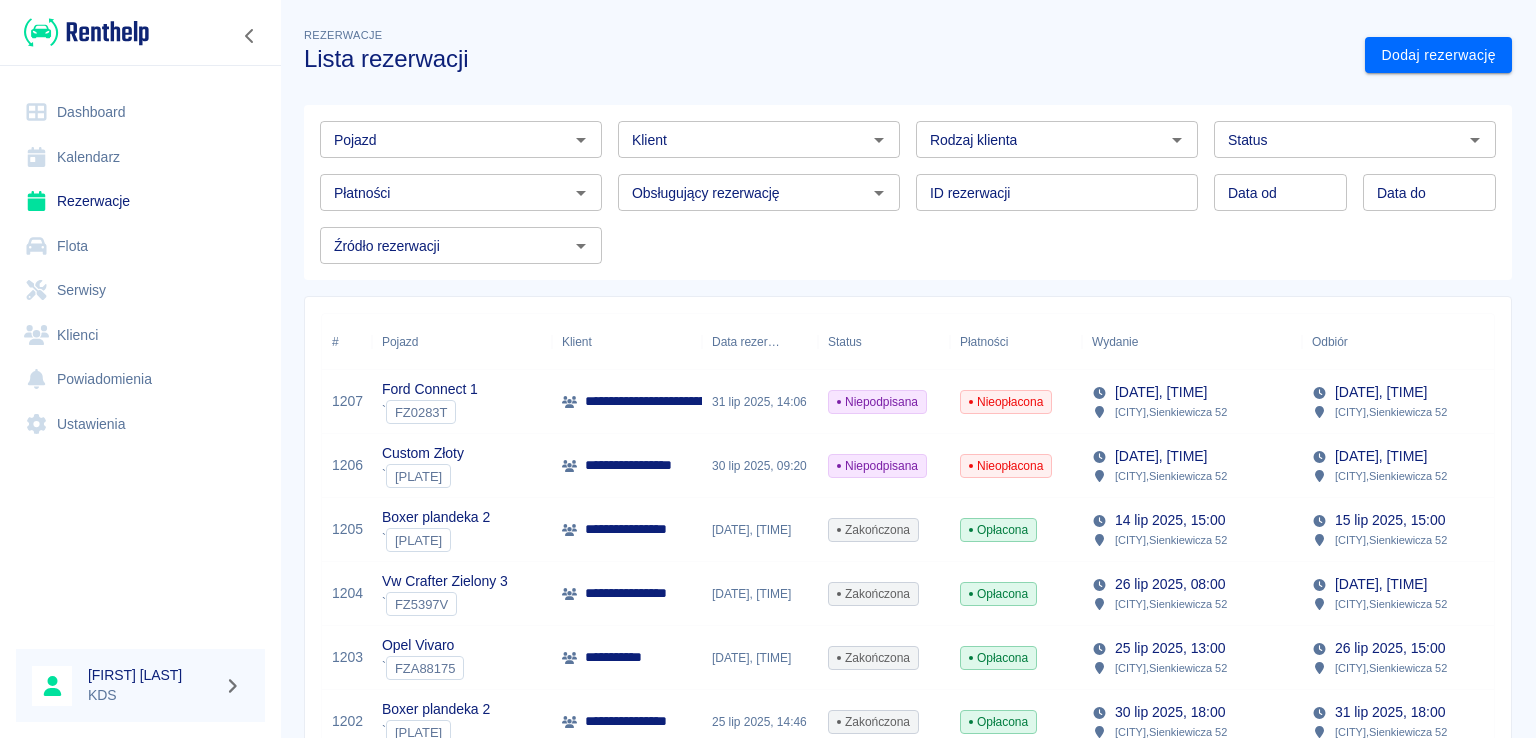 click on "Kalendarz" at bounding box center (140, 157) 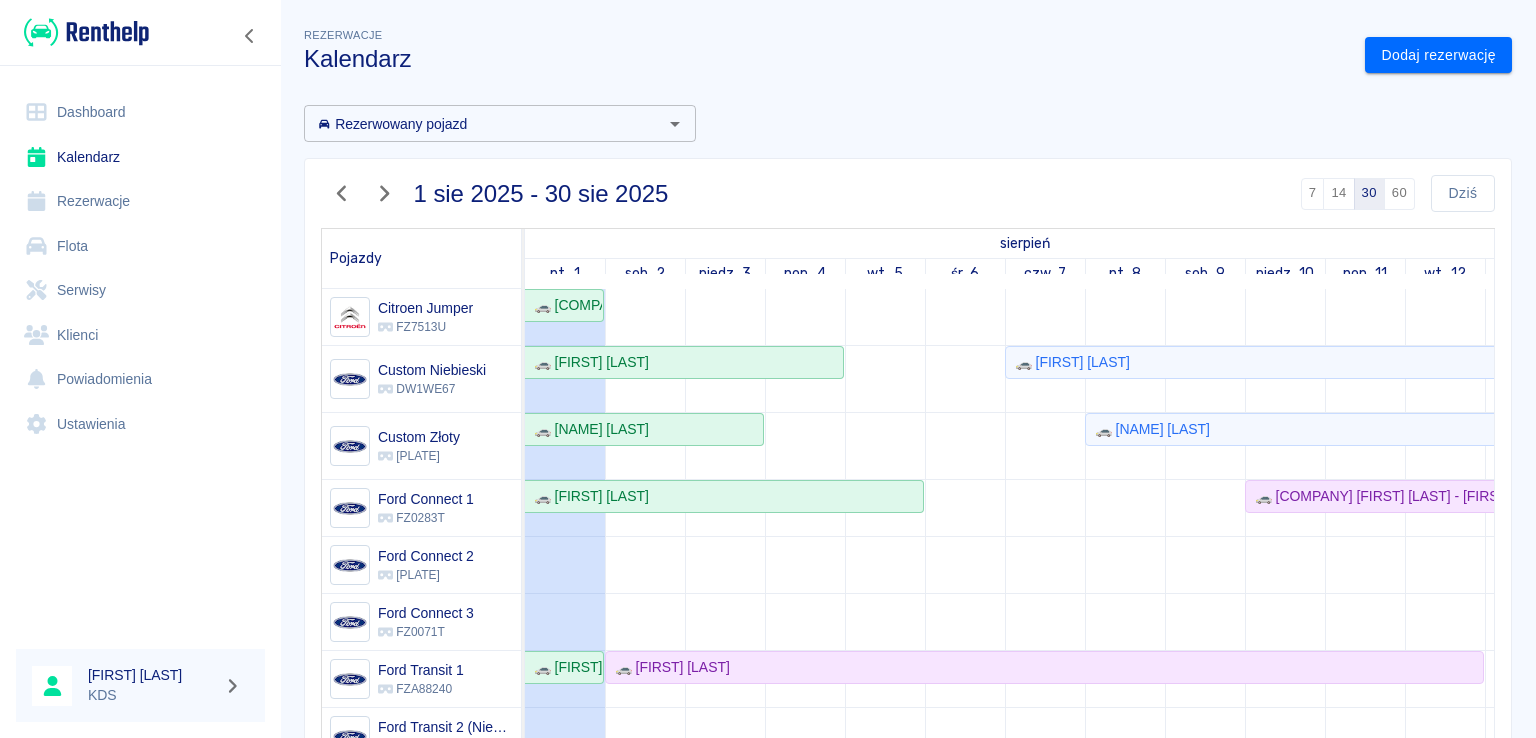 scroll, scrollTop: 240, scrollLeft: 0, axis: vertical 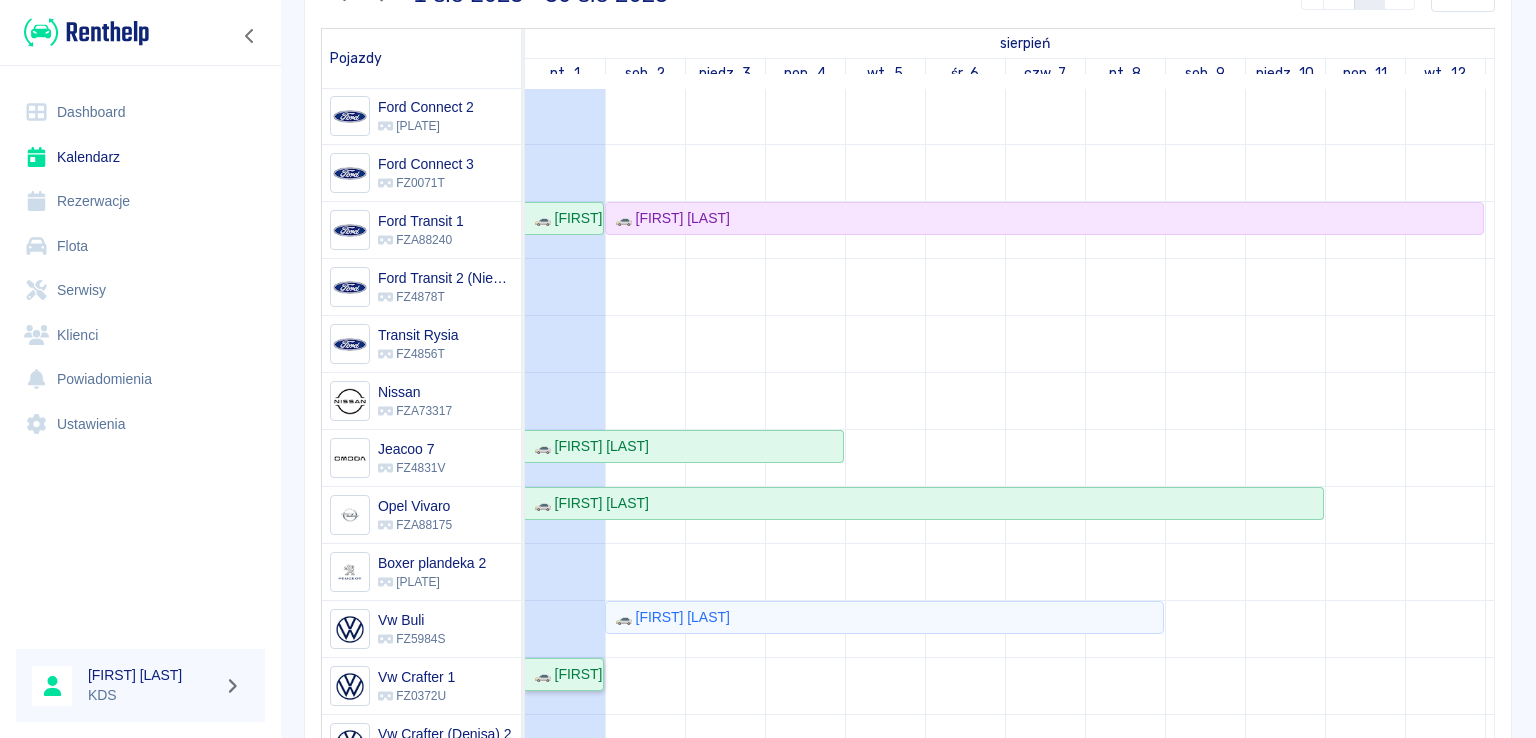 click on "🚗 [FIRST] [LAST]" at bounding box center [564, 674] 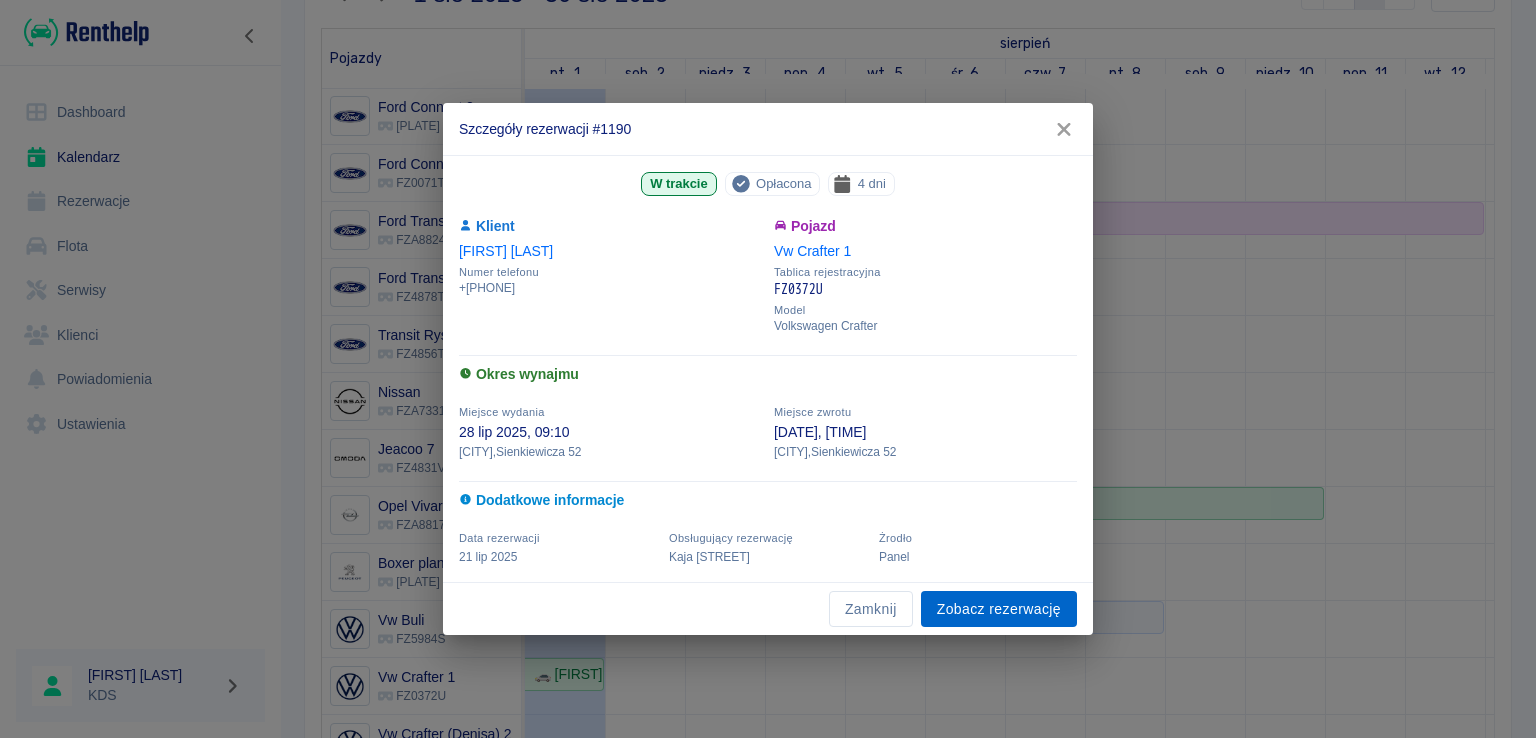 click on "Zobacz rezerwację" at bounding box center (999, 609) 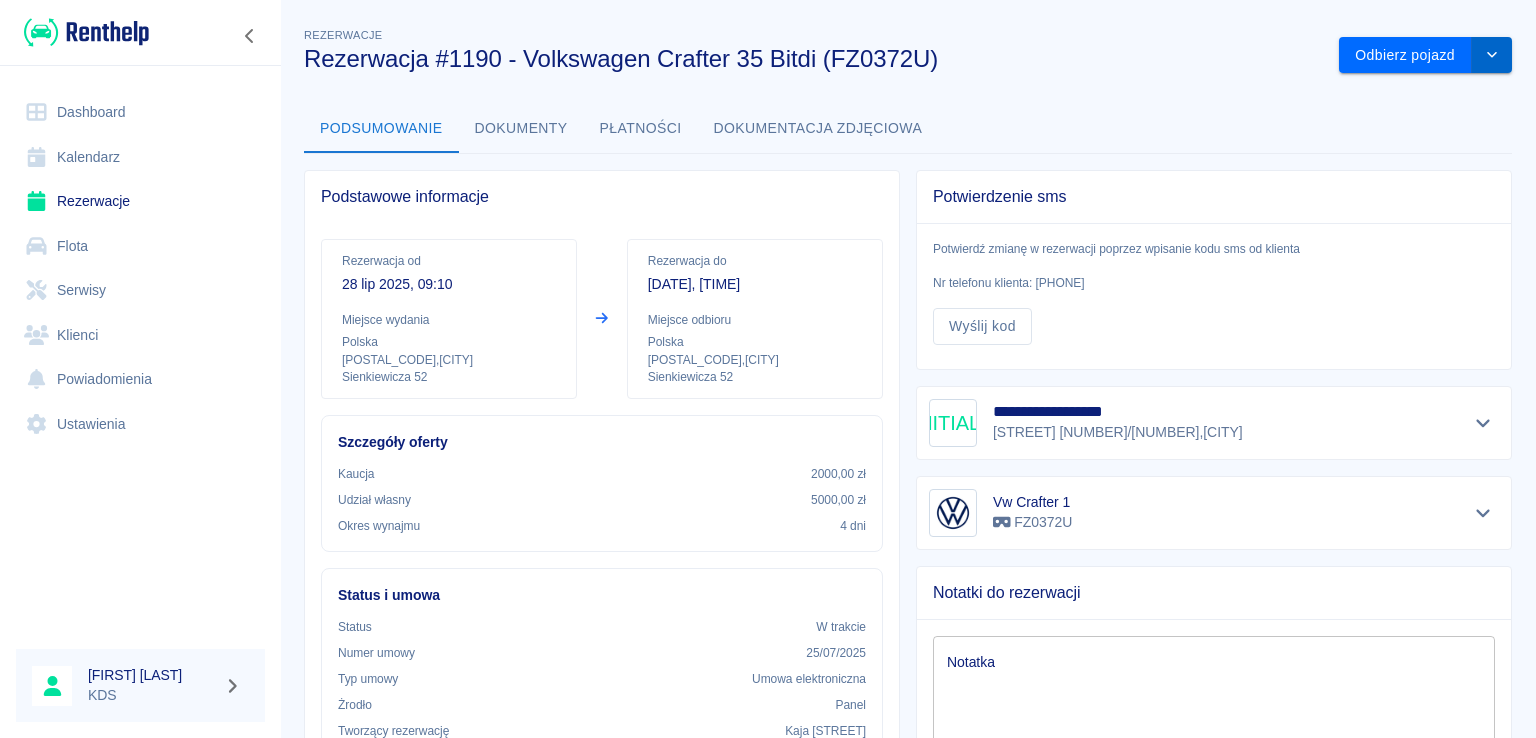 click 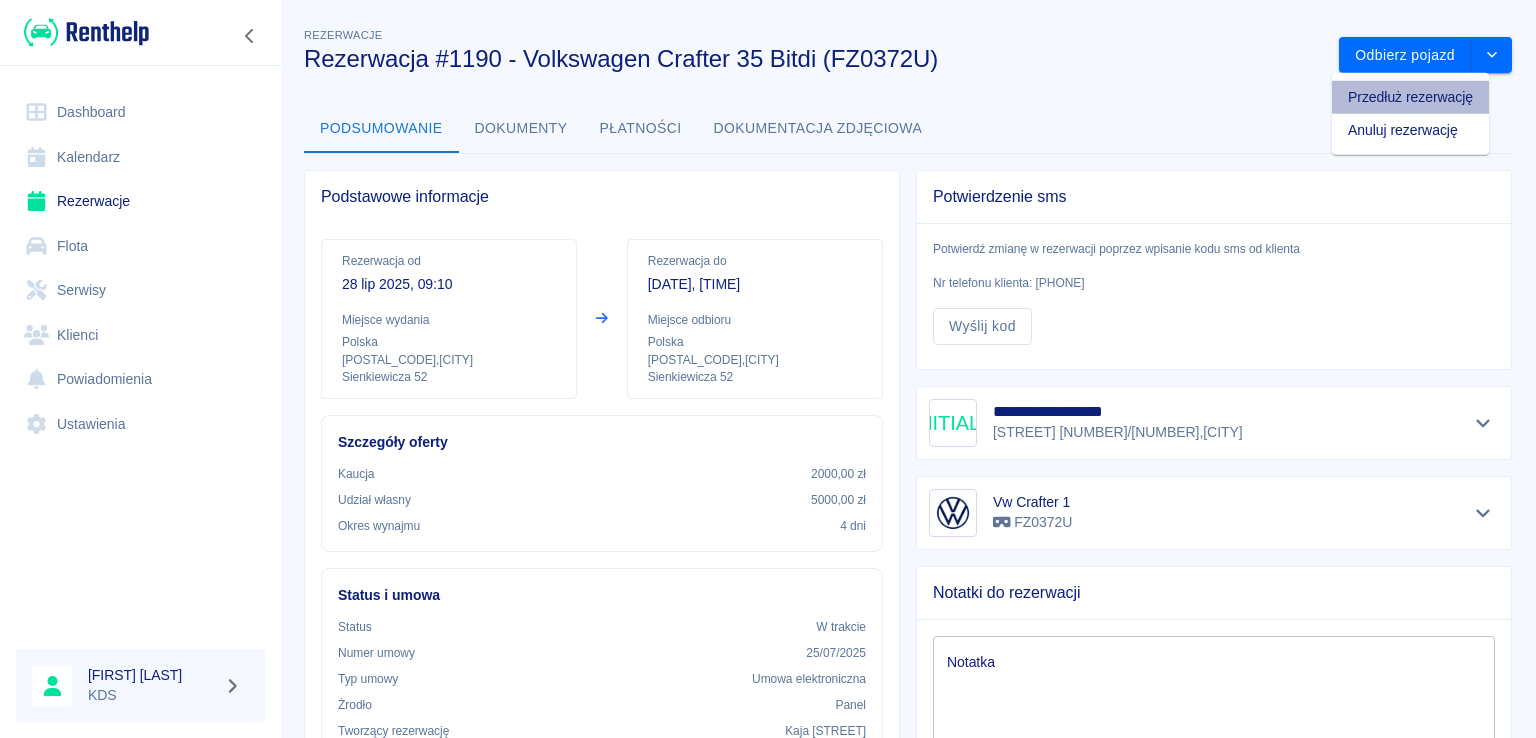 click on "Przedłuż rezerwację" at bounding box center (1410, 97) 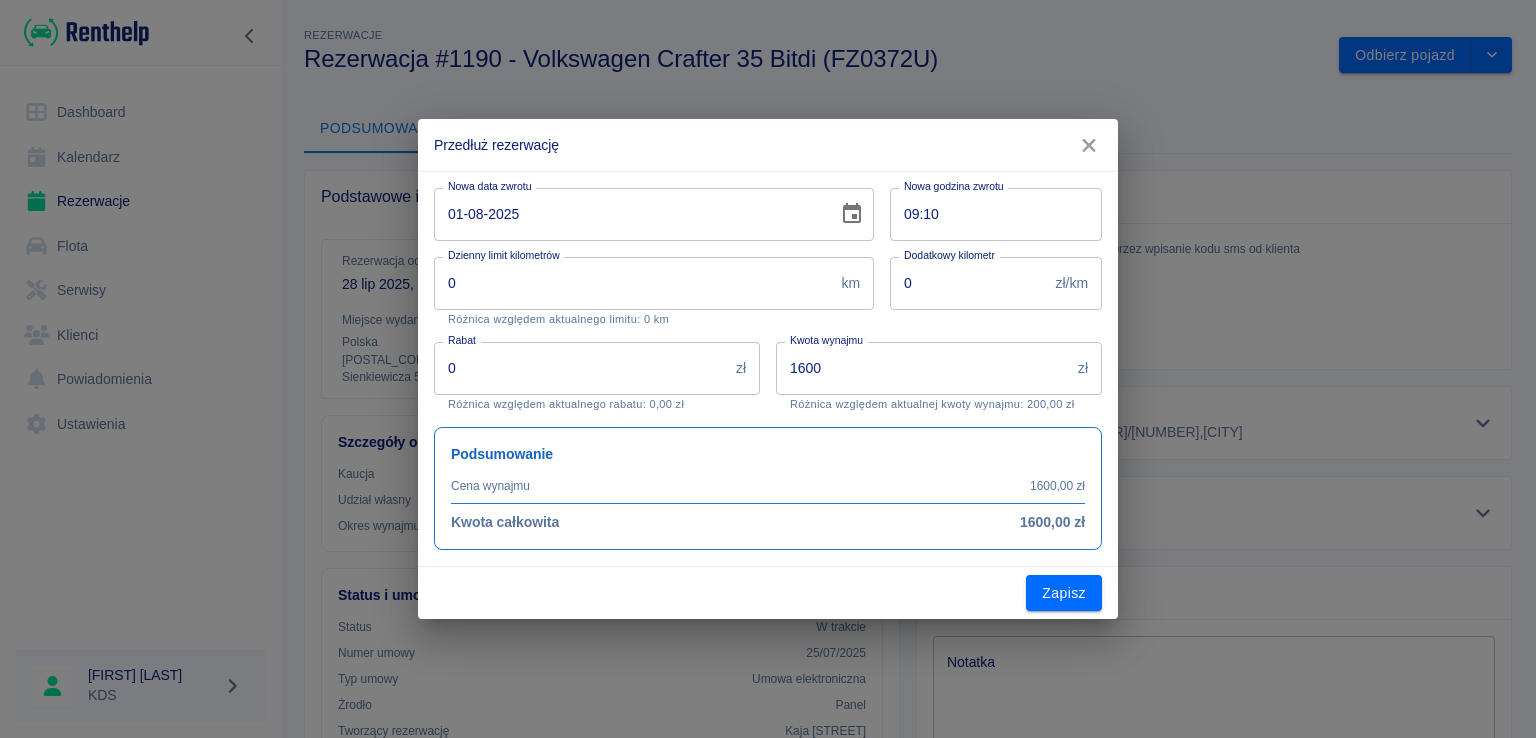 click 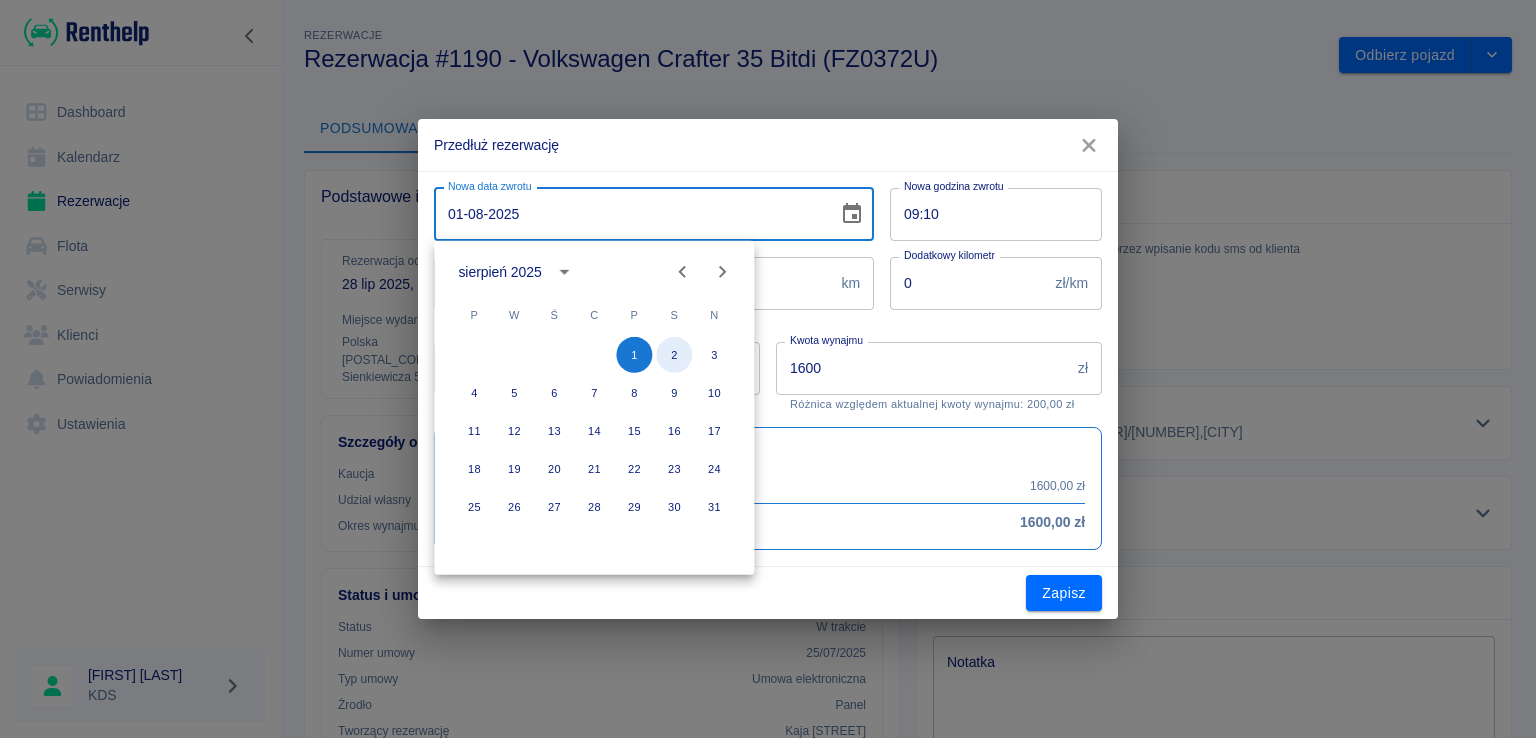 click on "2" at bounding box center [674, 355] 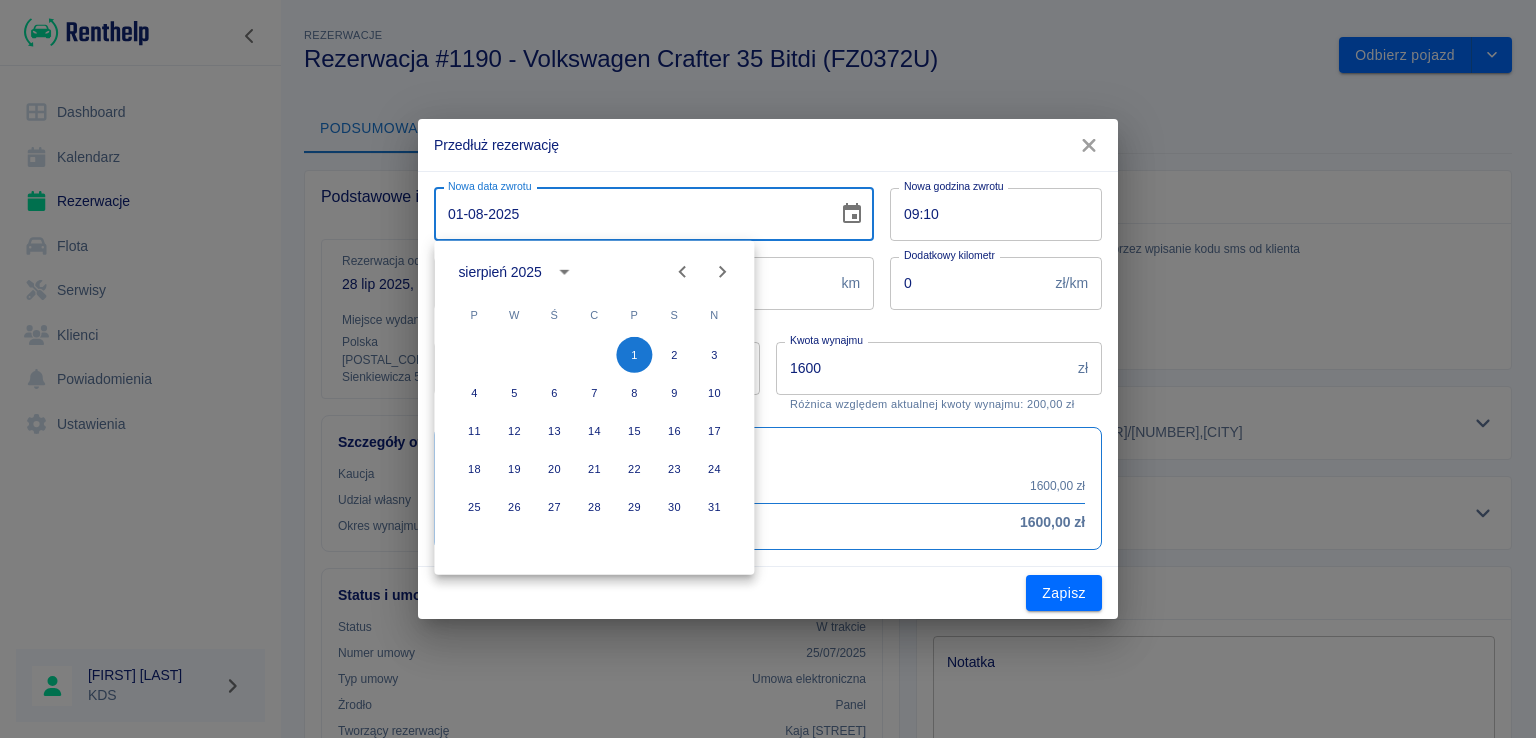 type on "02-08-2025" 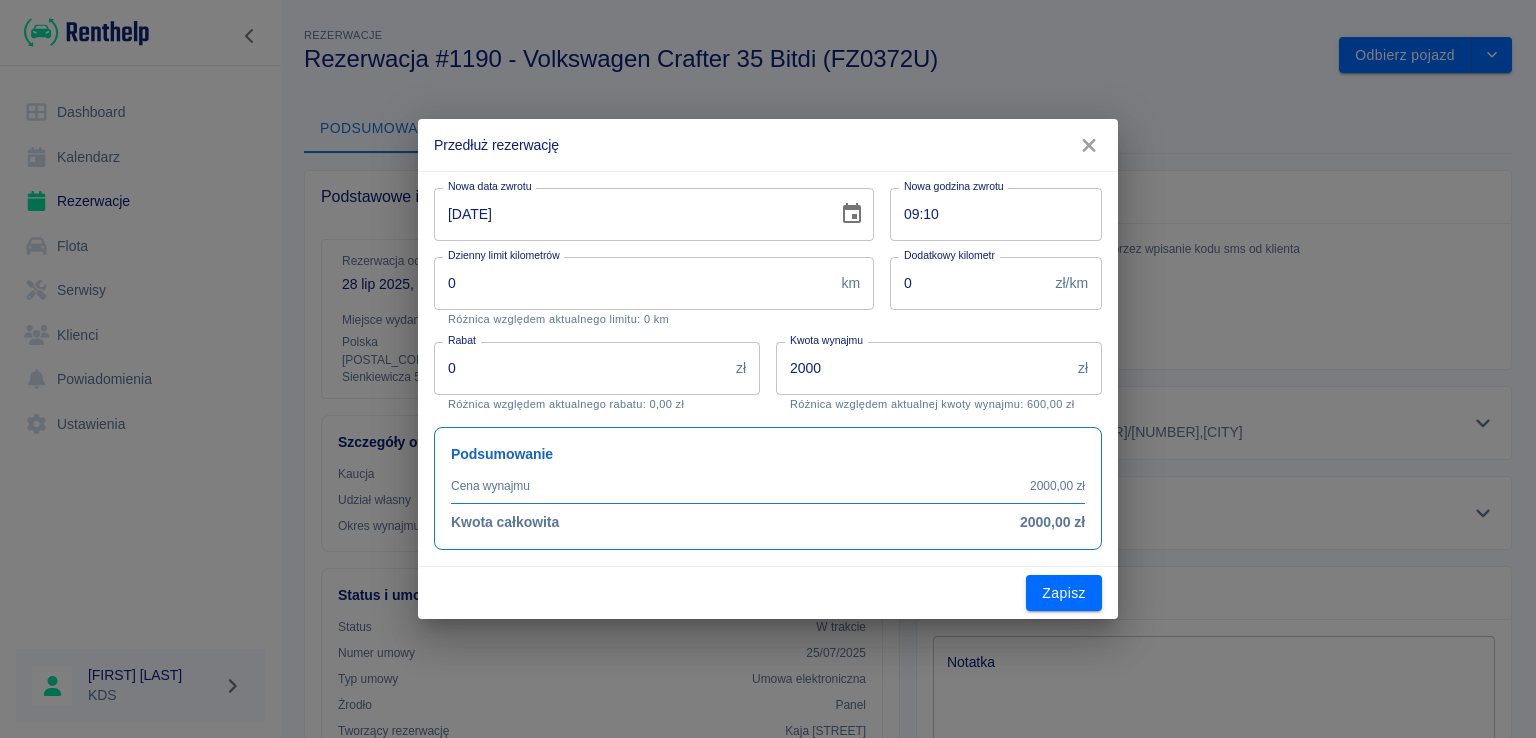 click on "2000" at bounding box center (923, 368) 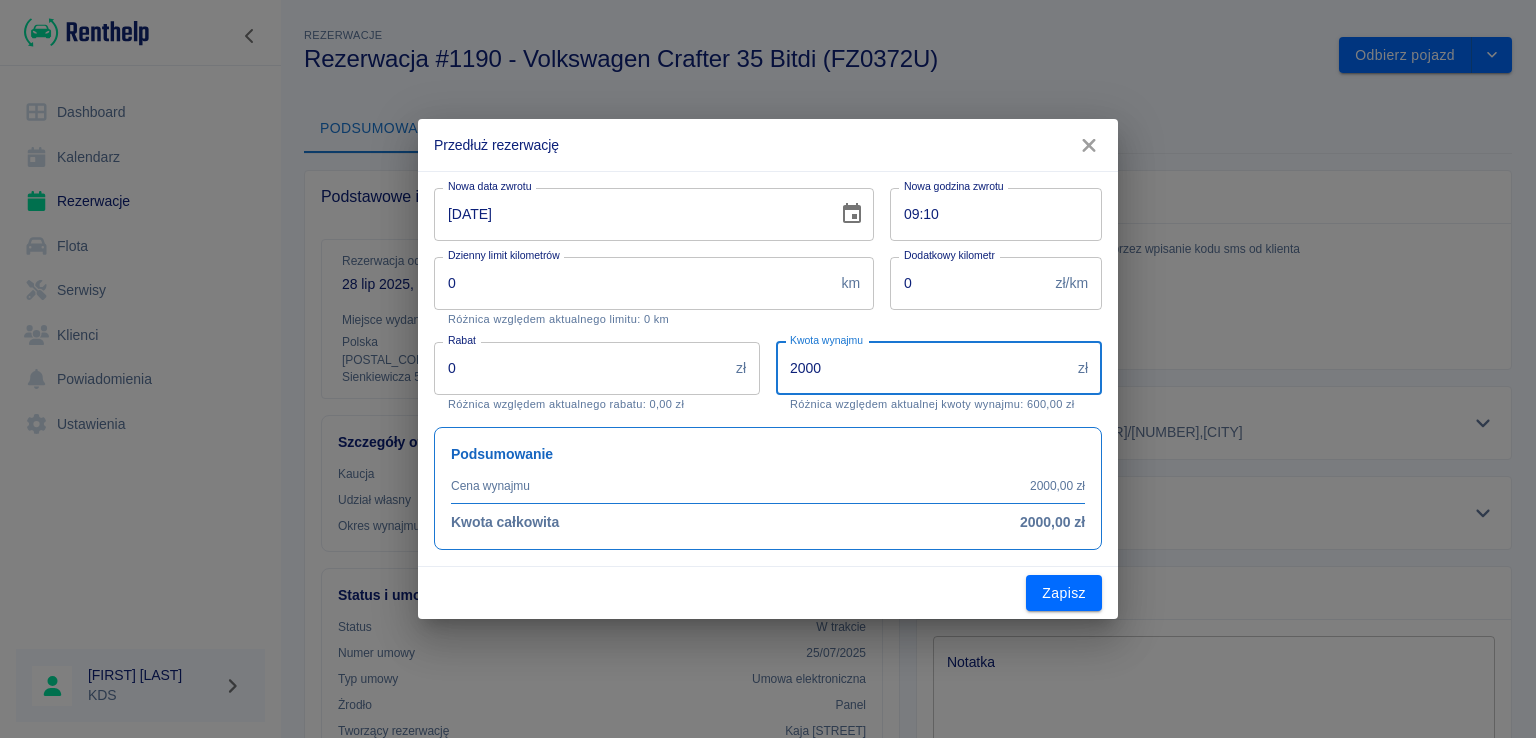 click on "2000" at bounding box center (923, 368) 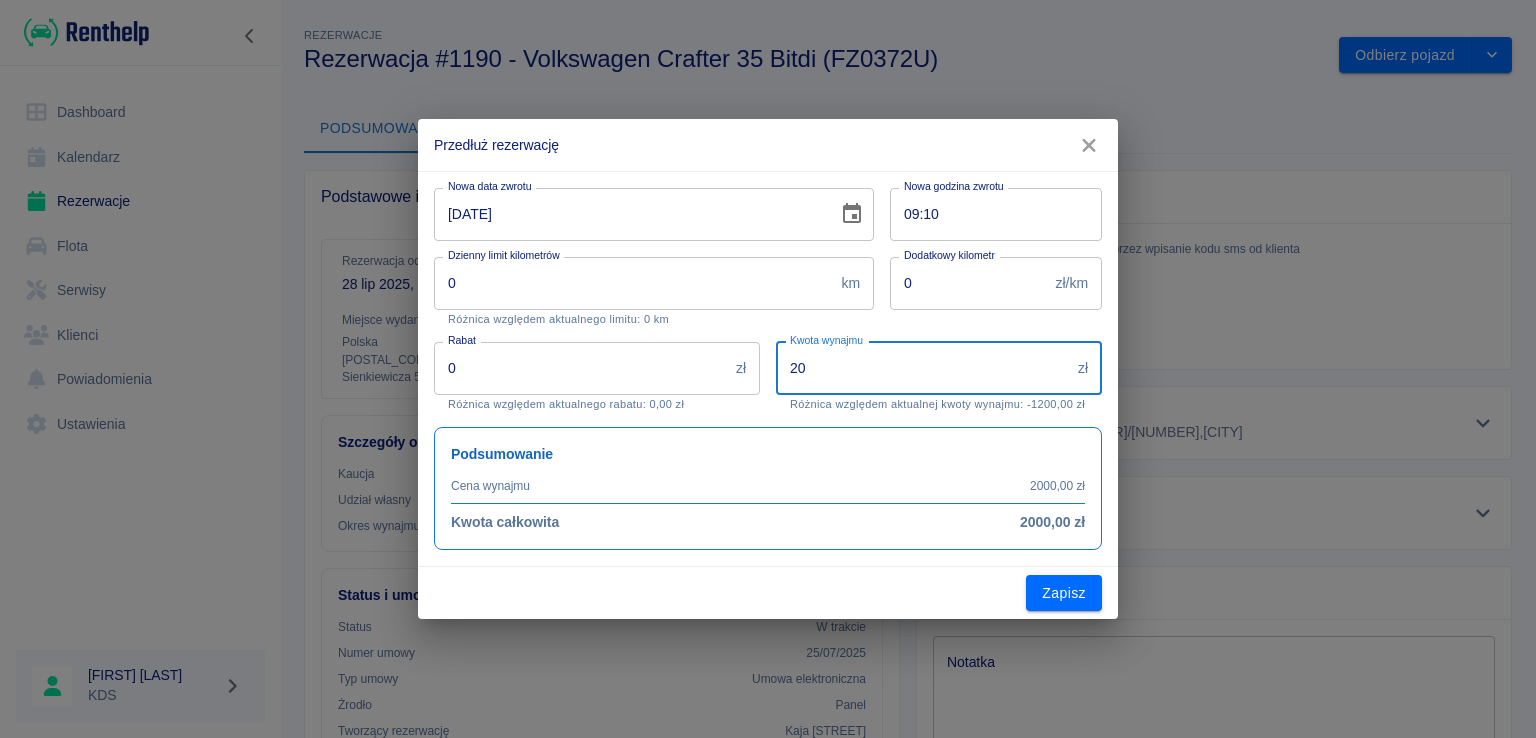 type on "2" 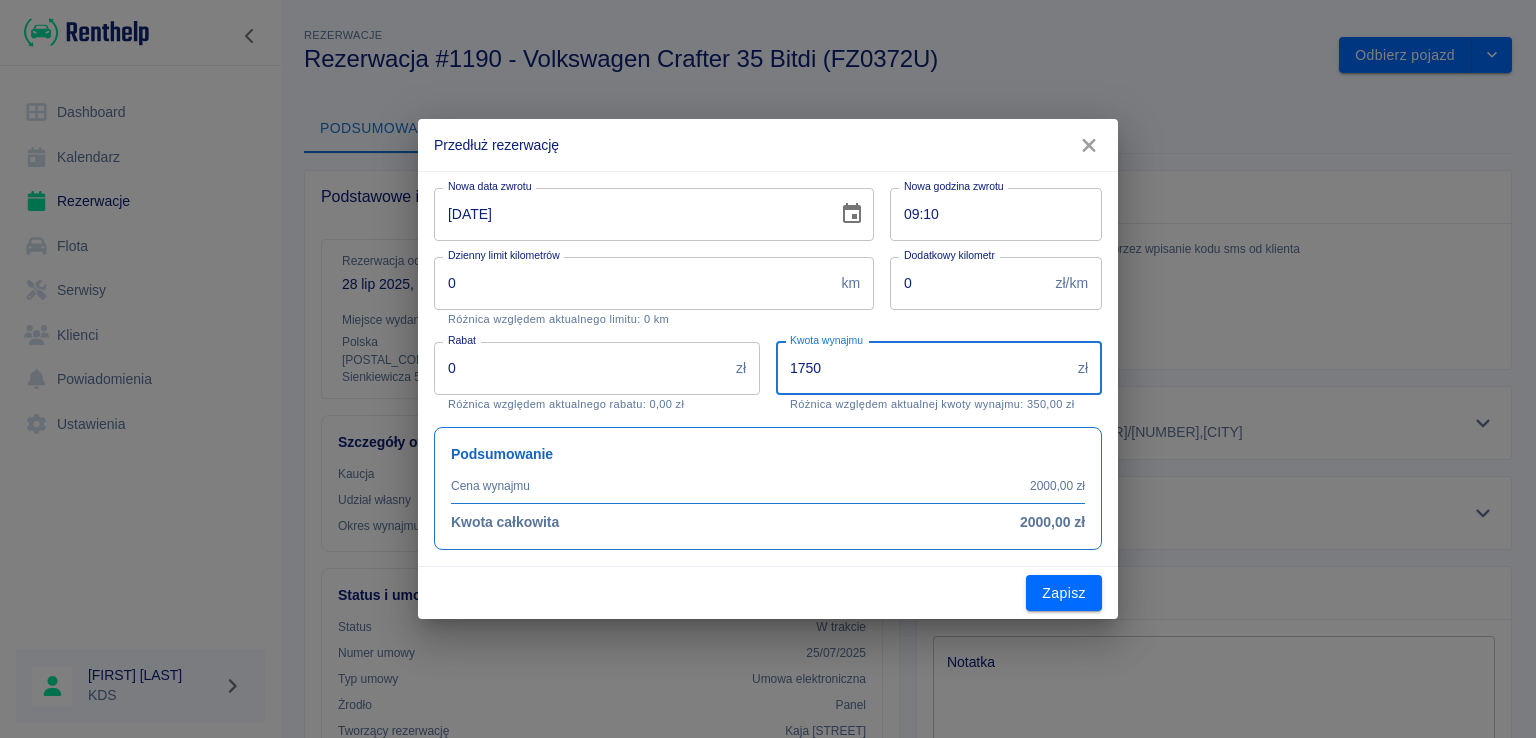 type on "1750" 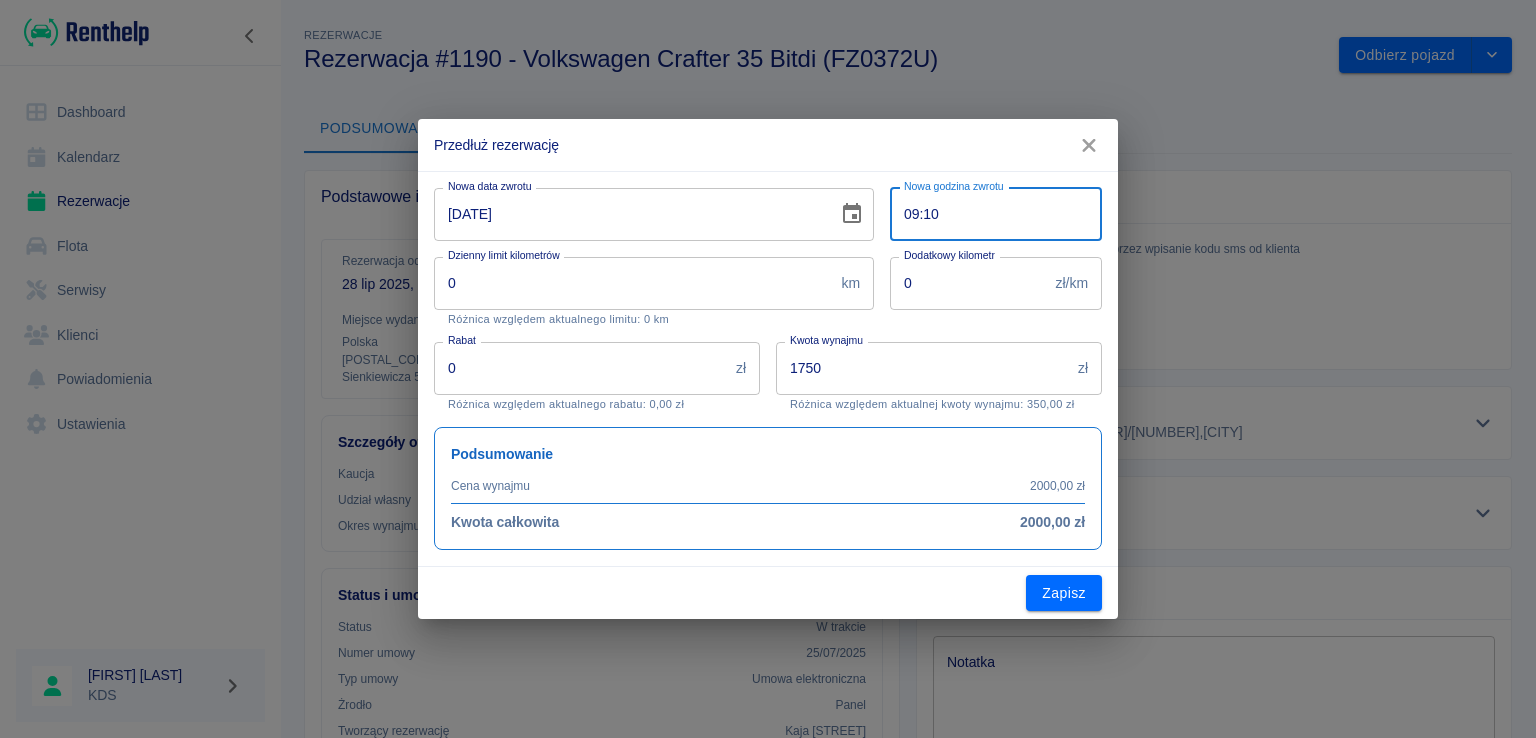 click on "09:10" at bounding box center (989, 214) 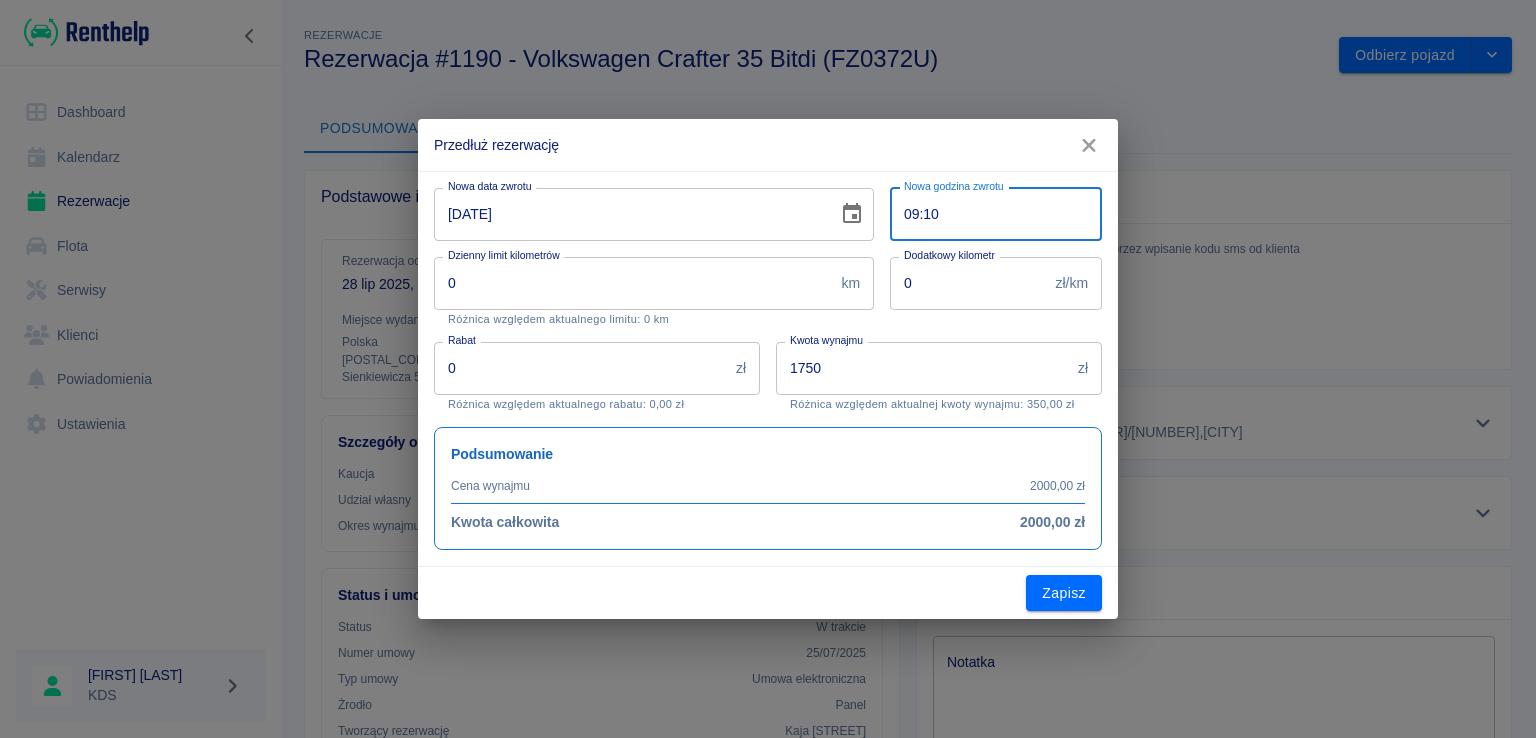 click on "09:10" at bounding box center [989, 214] 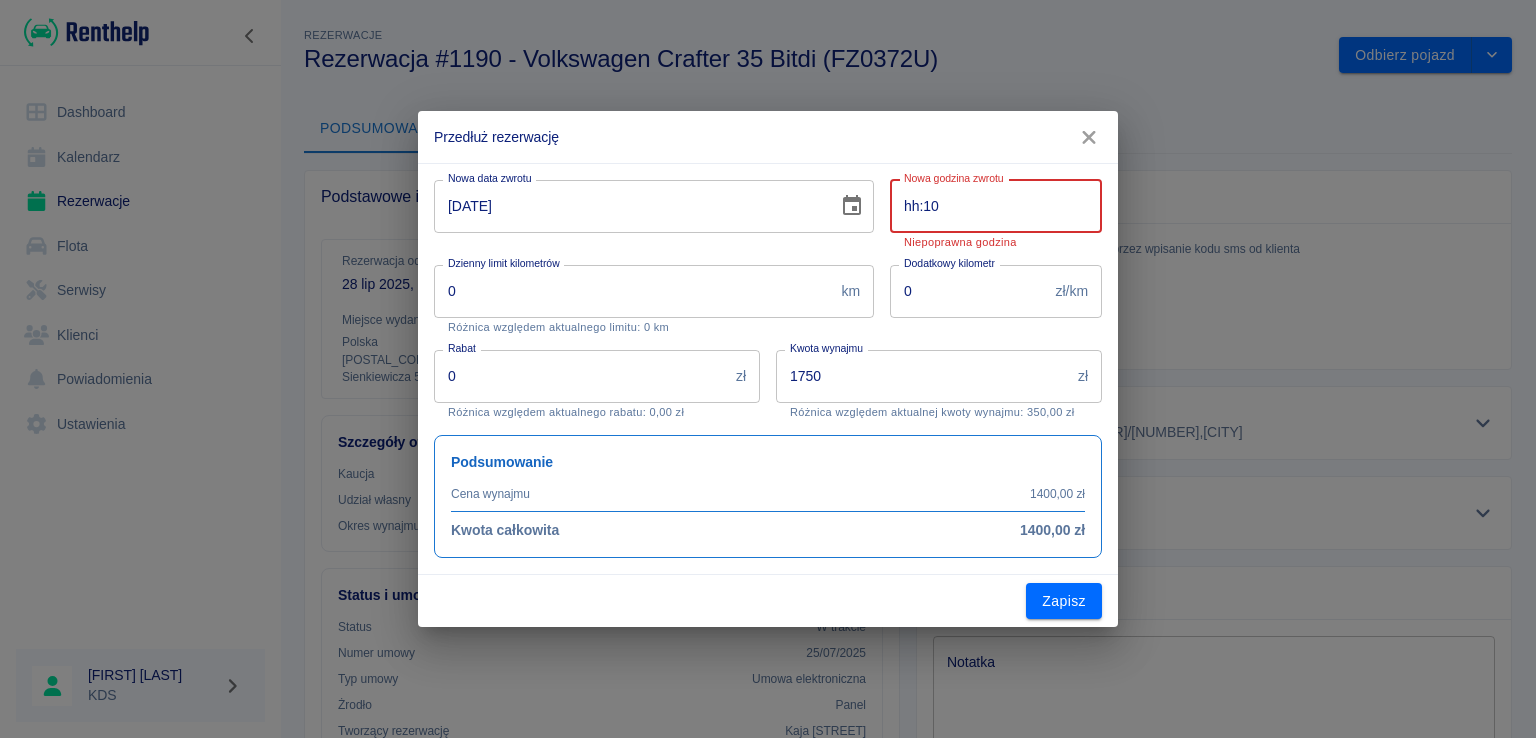 click on "hh:10" at bounding box center (989, 206) 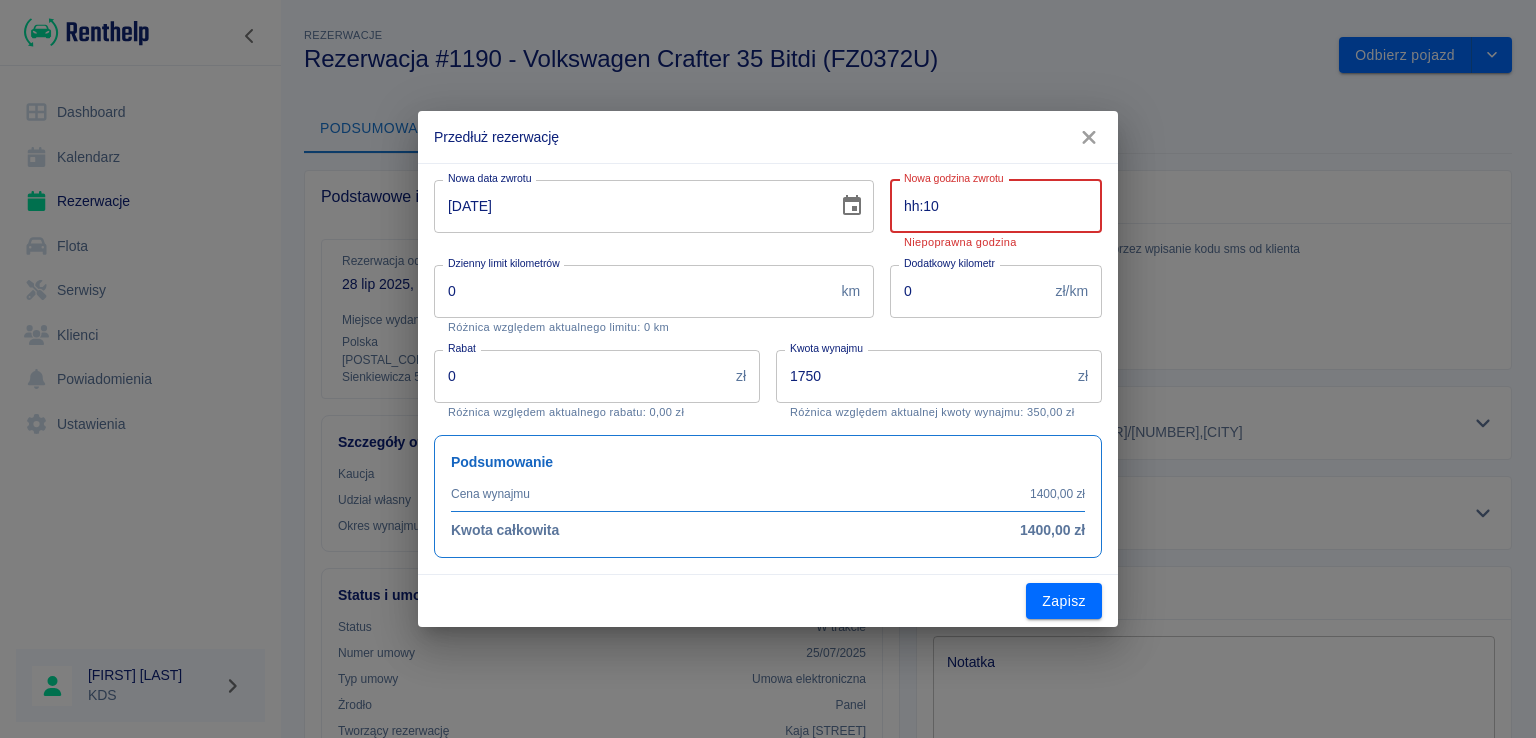 click on "hh:10" at bounding box center [989, 206] 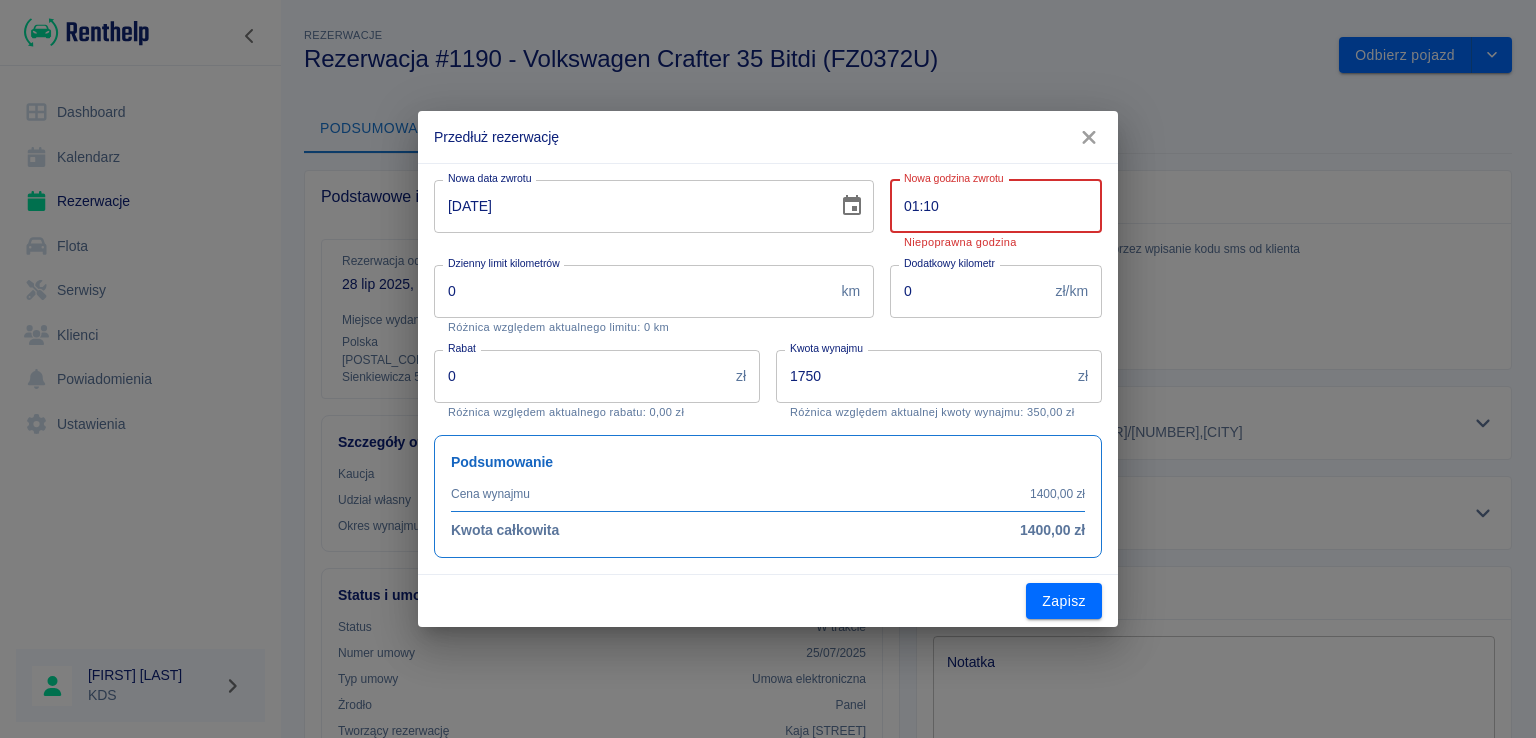 type on "10:10" 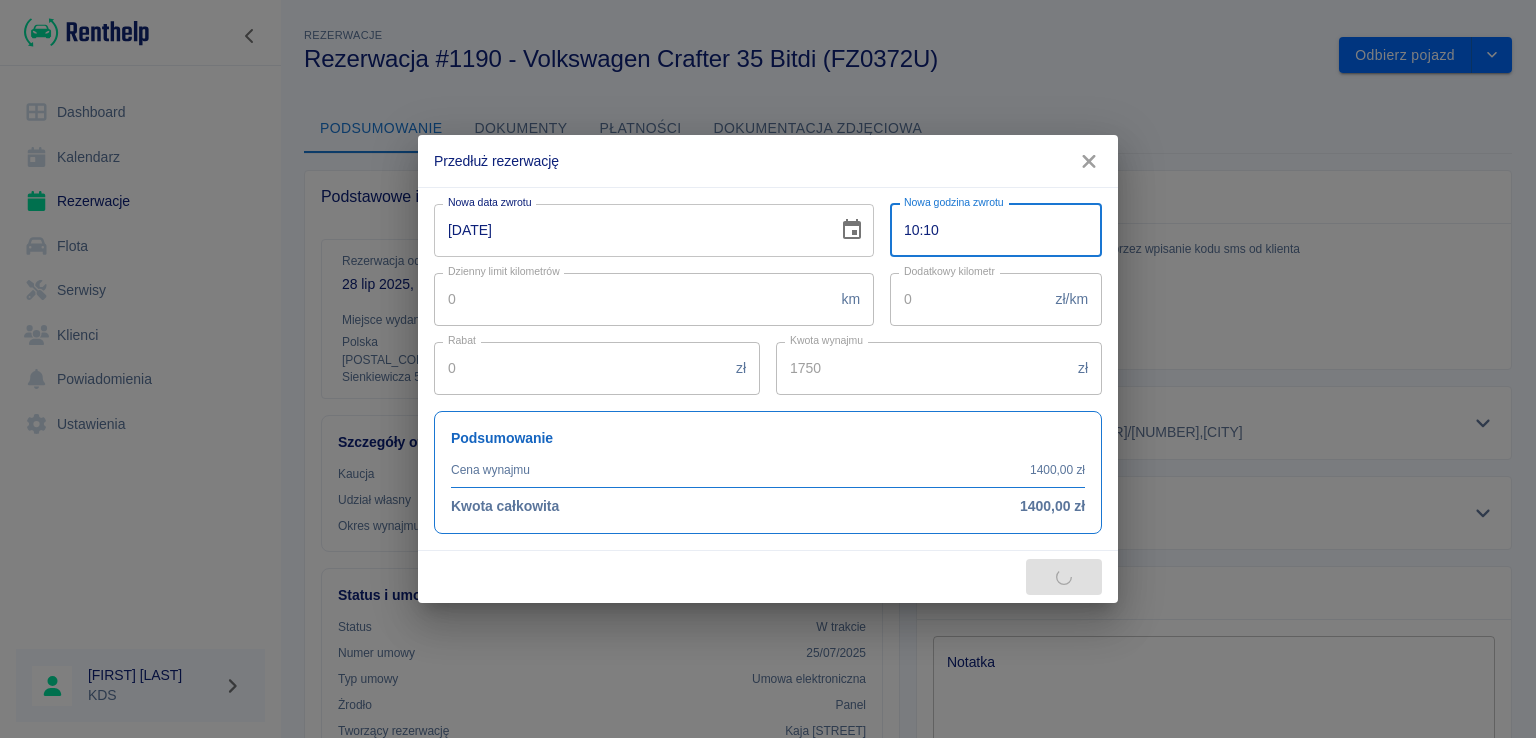 type on "2400" 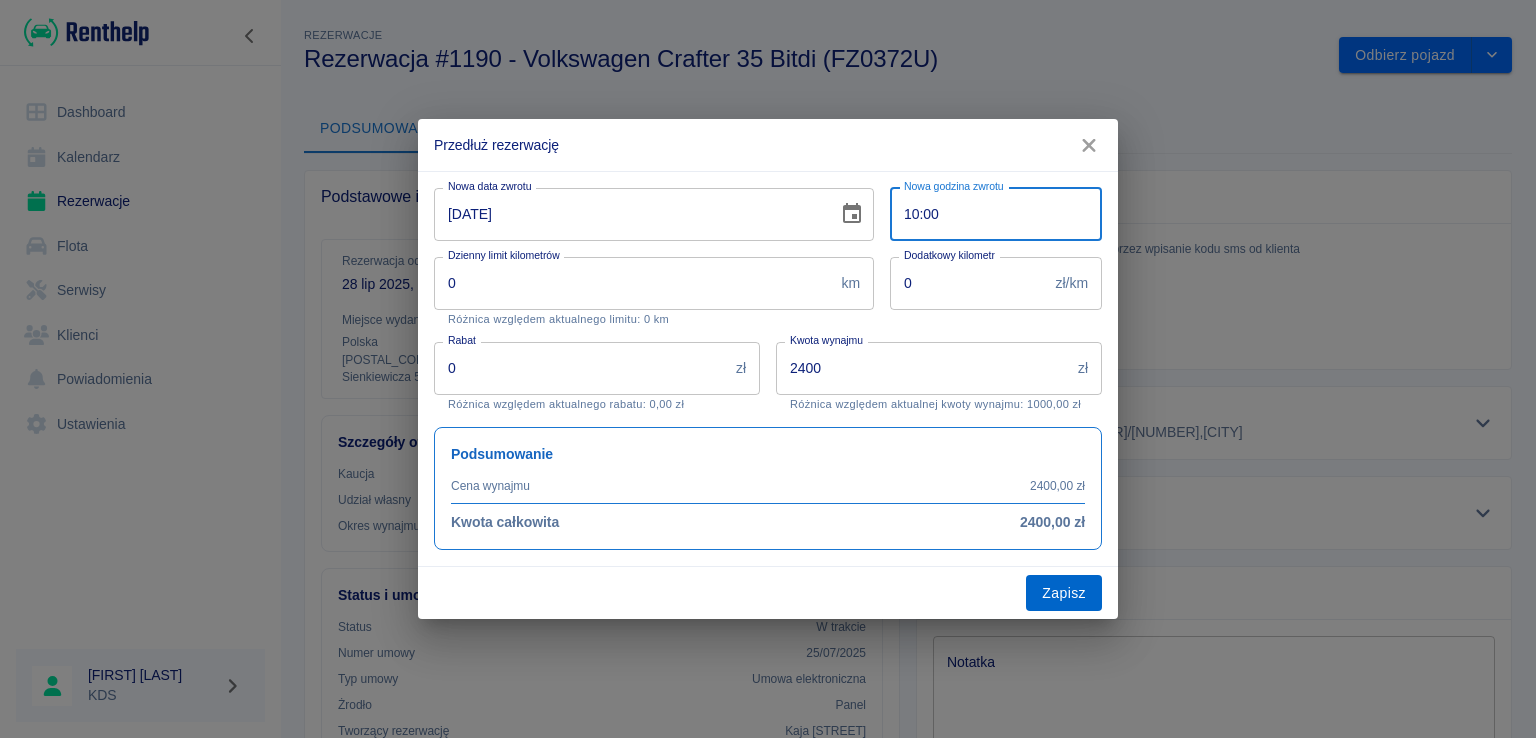 type on "10:00" 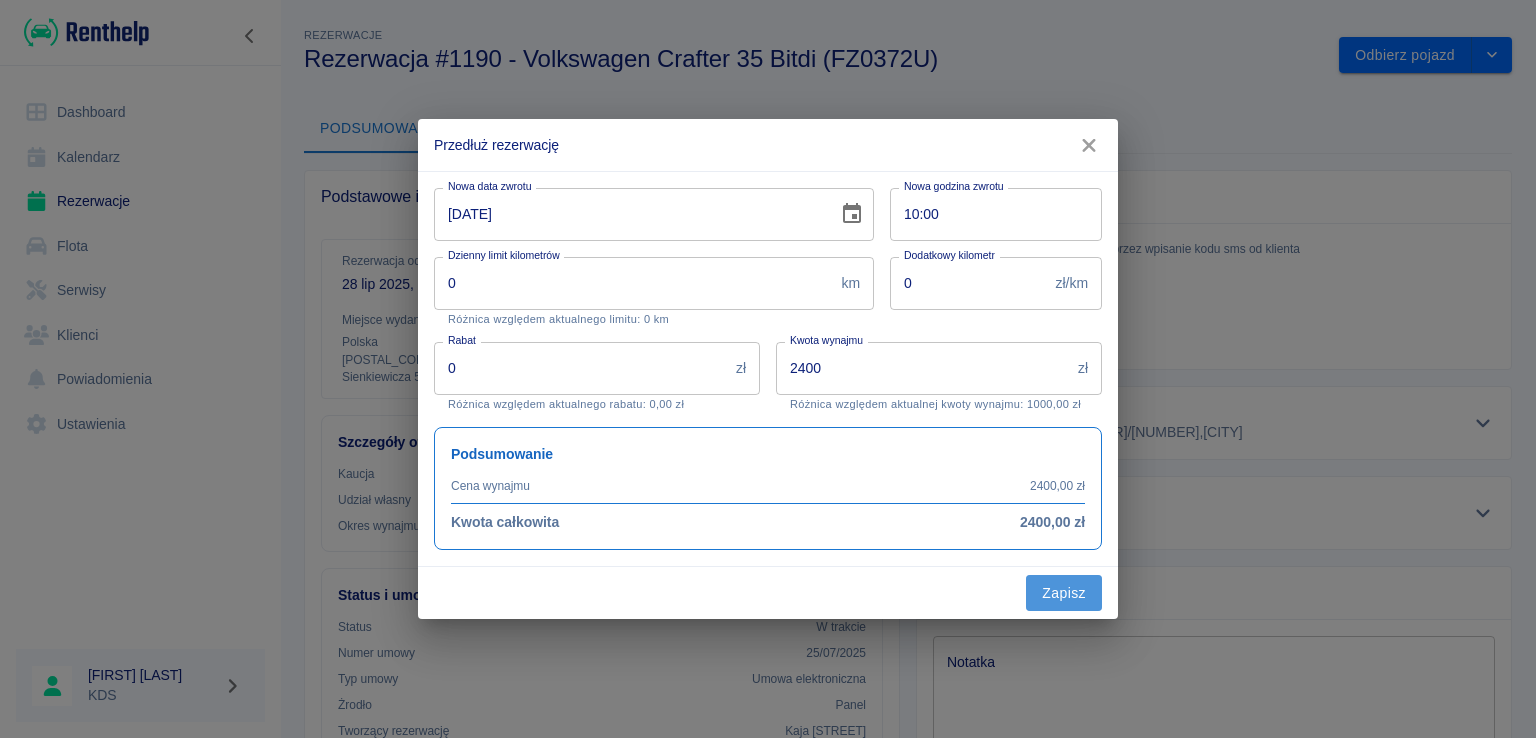 click on "Zapisz" at bounding box center [1064, 593] 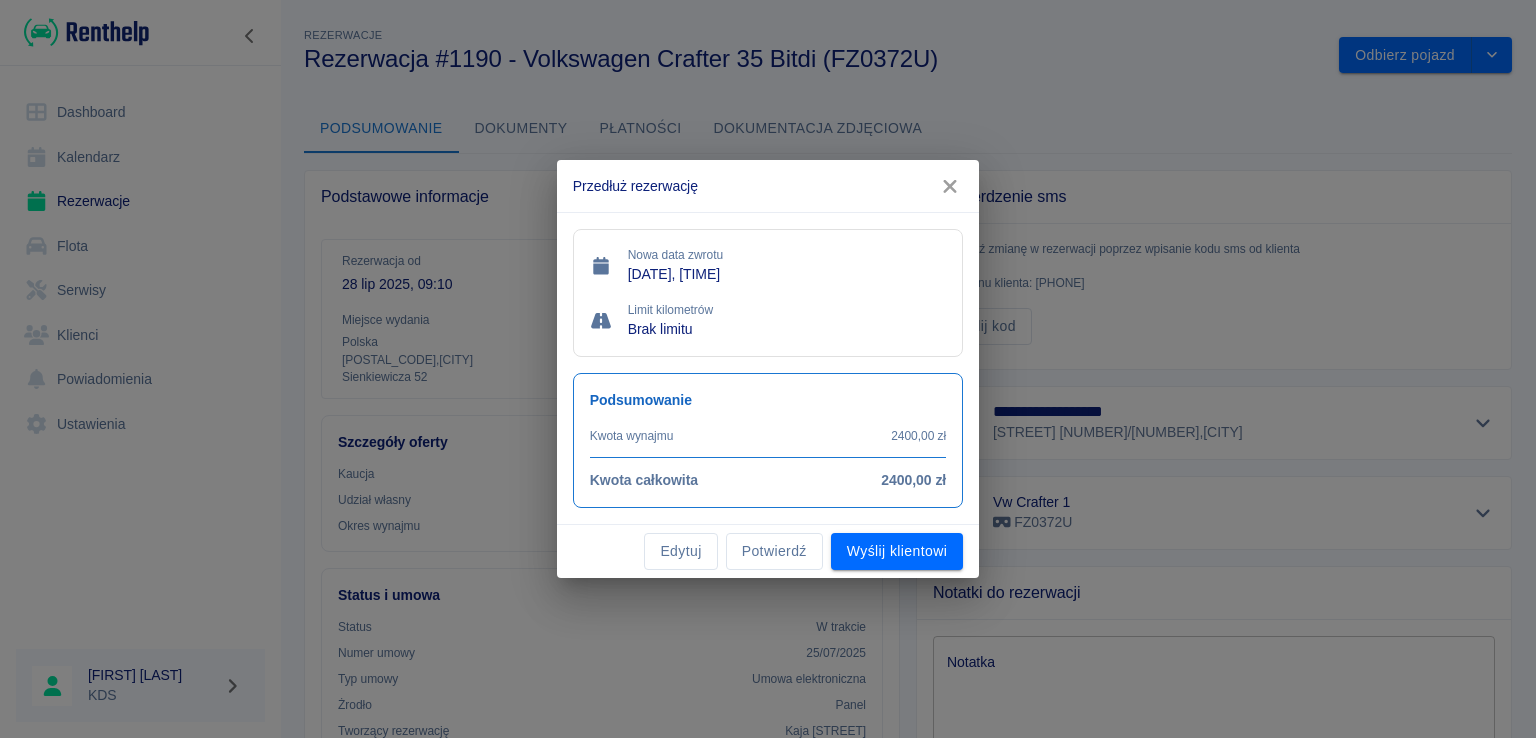 click on "Edytuj" at bounding box center [680, 551] 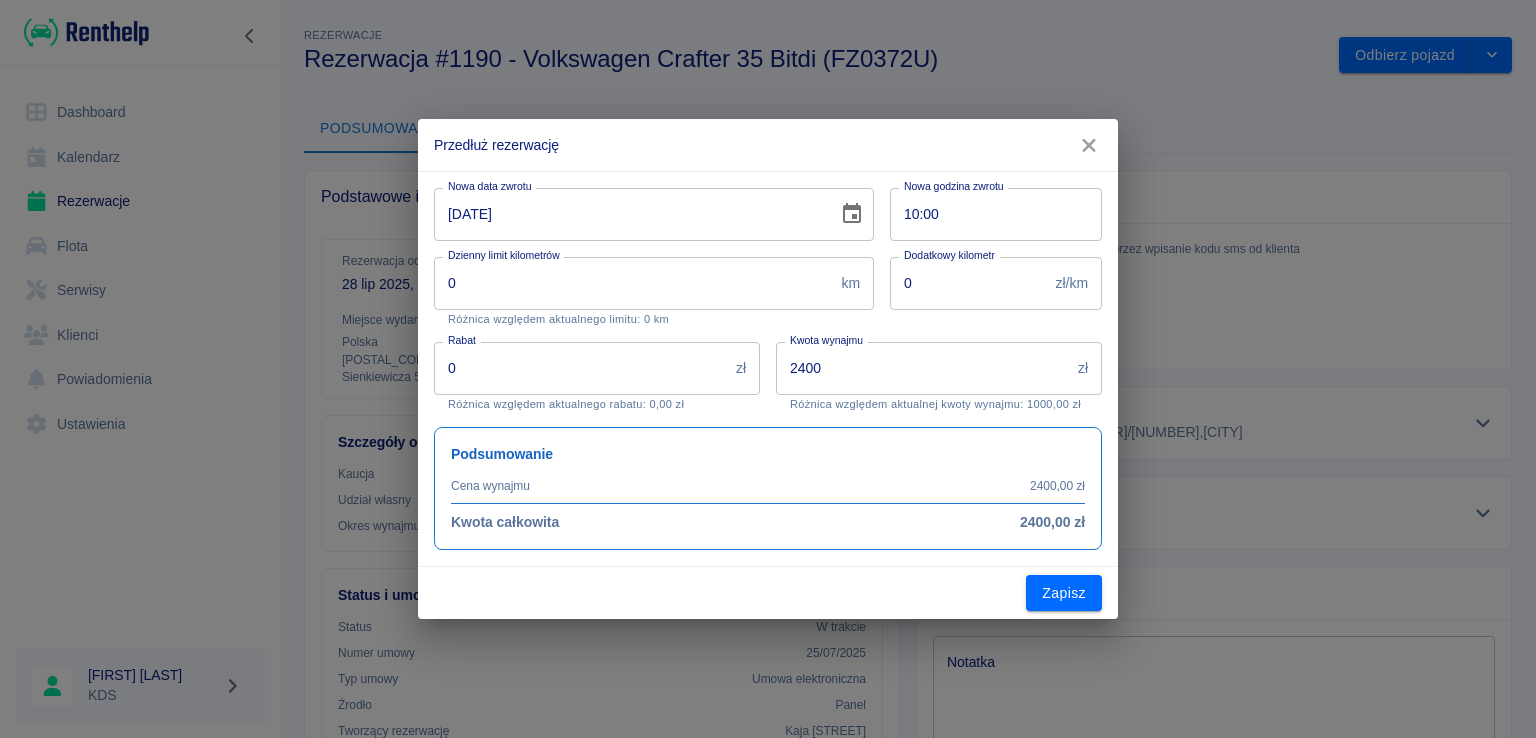 click on "2400" at bounding box center [923, 368] 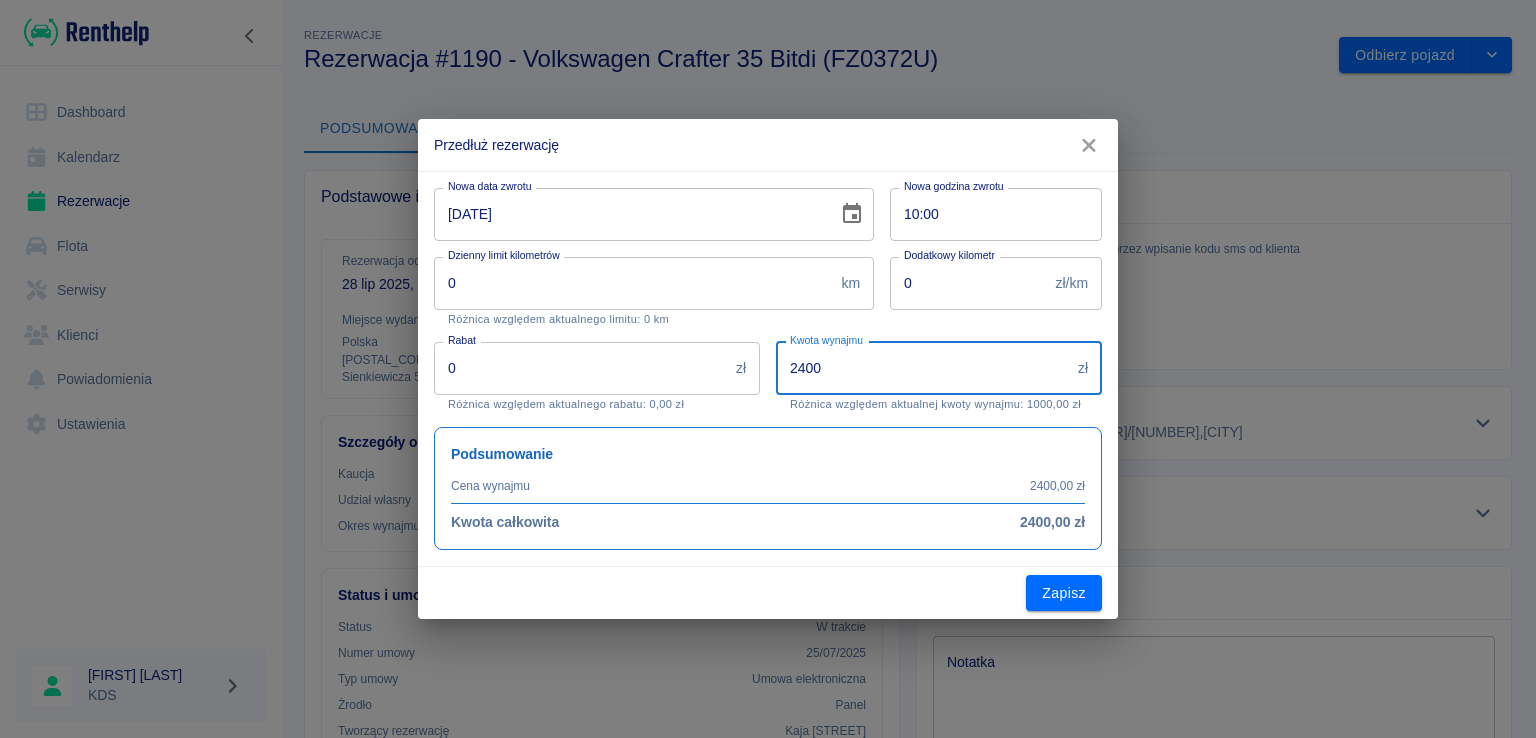 click on "2400" at bounding box center [923, 368] 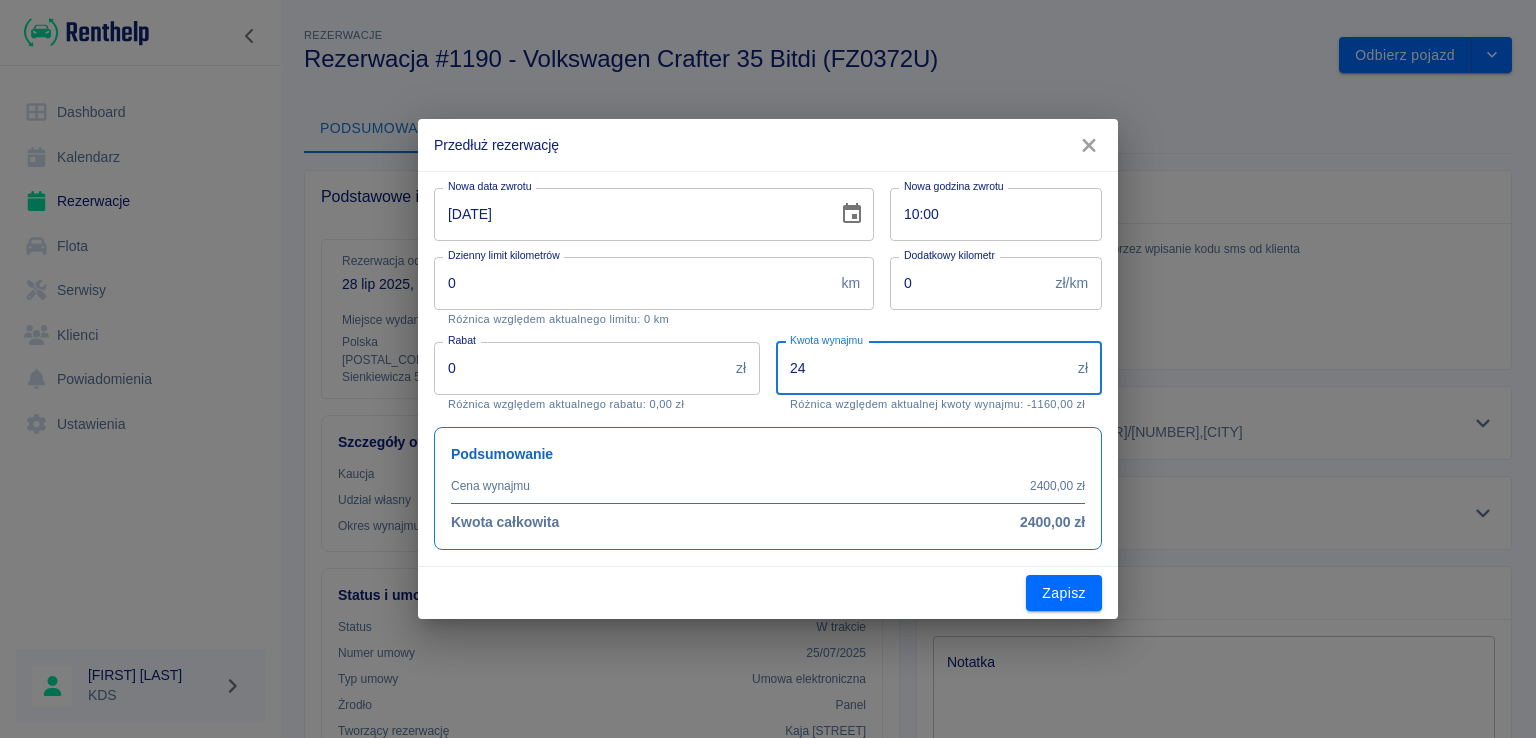 type on "2" 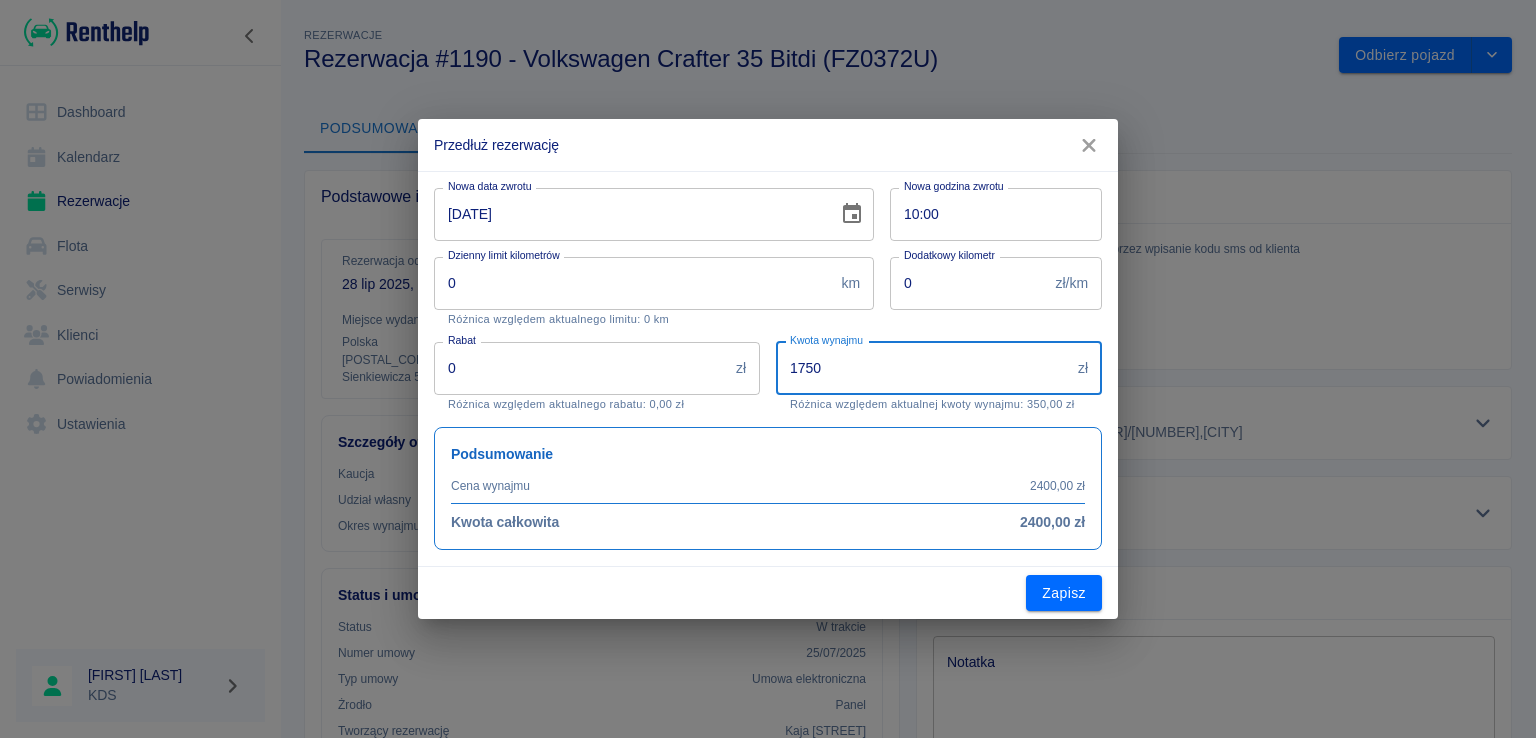 type on "1750" 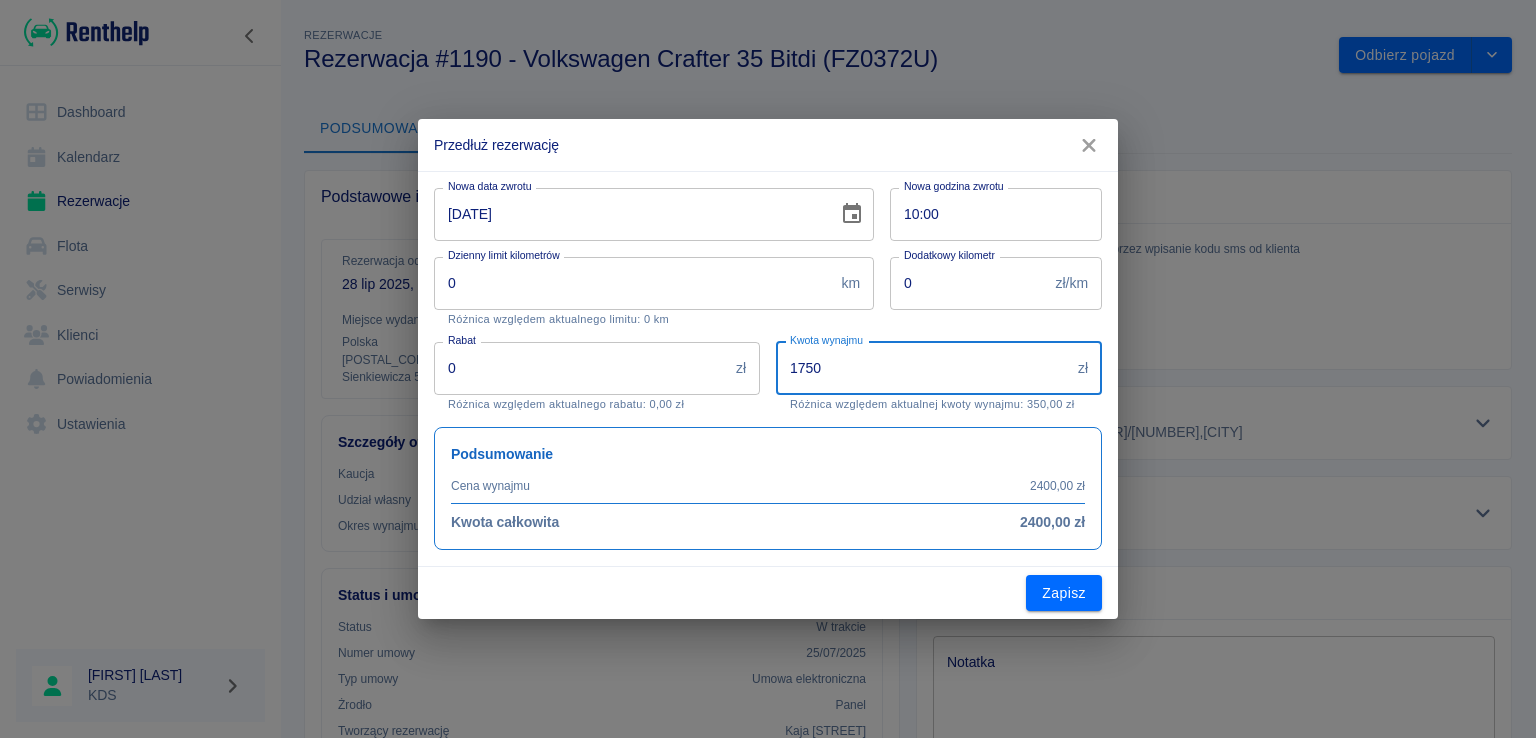 click on "10:00" at bounding box center [989, 214] 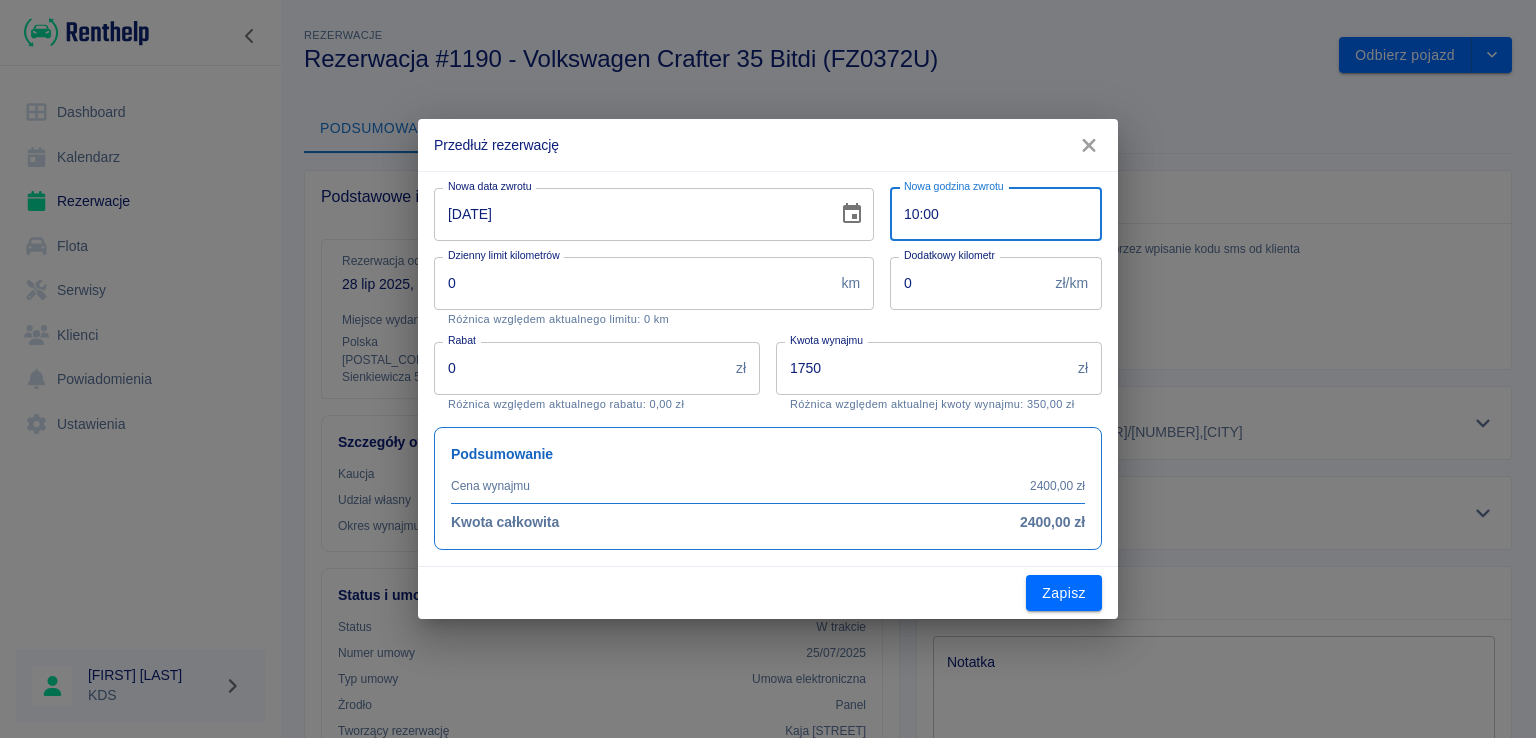 click on "10:00" at bounding box center (989, 214) 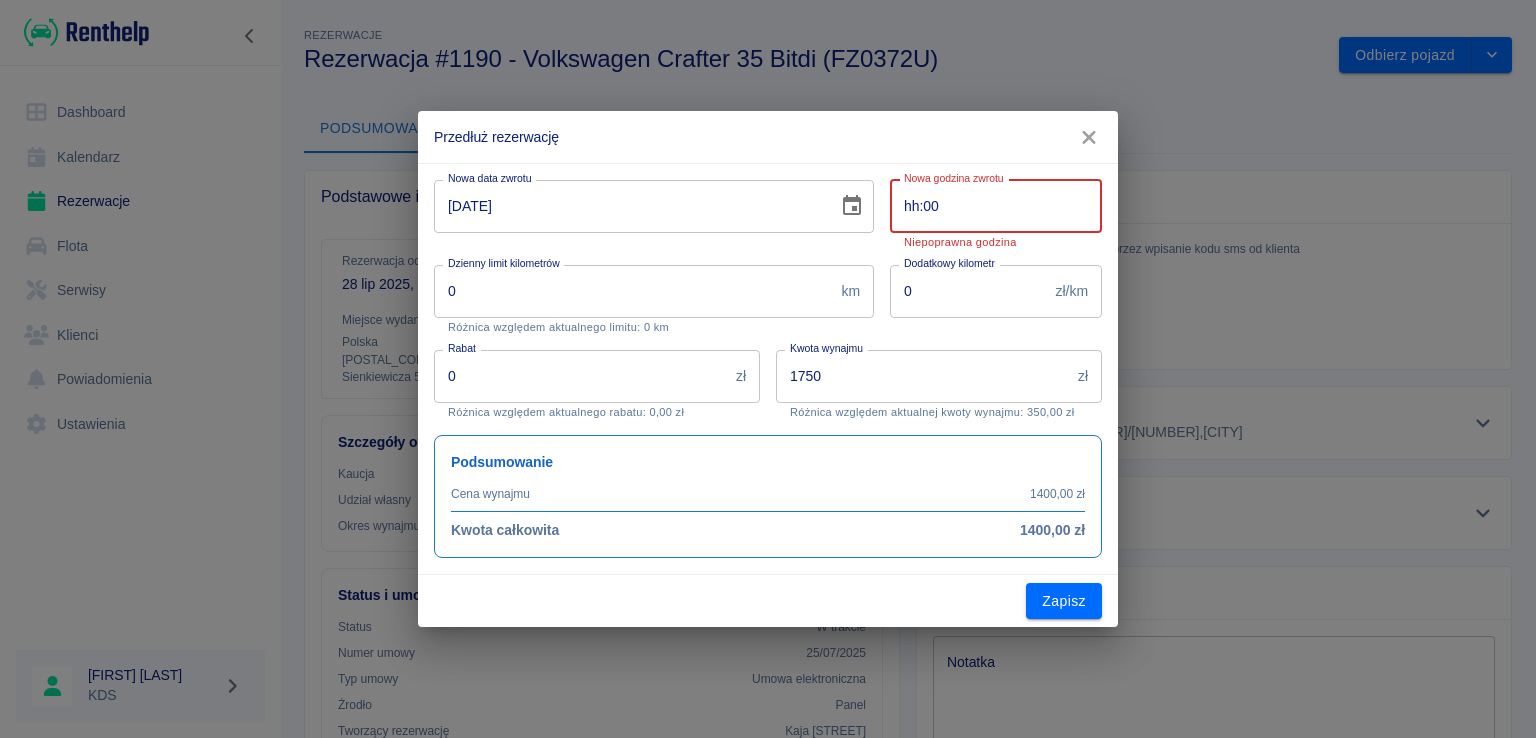 type on "09:00" 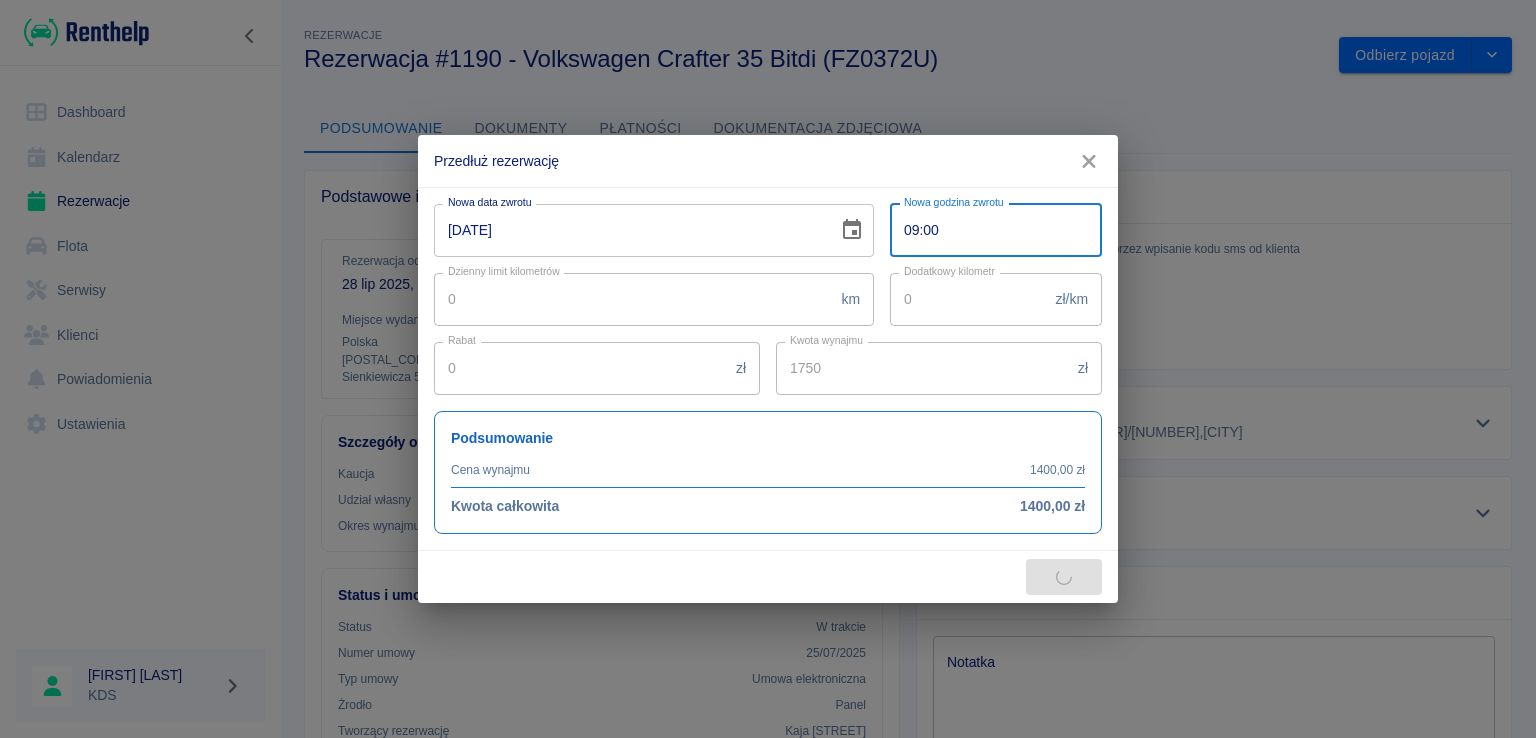 type on "2000" 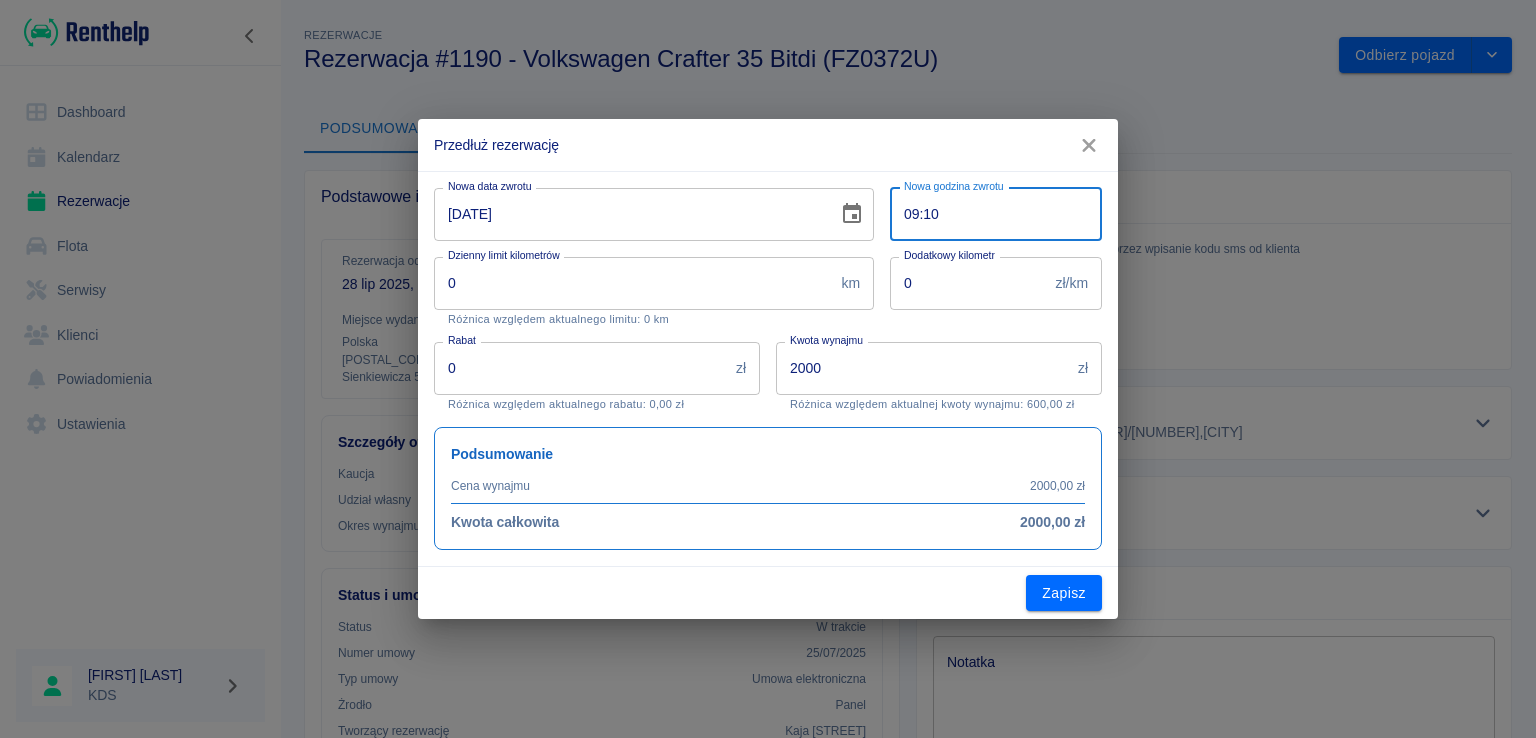 type on "09:10" 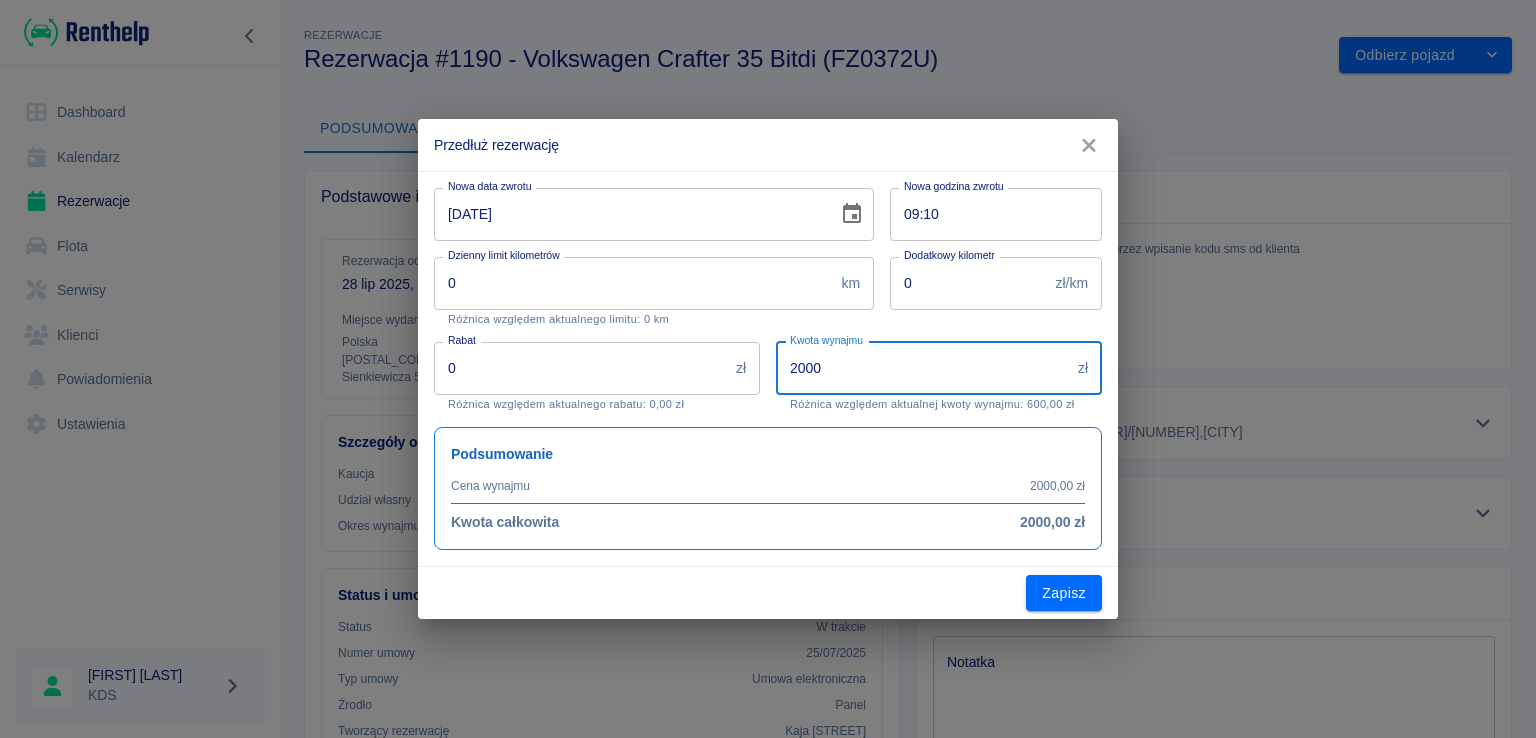 click on "2000" at bounding box center [923, 368] 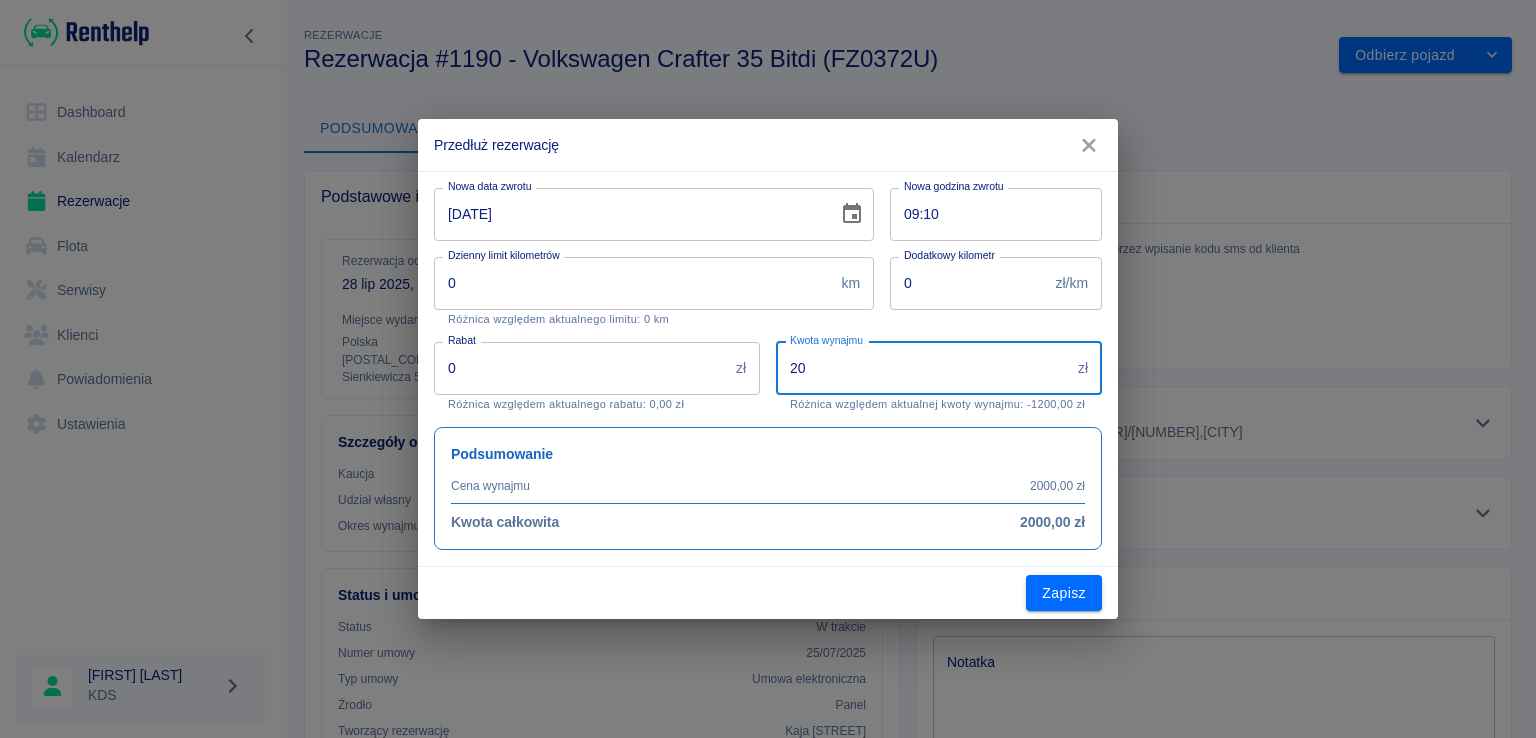 type on "2" 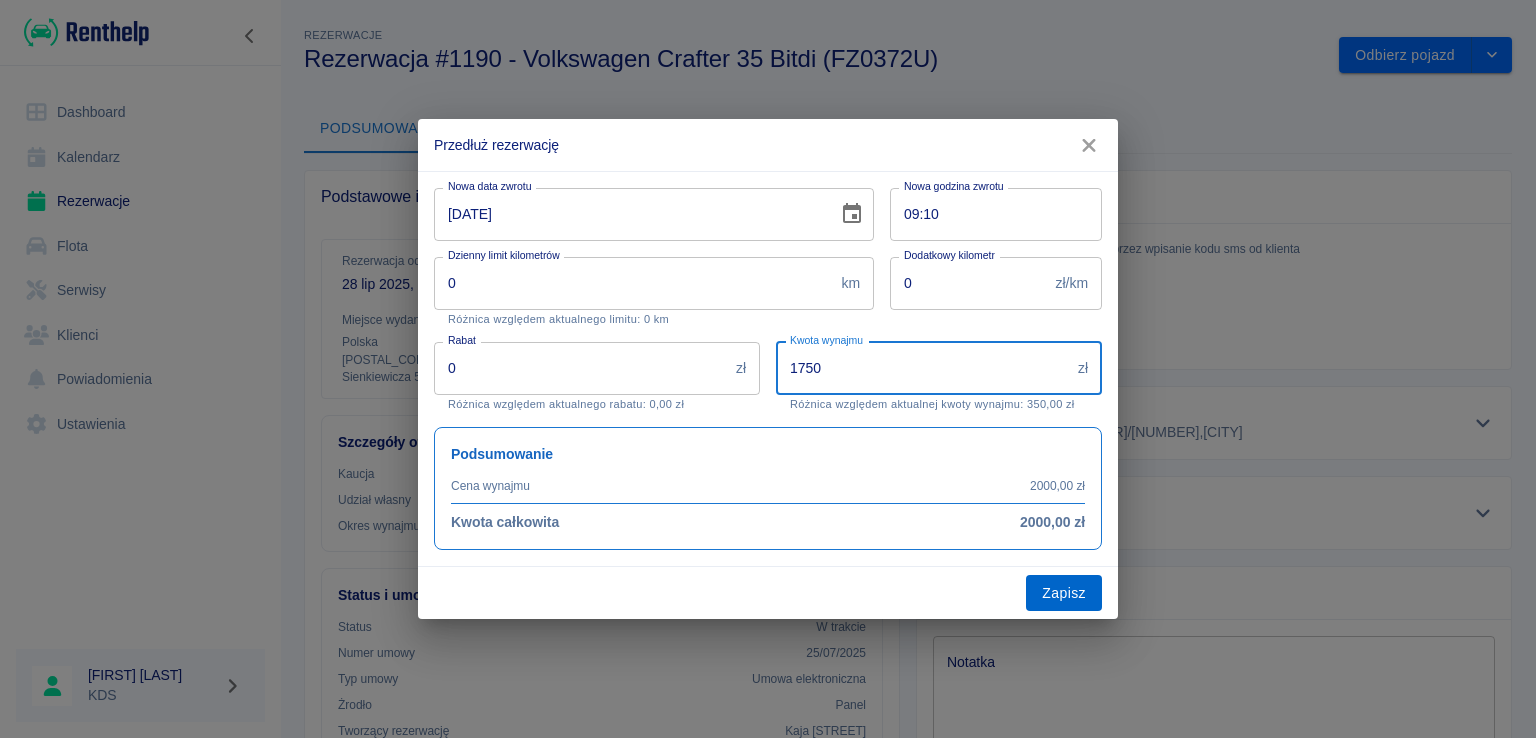 type on "1750" 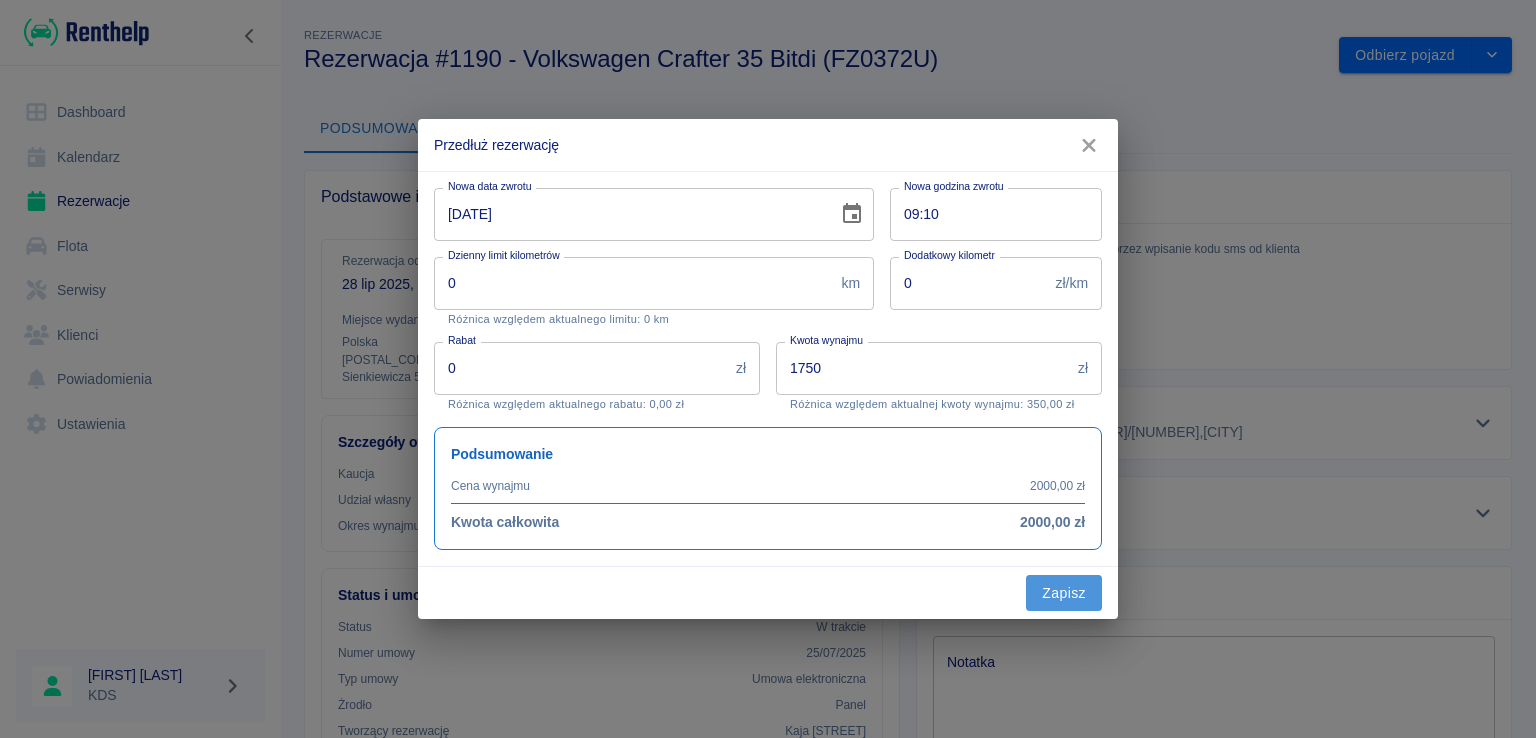 click on "Zapisz" at bounding box center [1064, 593] 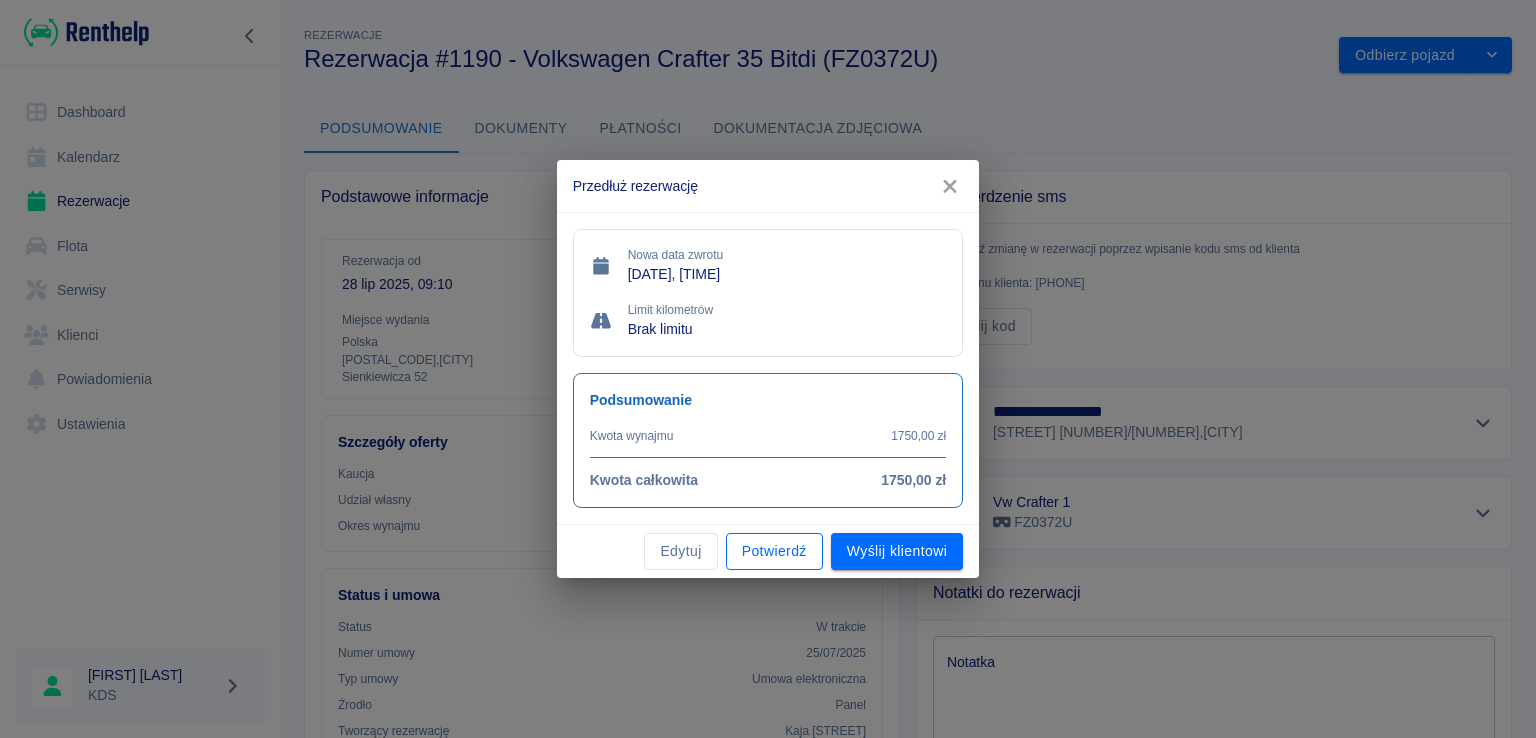 click on "Potwierdź" at bounding box center (774, 551) 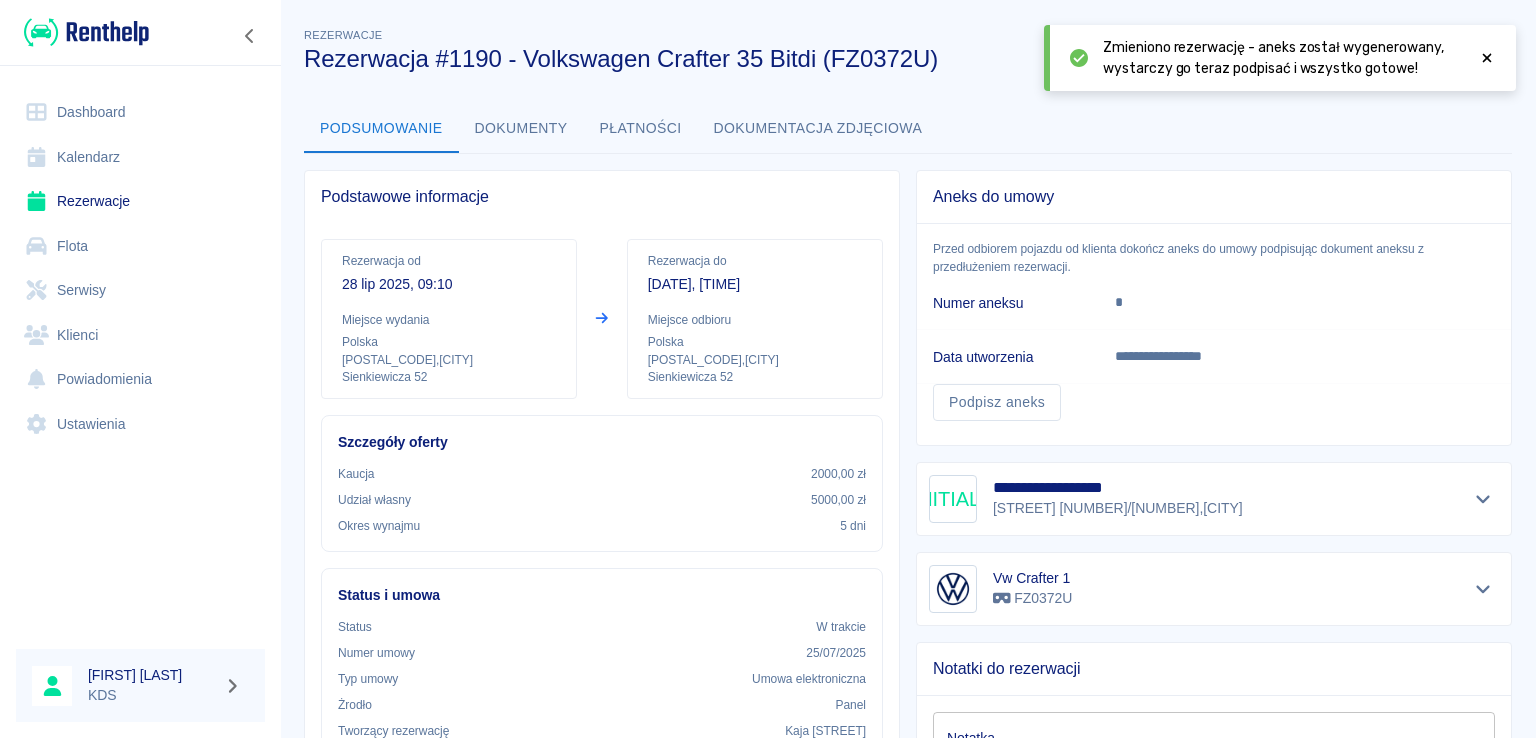 click 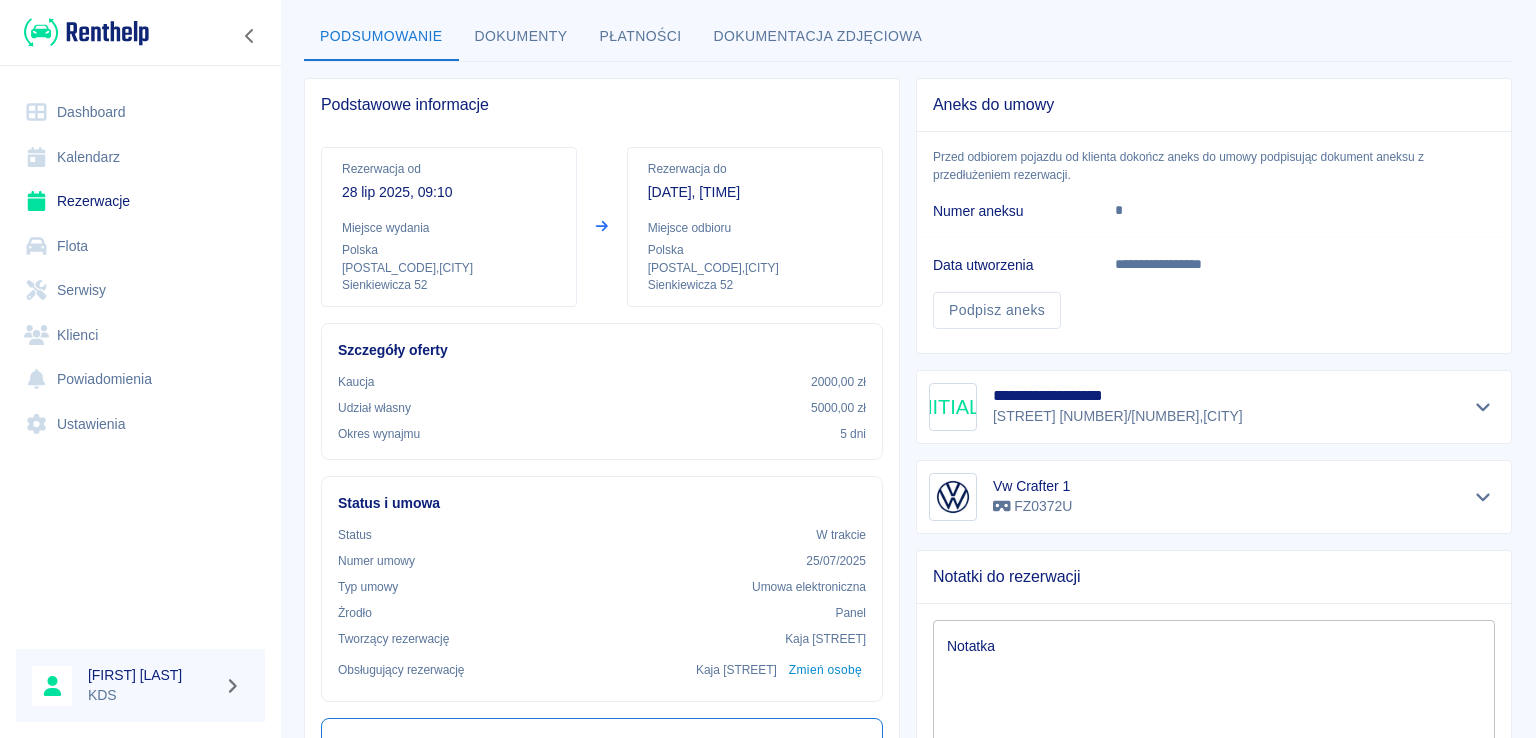 scroll, scrollTop: 64, scrollLeft: 0, axis: vertical 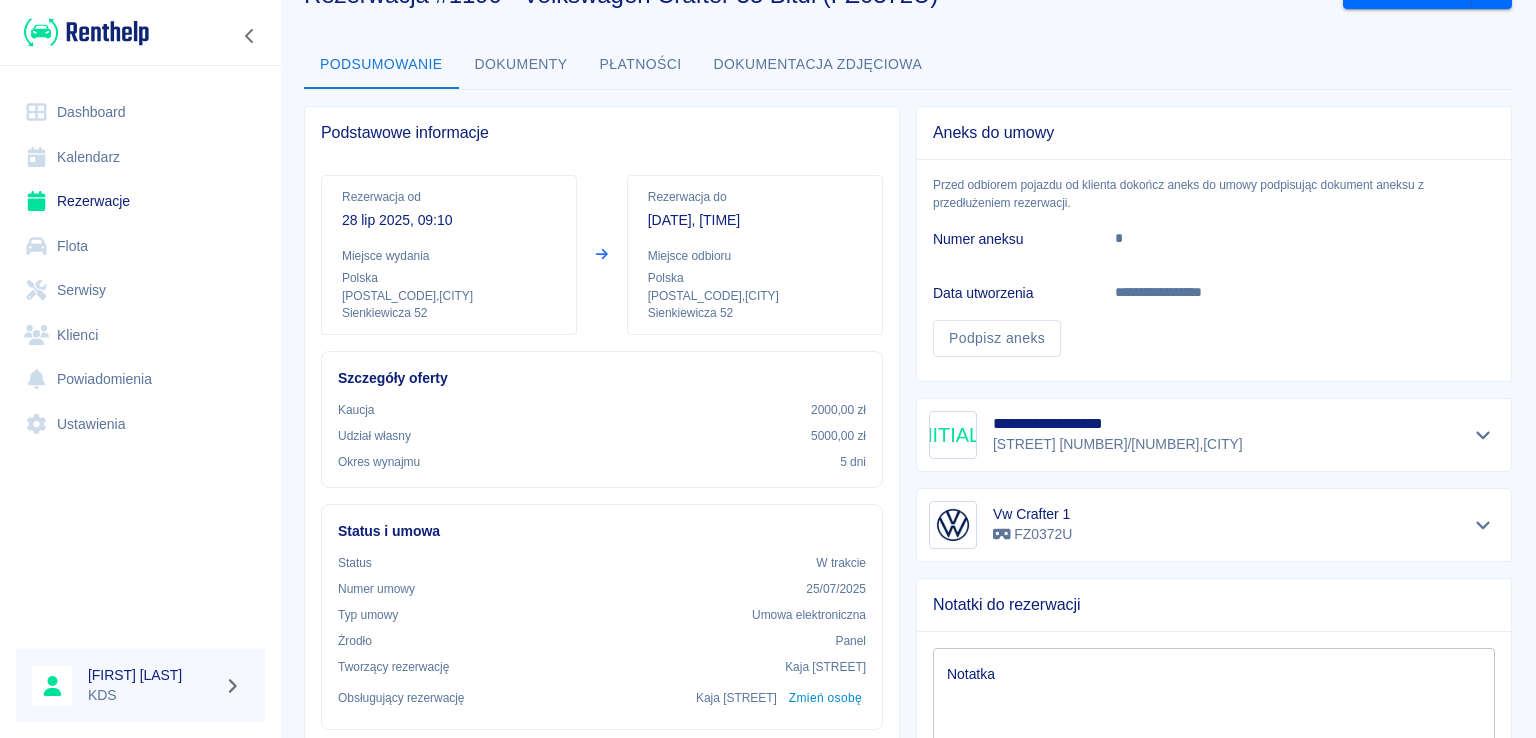click on "Kalendarz" at bounding box center [140, 157] 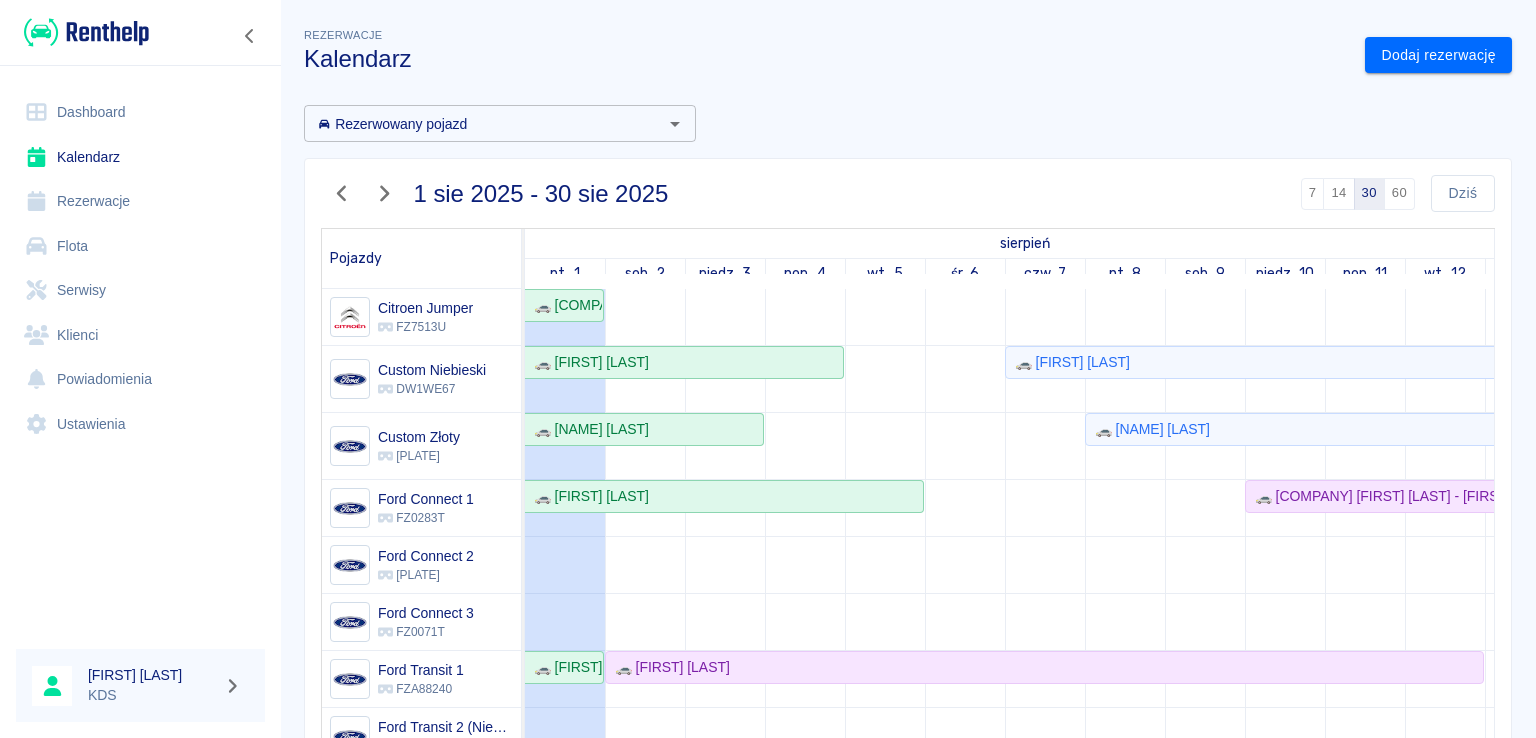 scroll, scrollTop: 116, scrollLeft: 0, axis: vertical 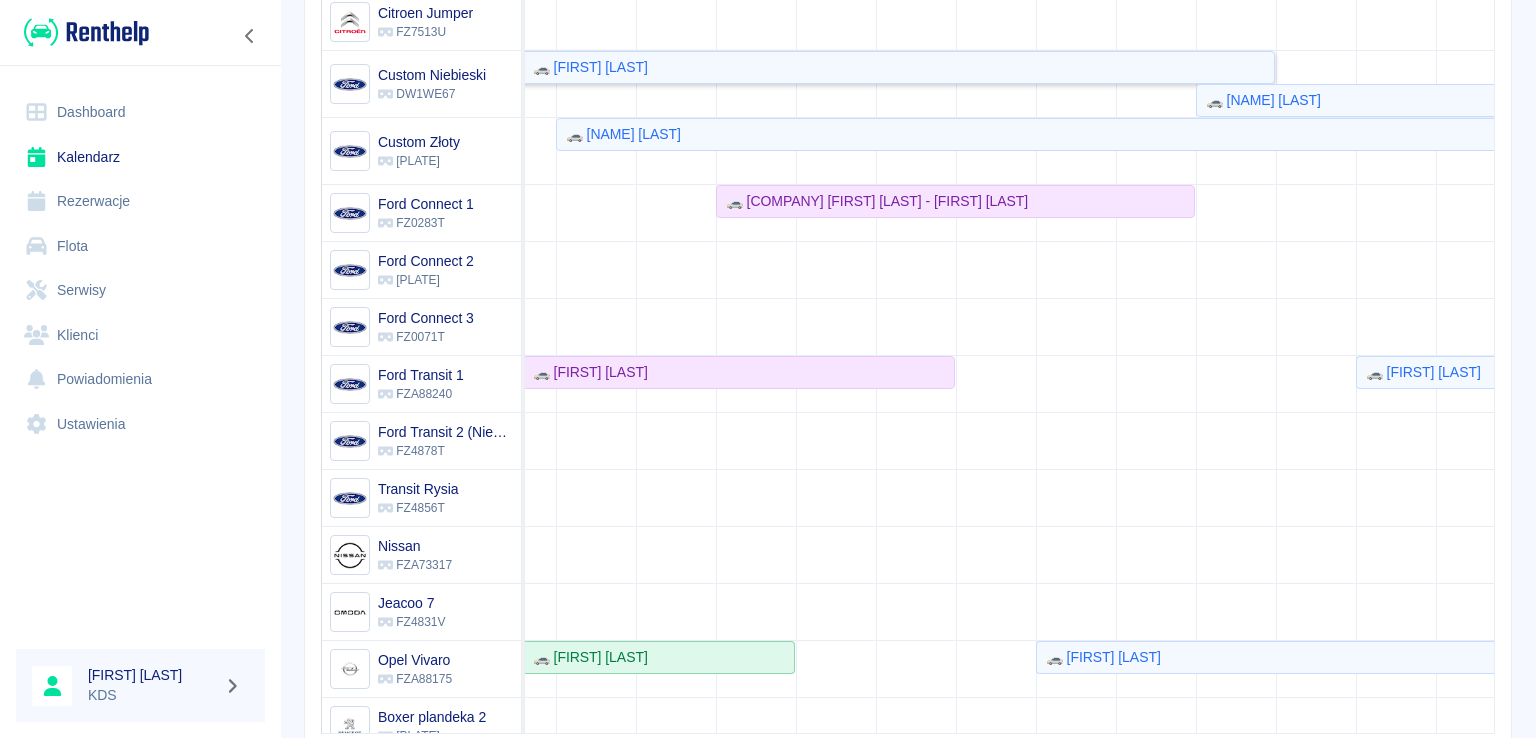 click on "🚗 [FIRST] [LAST]" 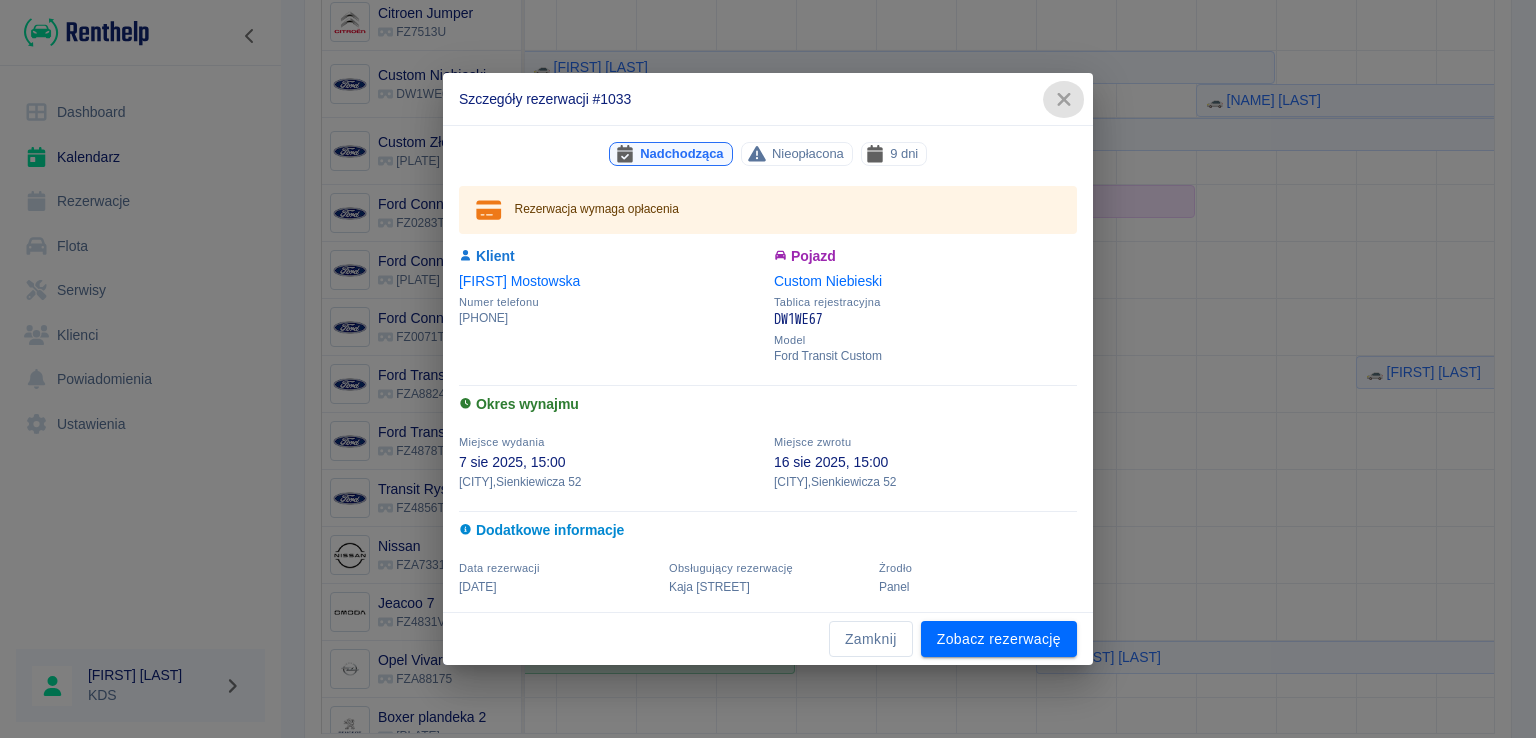 click 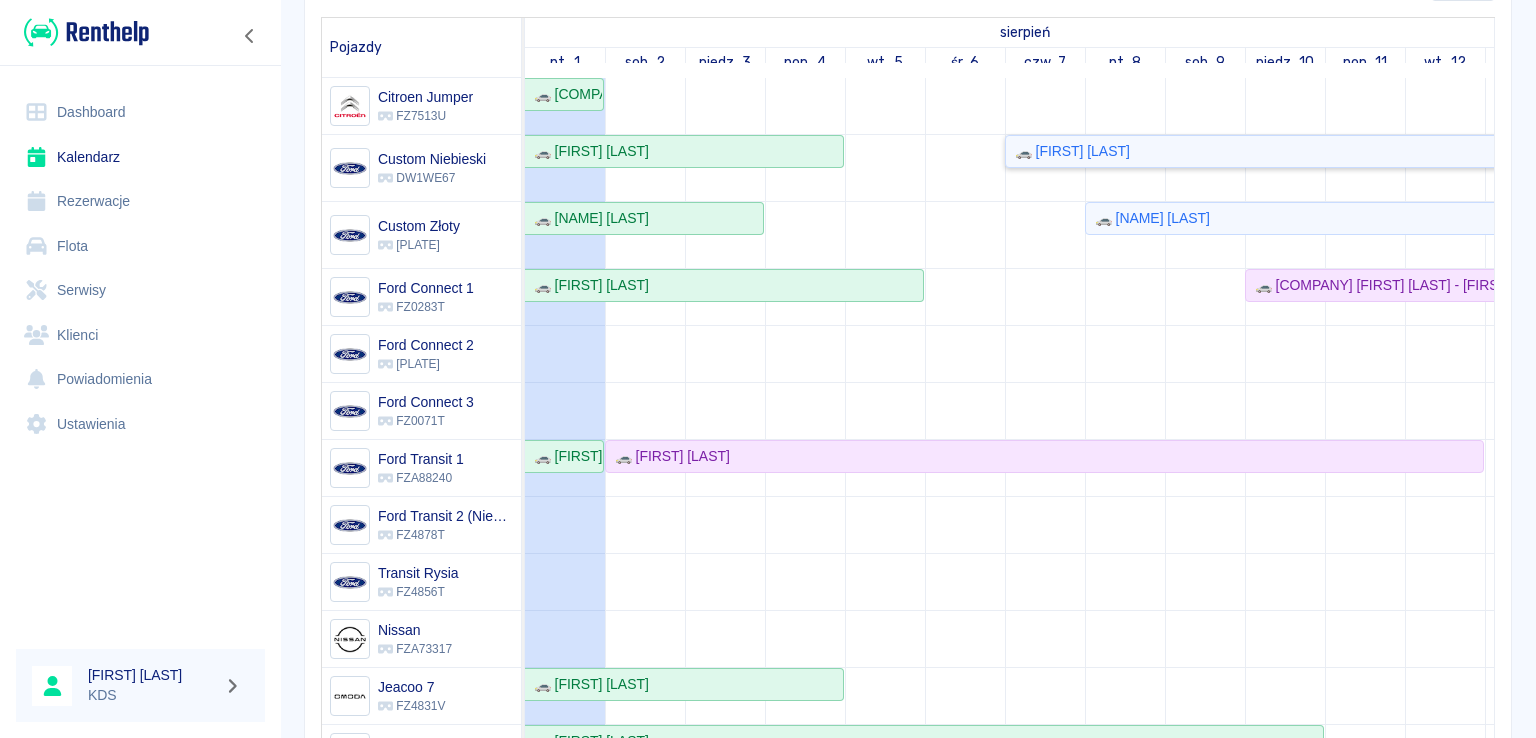 scroll, scrollTop: 204, scrollLeft: 0, axis: vertical 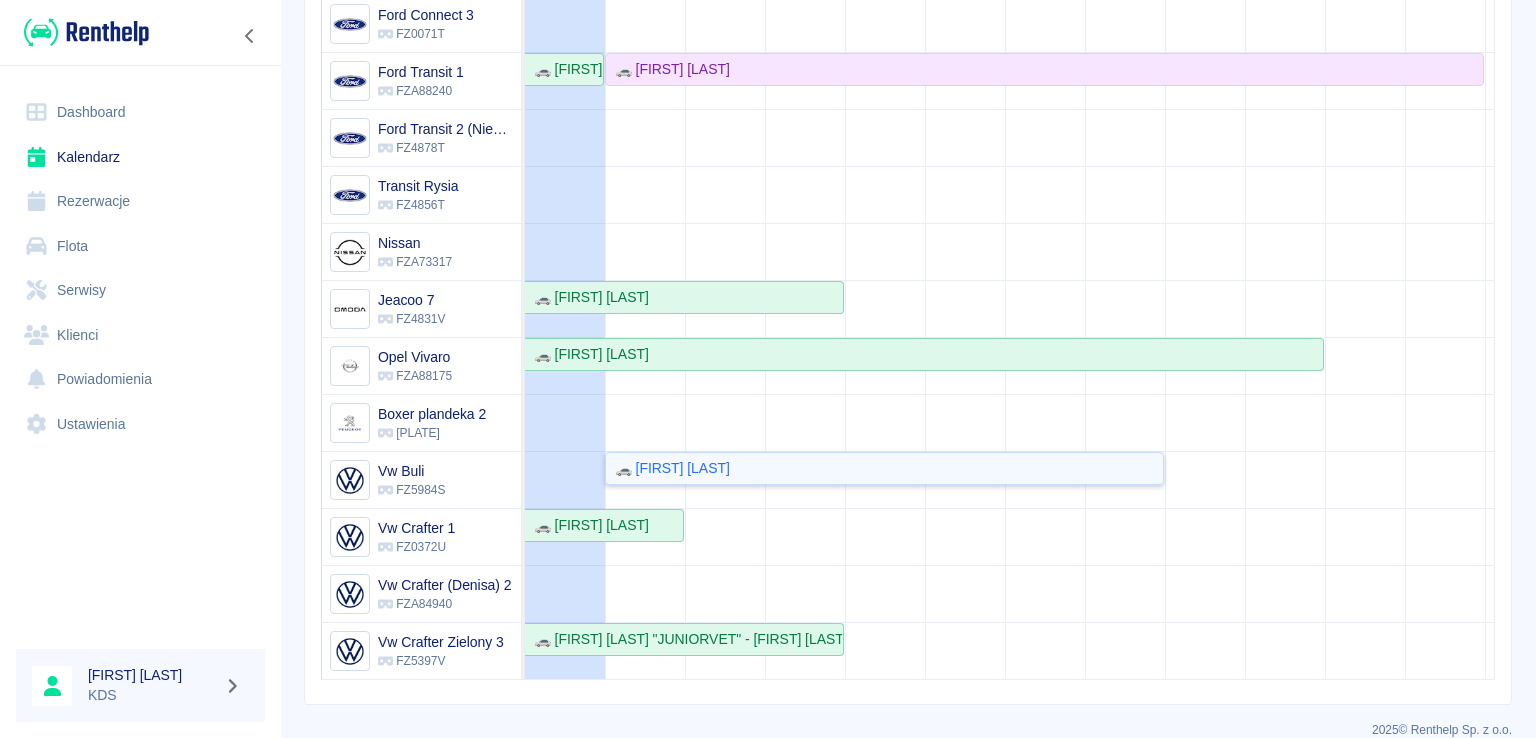 click on "🚗 [FIRST] [LAST]" 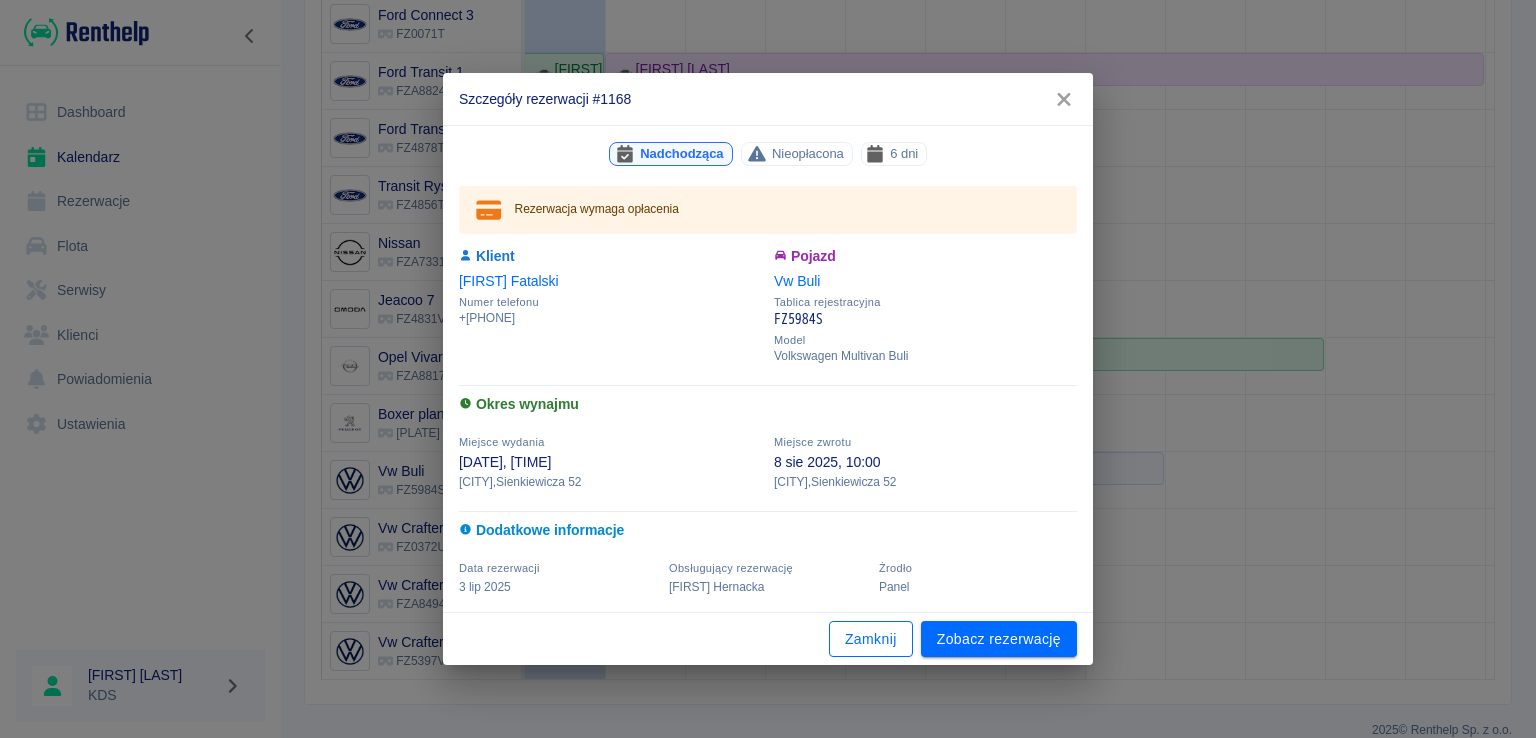 click on "Zamknij" at bounding box center [871, 639] 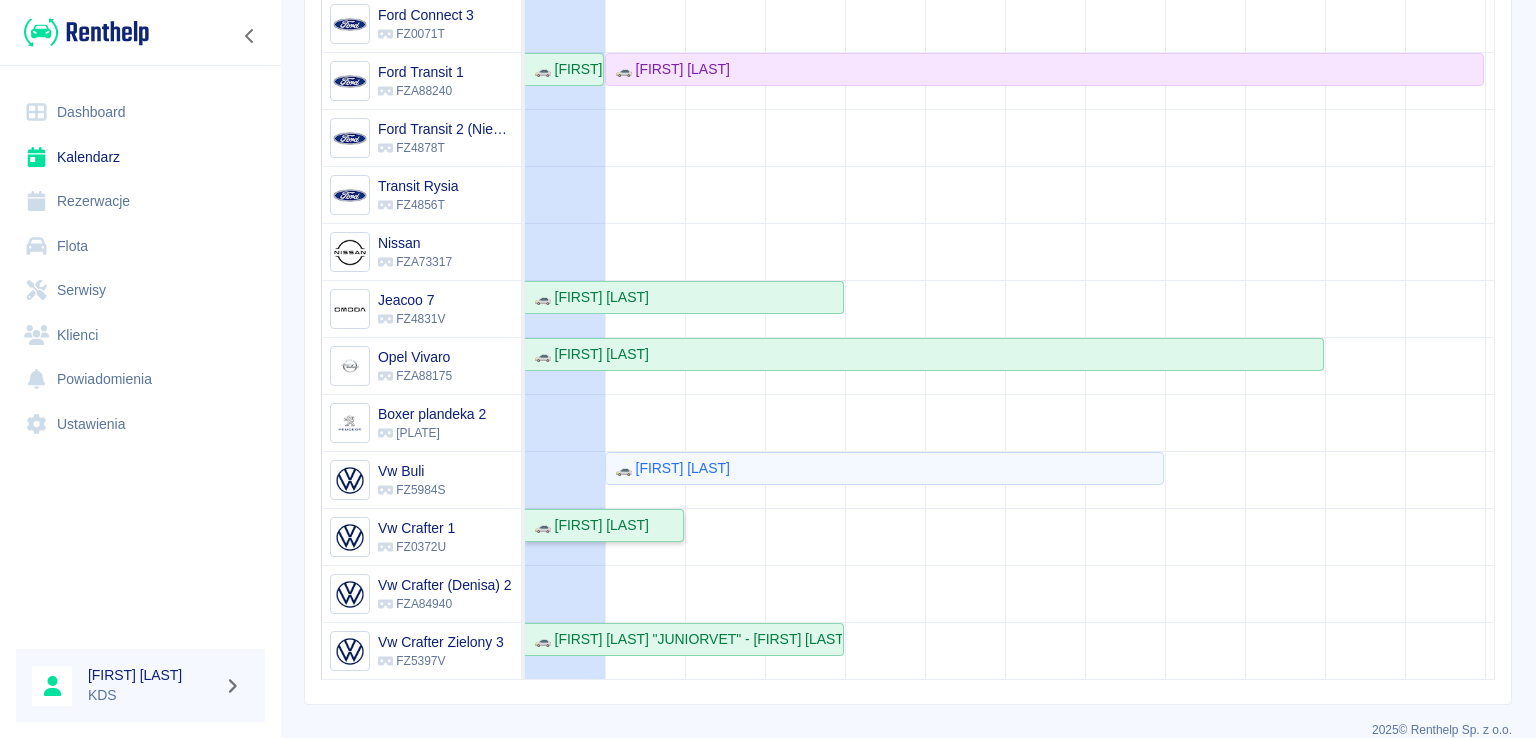 click on "🚗 [FIRST] [LAST]" at bounding box center (604, 525) 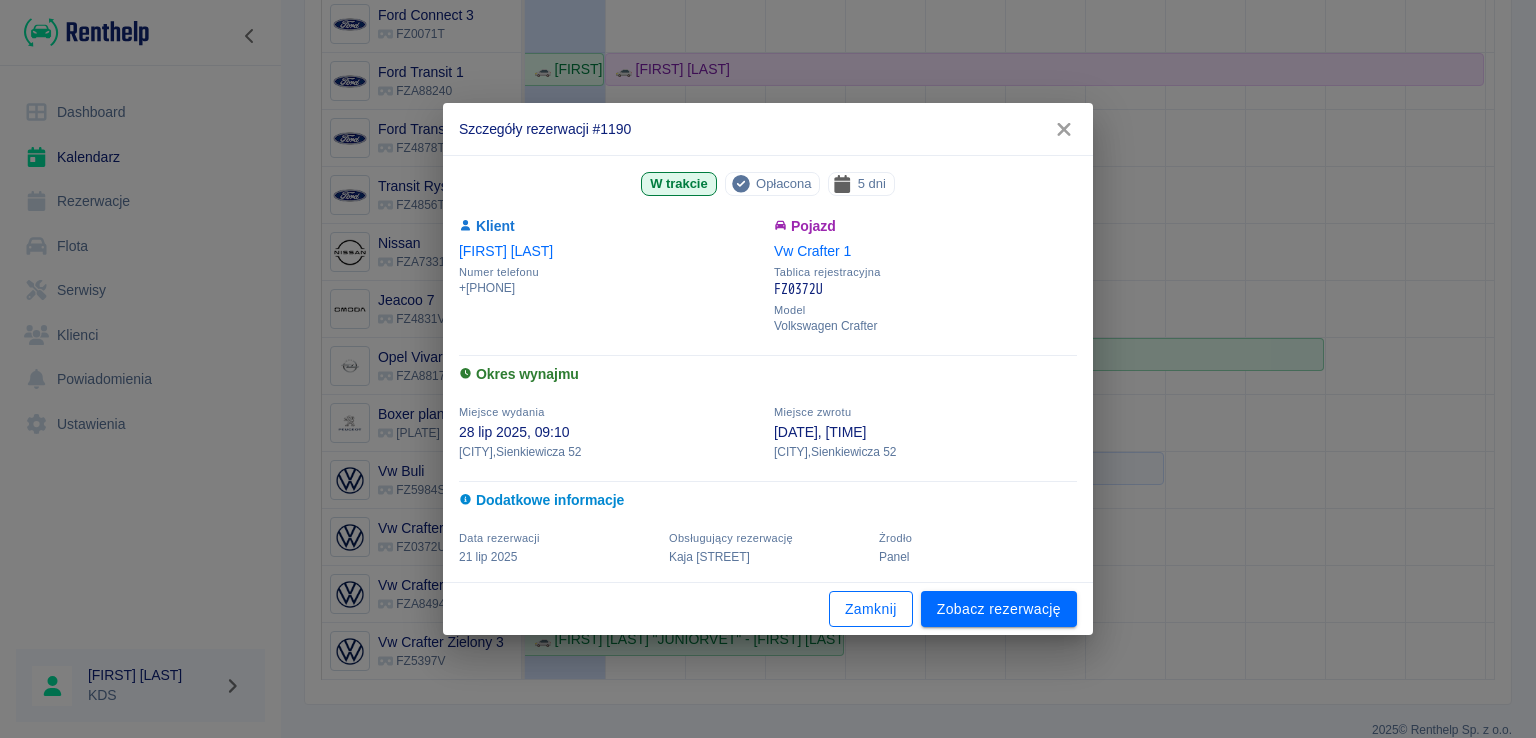click on "Zamknij" at bounding box center (871, 609) 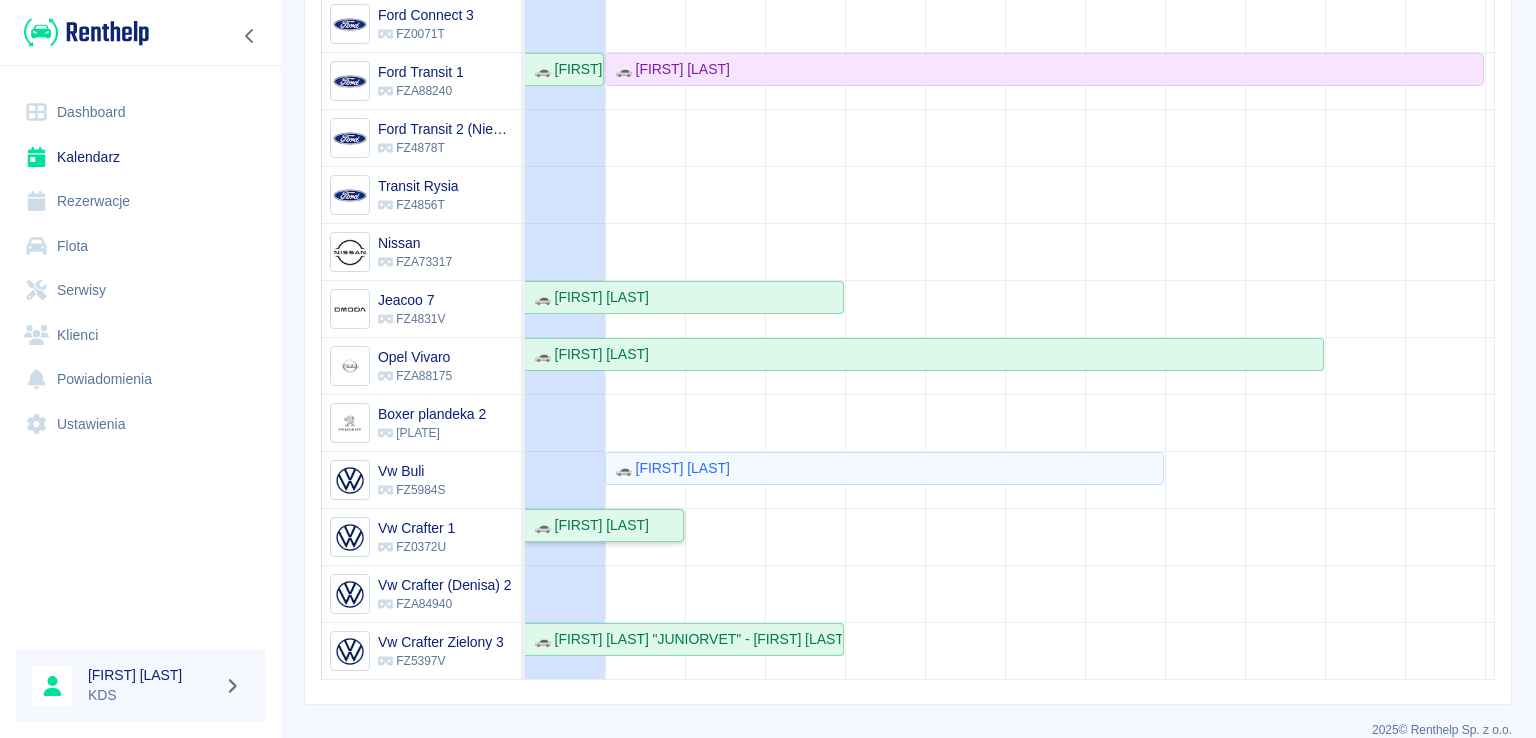 scroll, scrollTop: 180, scrollLeft: 0, axis: vertical 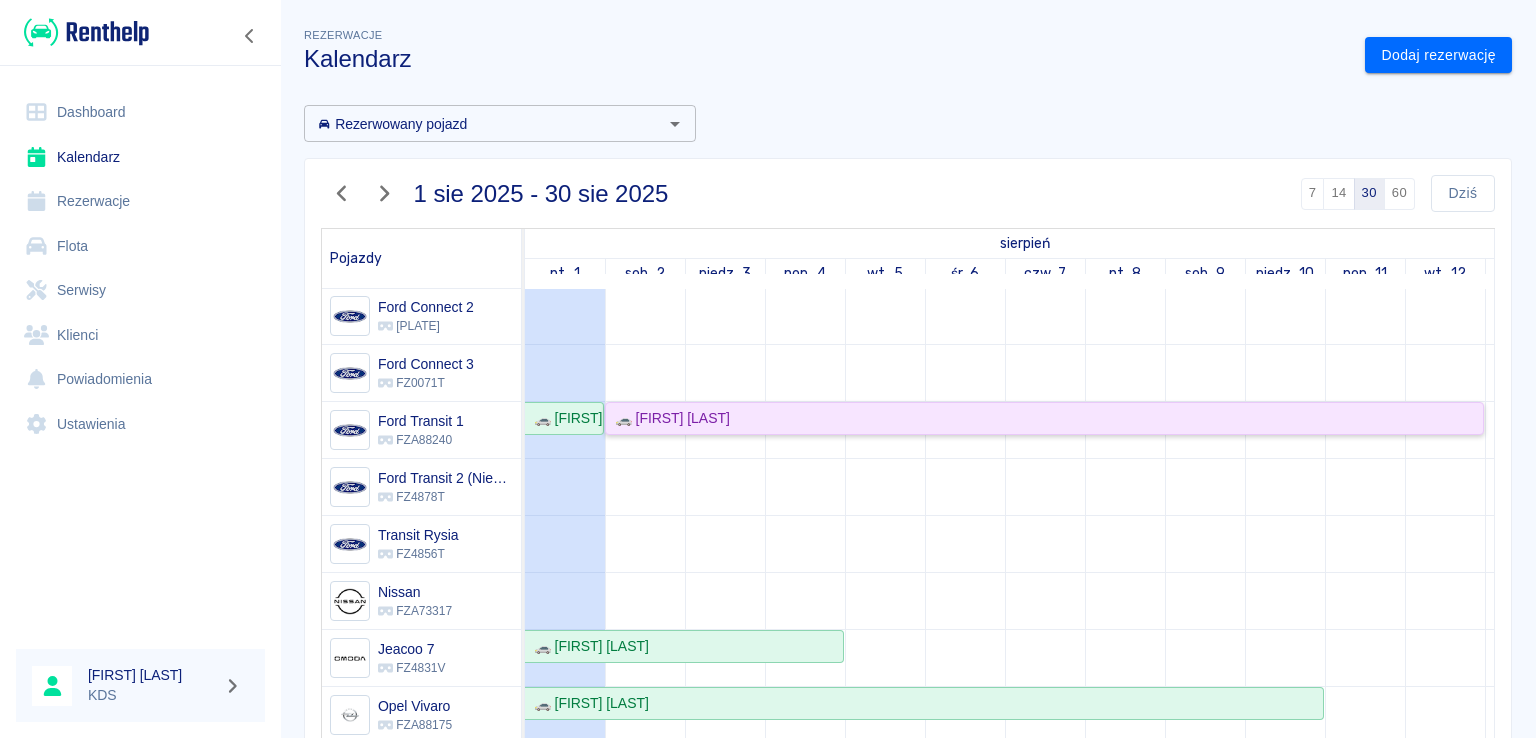 click on "🚗 [FIRST] [LAST]" at bounding box center [668, 418] 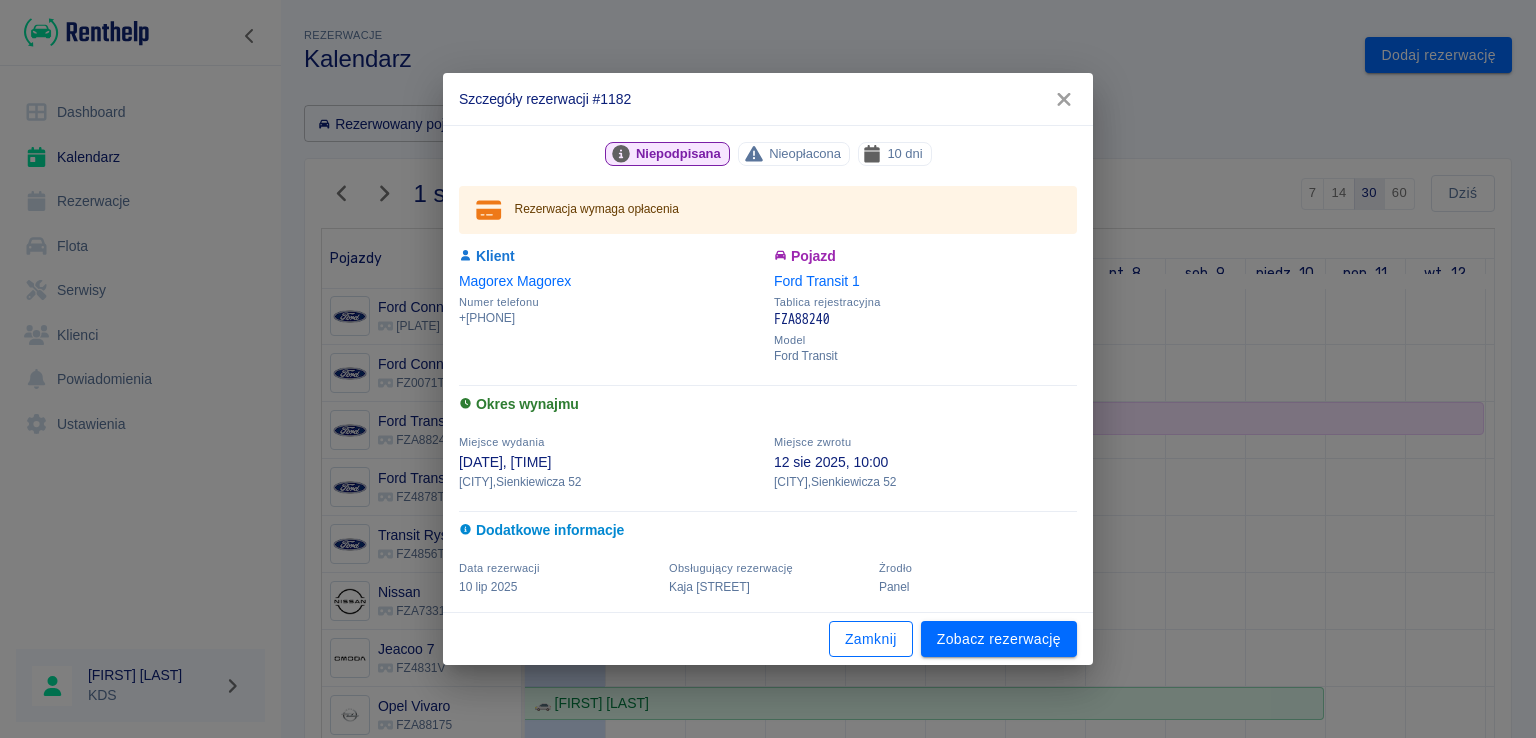 click on "Zamknij" at bounding box center (871, 639) 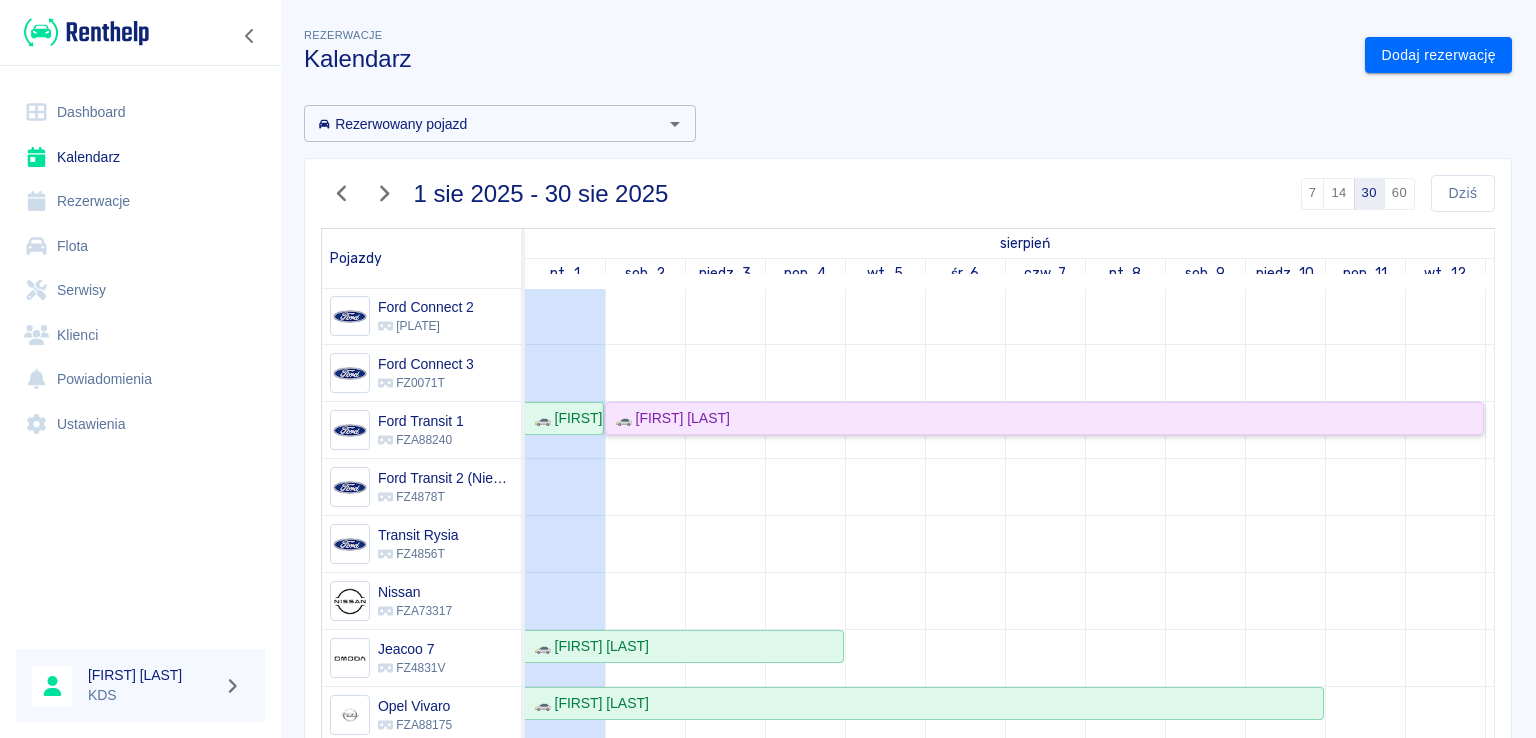 scroll, scrollTop: 374, scrollLeft: 0, axis: vertical 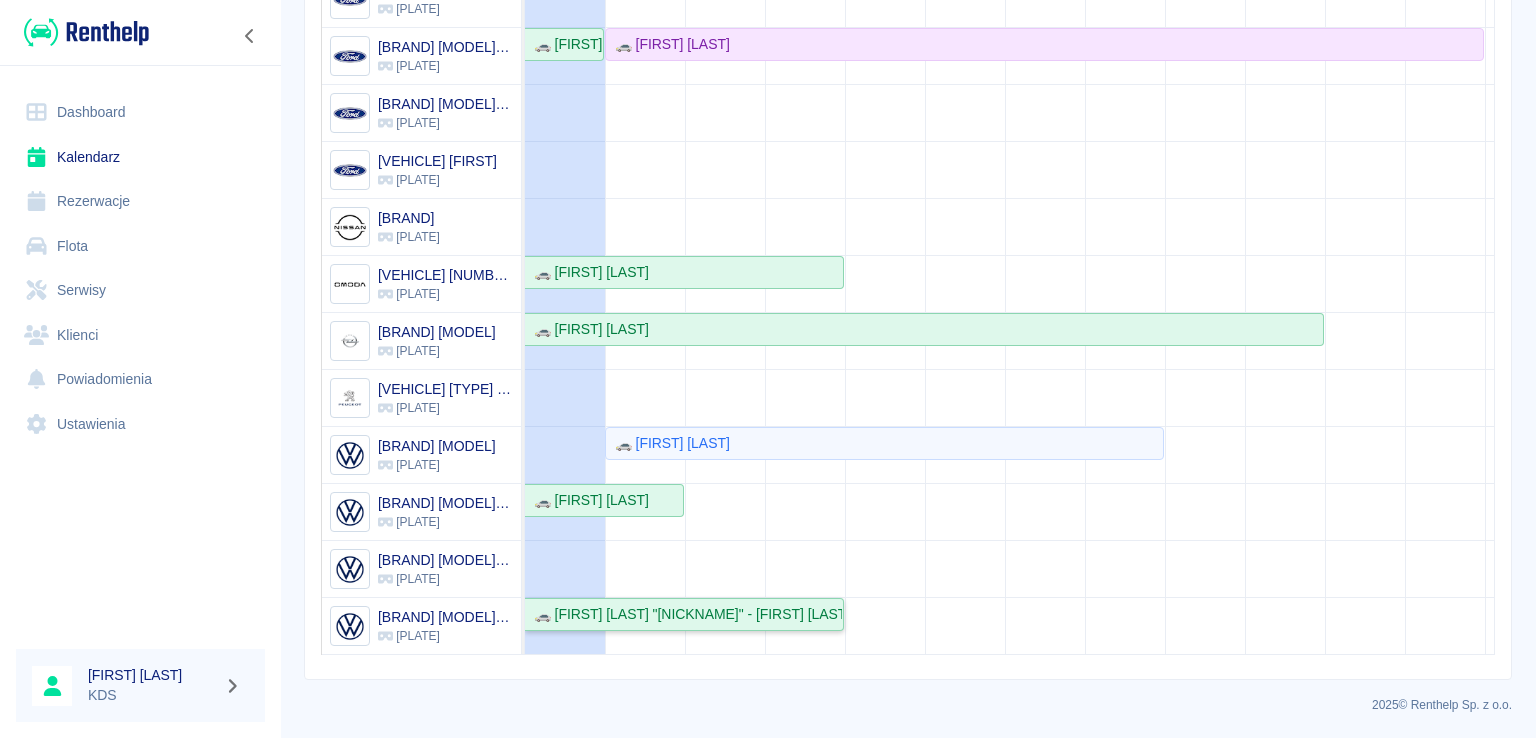click on "🚗 [FIRST] [LAST] "[NICKNAME]" - [FIRST] [LAST]" at bounding box center [684, 614] 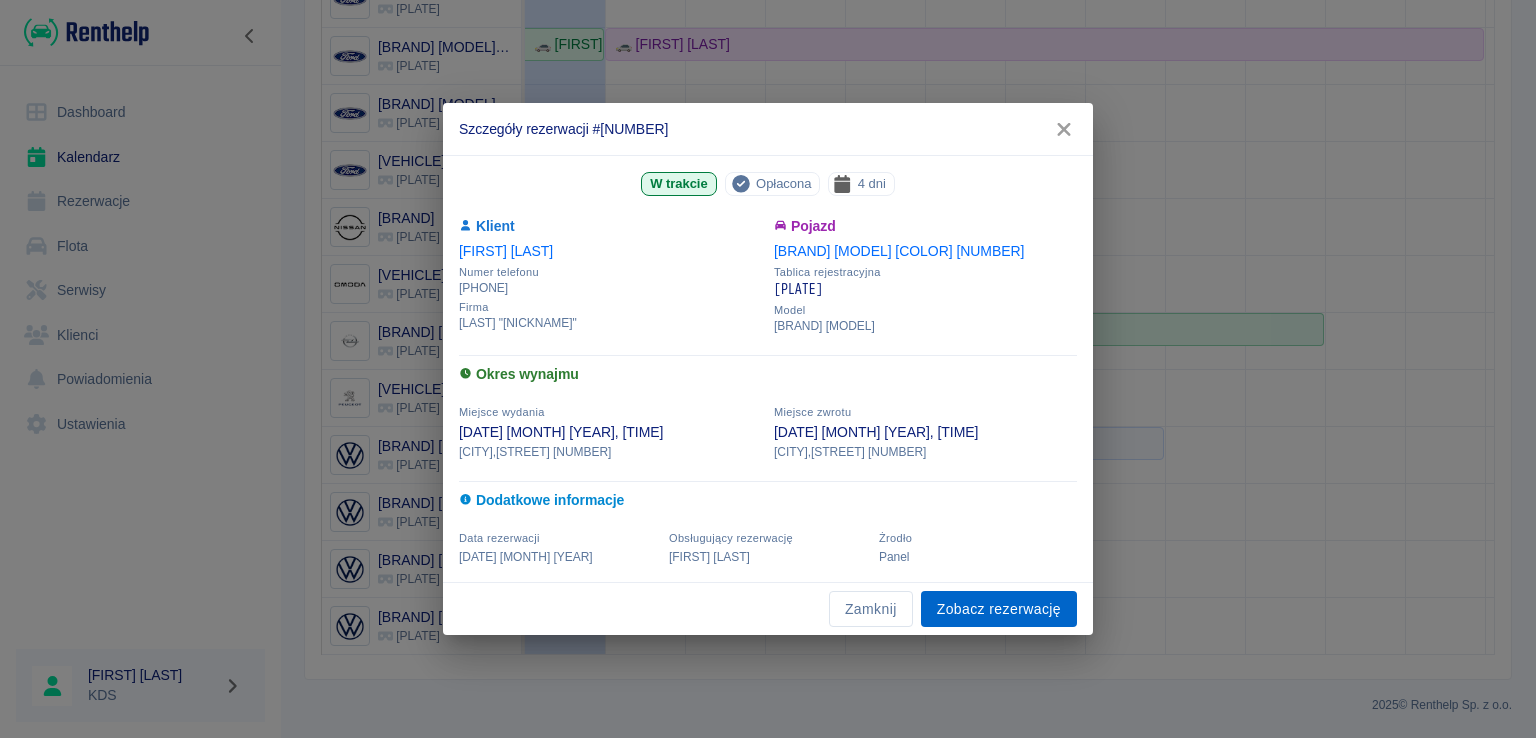 click on "Zobacz rezerwację" at bounding box center (999, 609) 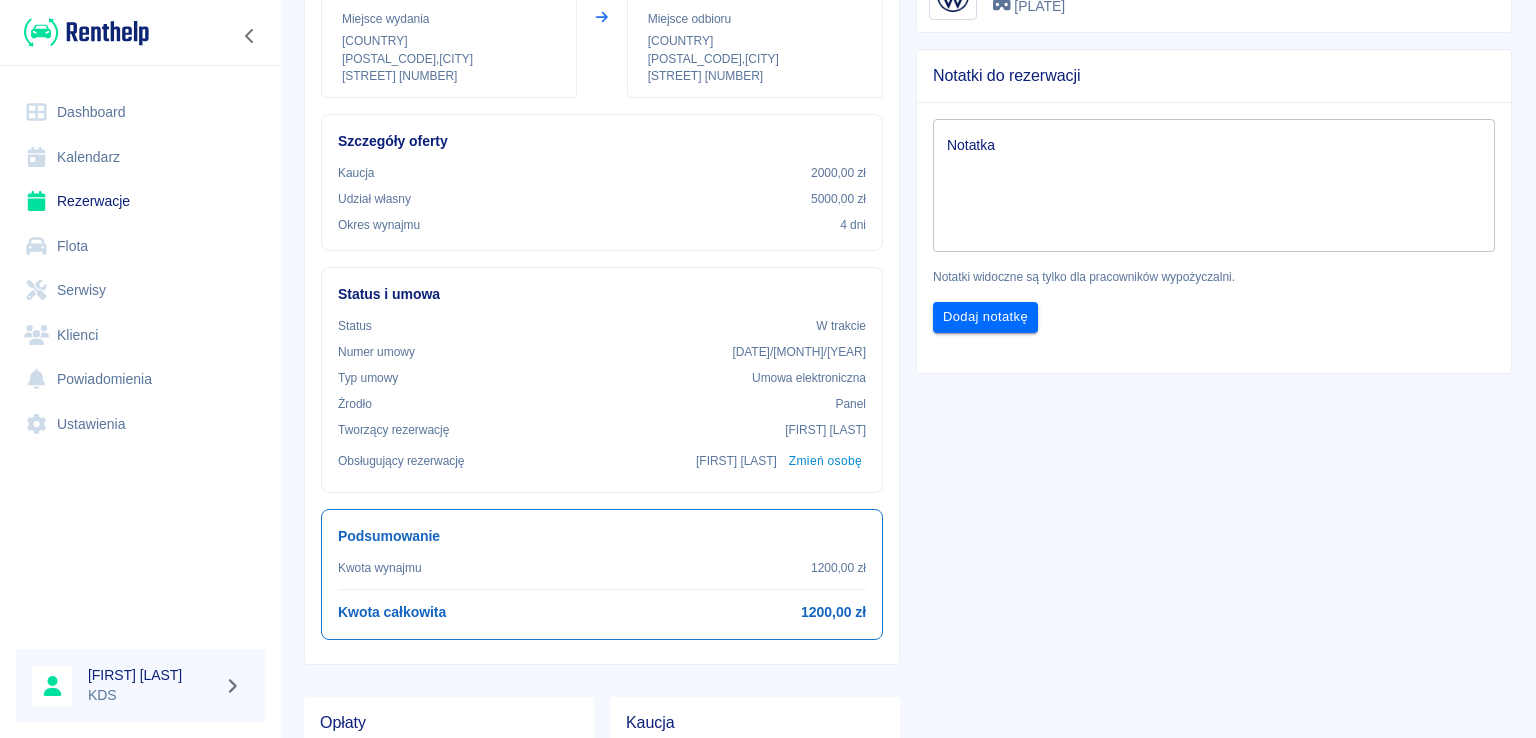 scroll, scrollTop: 300, scrollLeft: 0, axis: vertical 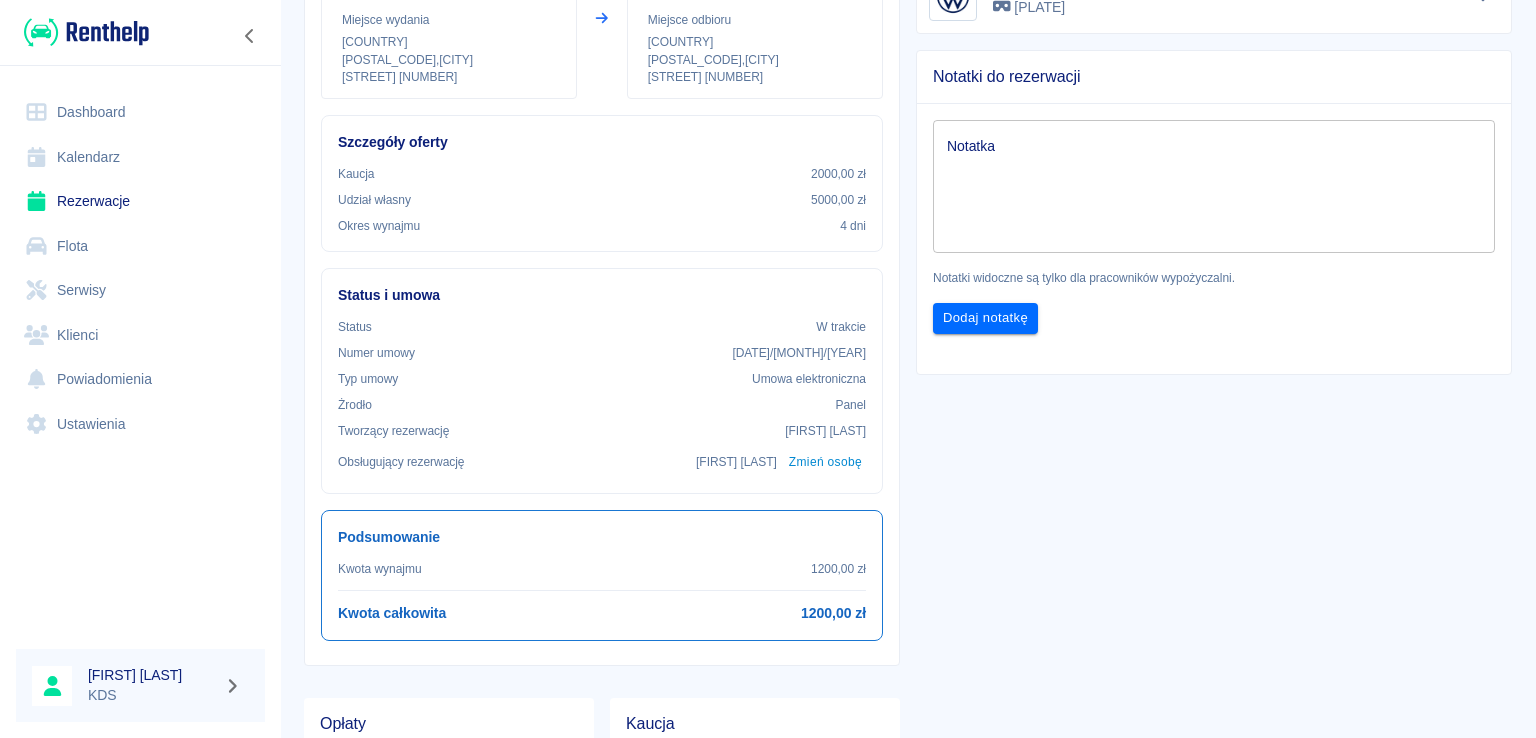click on "Kalendarz" at bounding box center (140, 157) 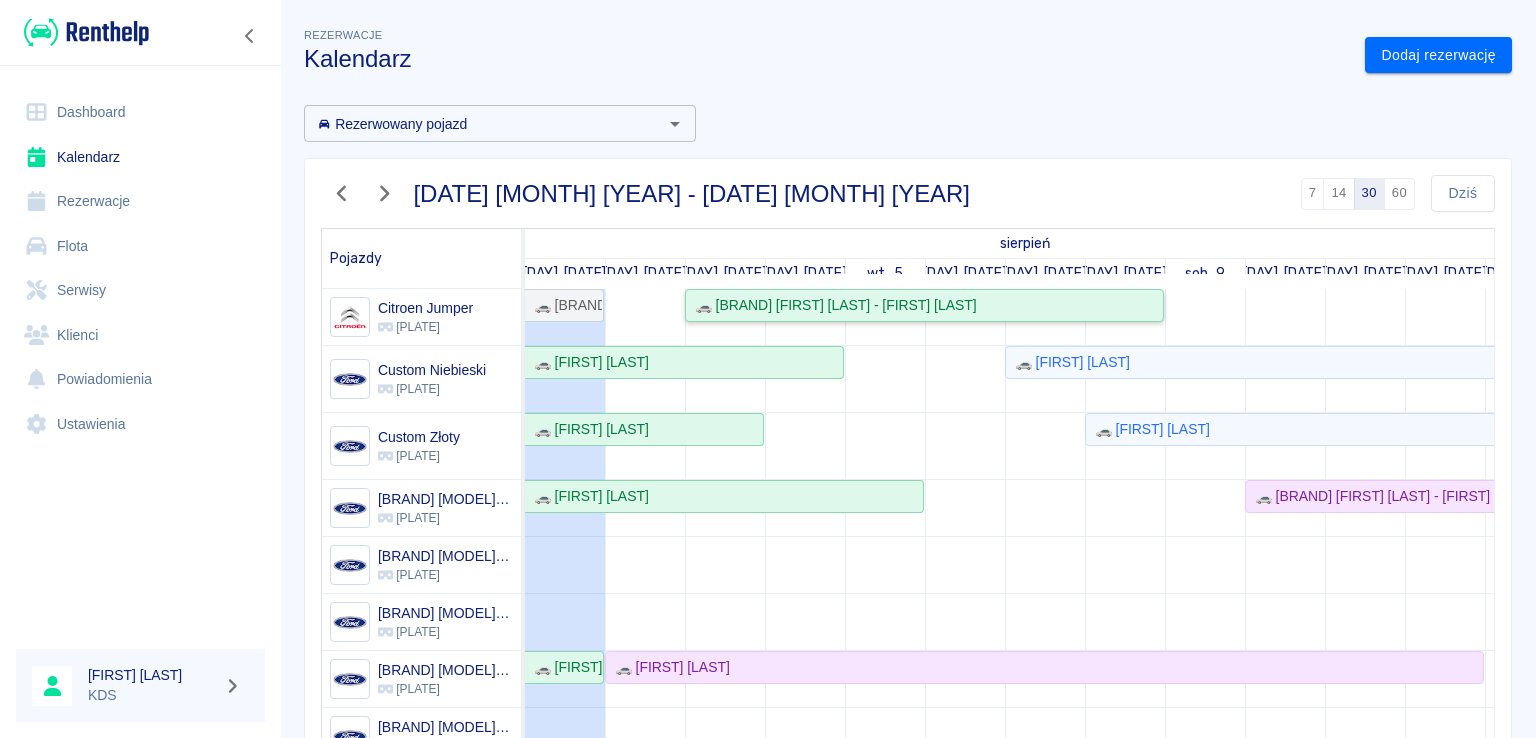 click on "🚗 [BRAND] [FIRST] [LAST] - [FIRST] [LAST]" at bounding box center [832, 305] 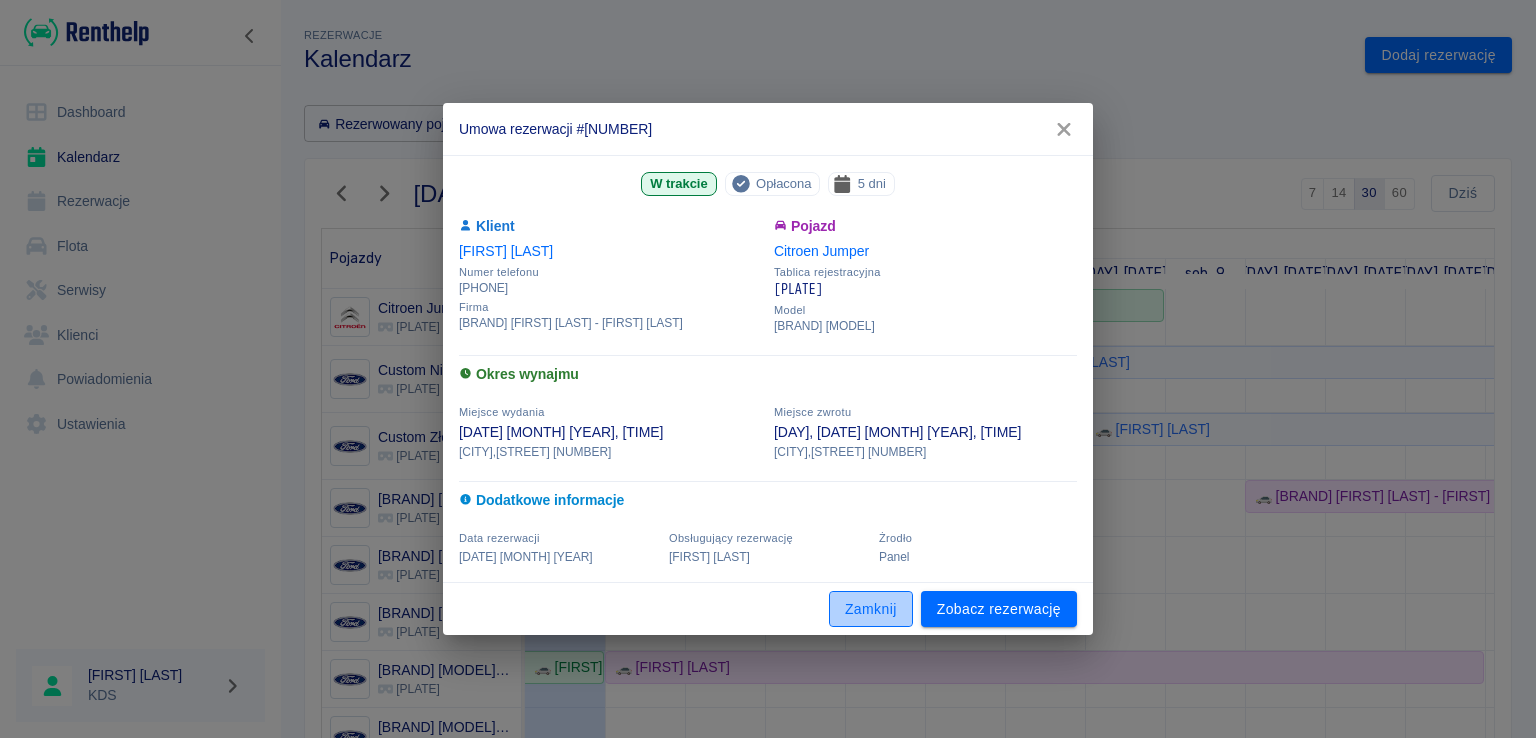click on "Zamknij" at bounding box center [871, 609] 